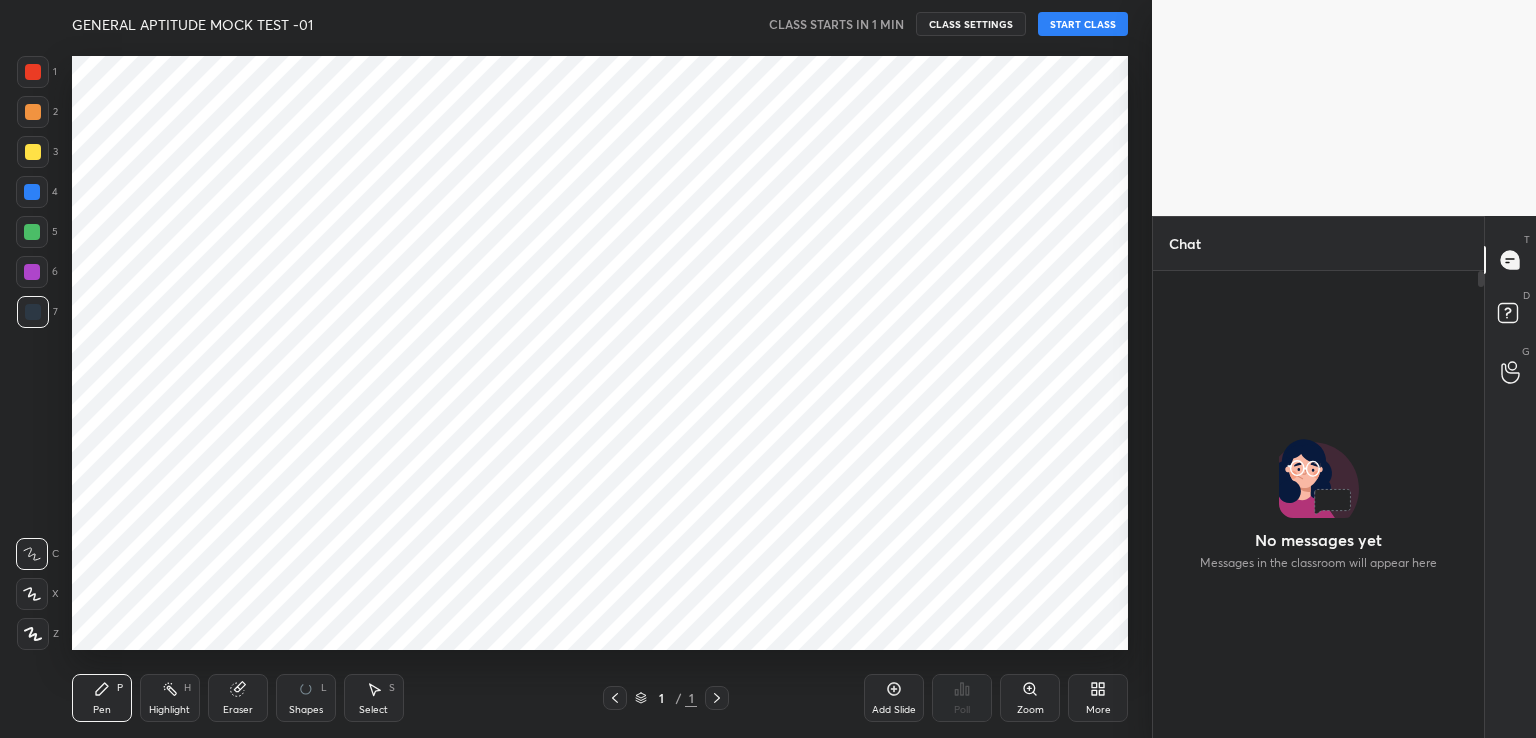 scroll, scrollTop: 0, scrollLeft: 0, axis: both 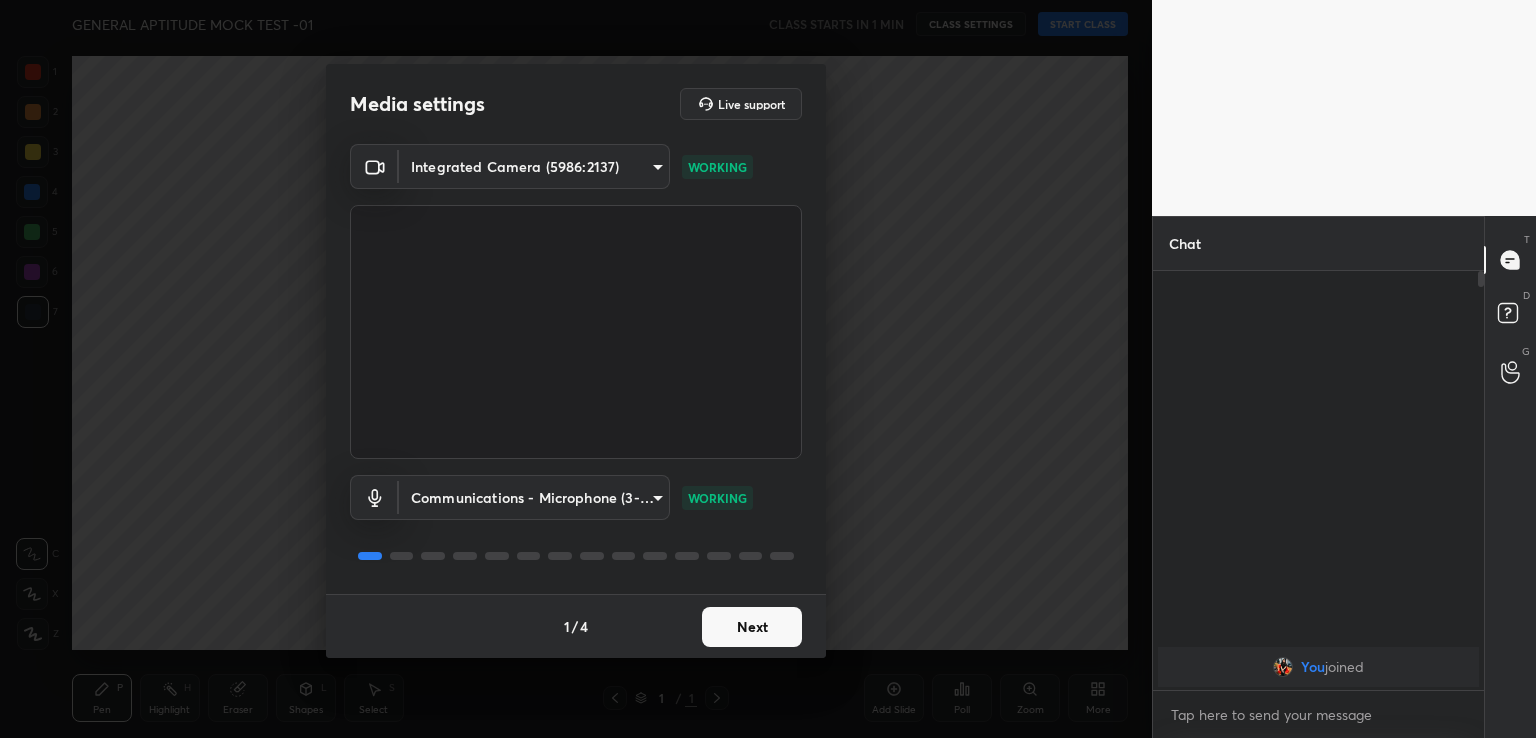click on "Next" at bounding box center [752, 627] 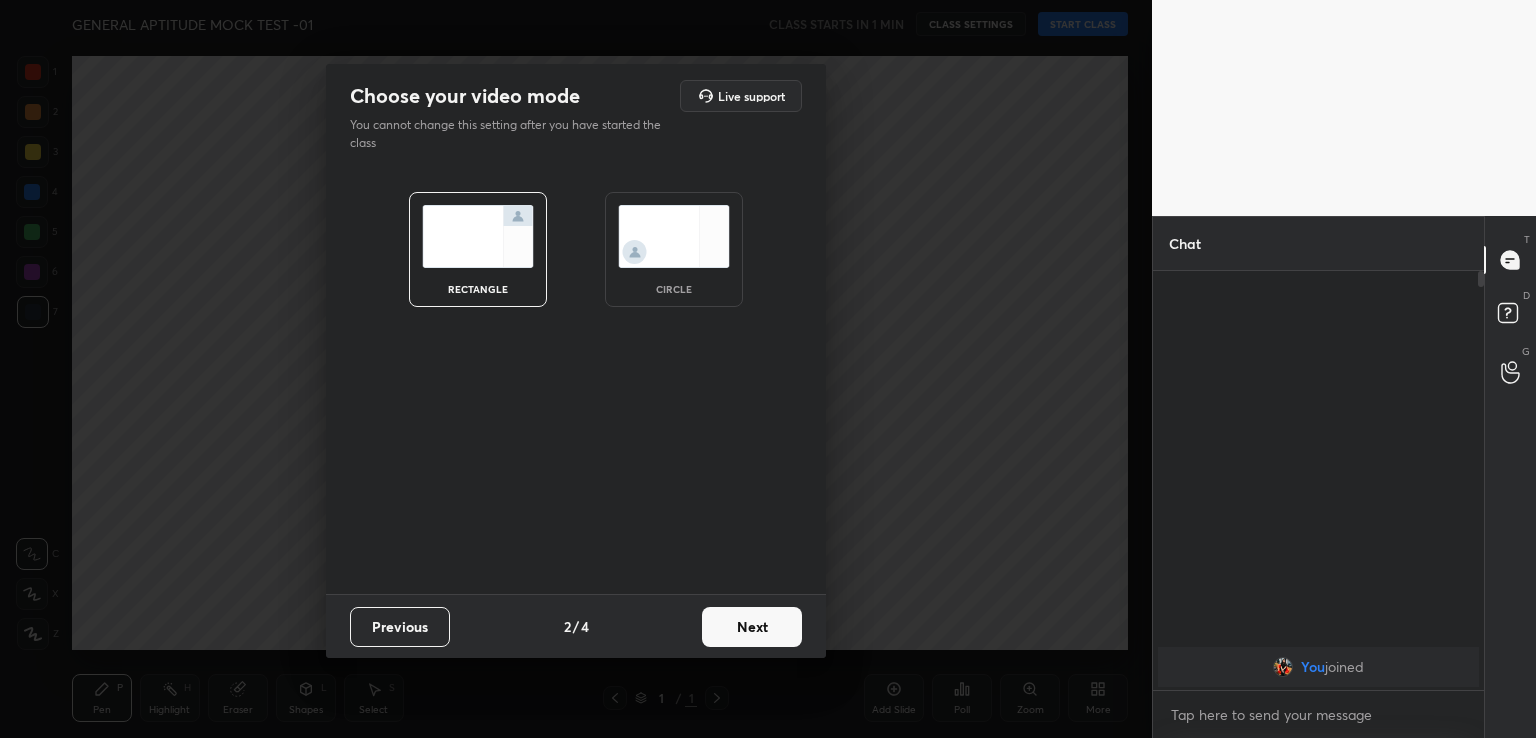 click at bounding box center (674, 236) 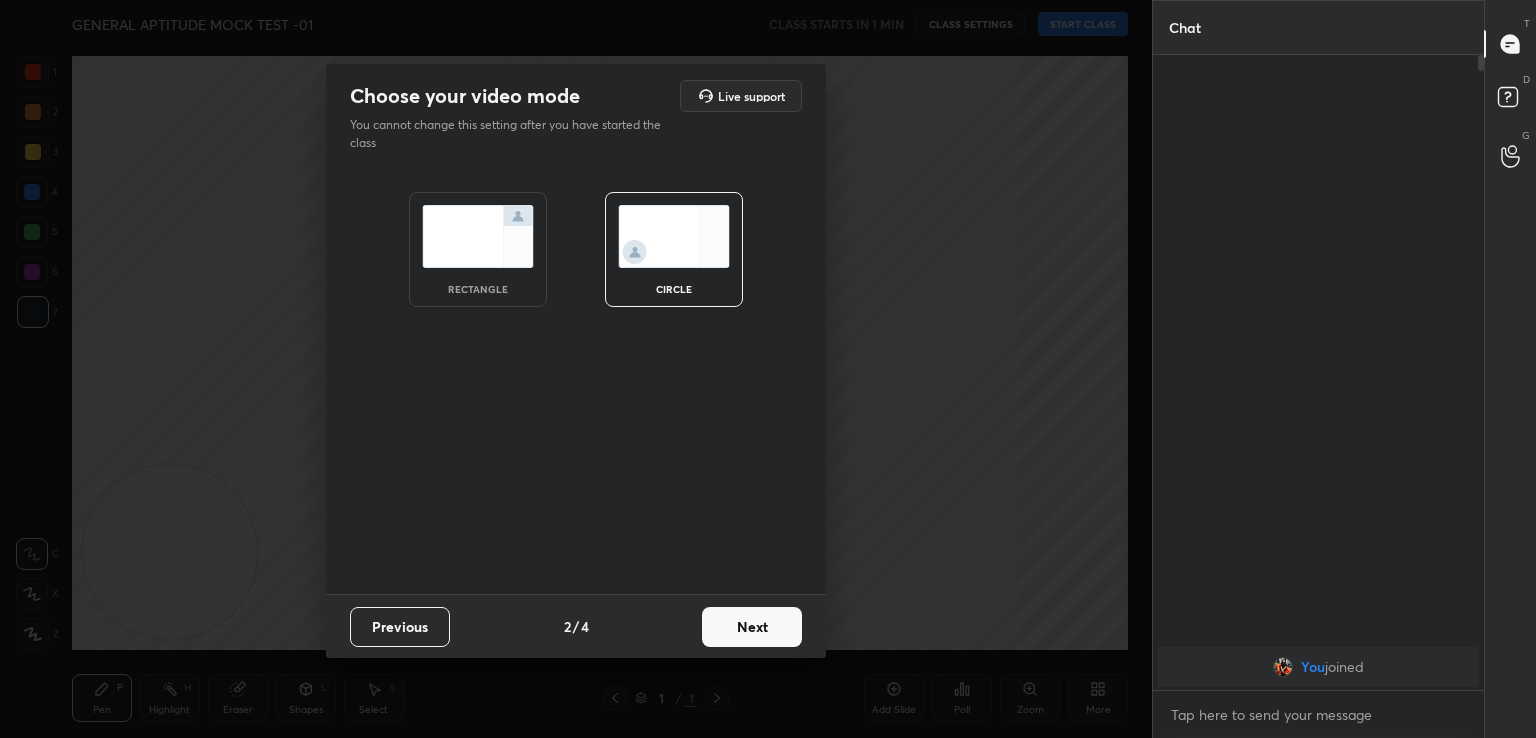 click on "Next" at bounding box center [752, 627] 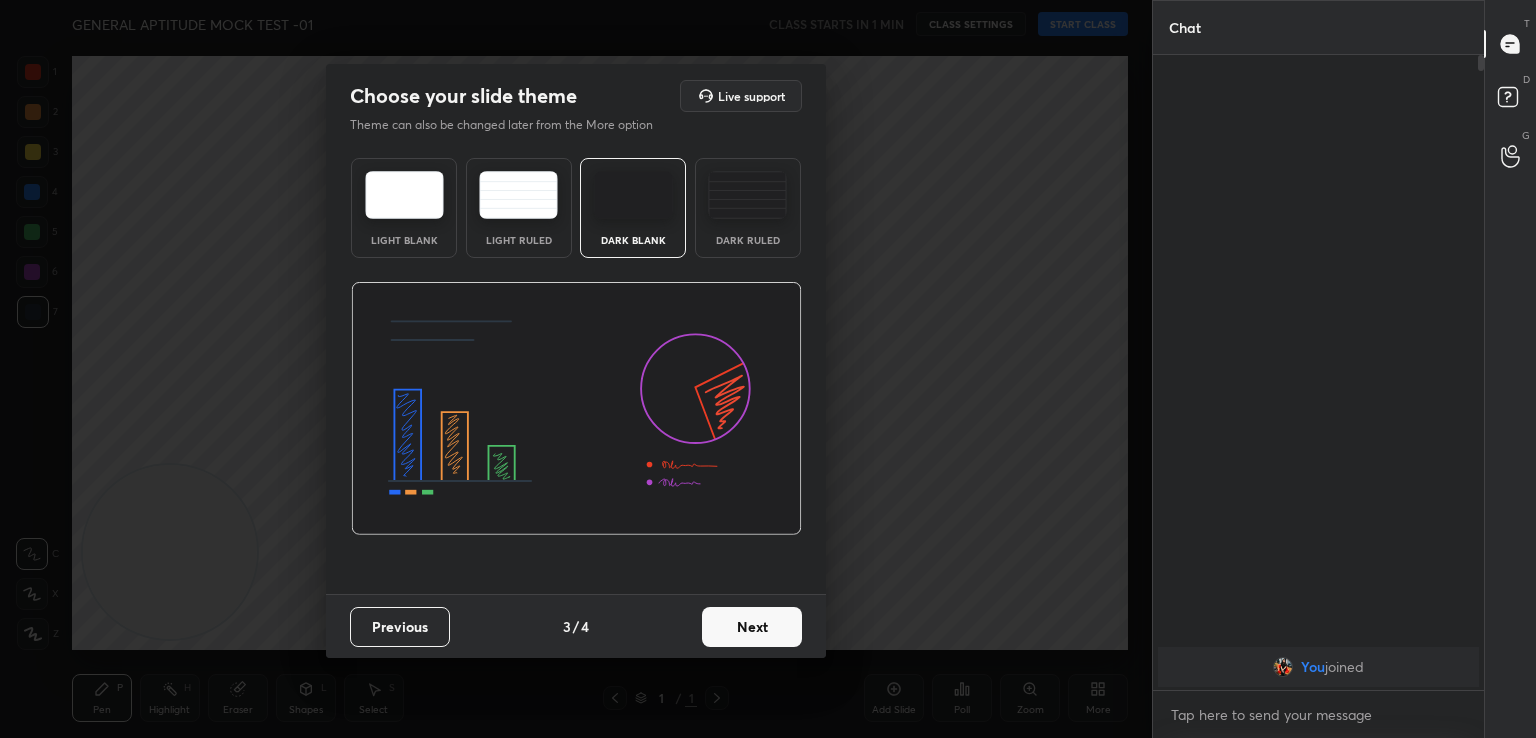 click on "Next" at bounding box center (752, 627) 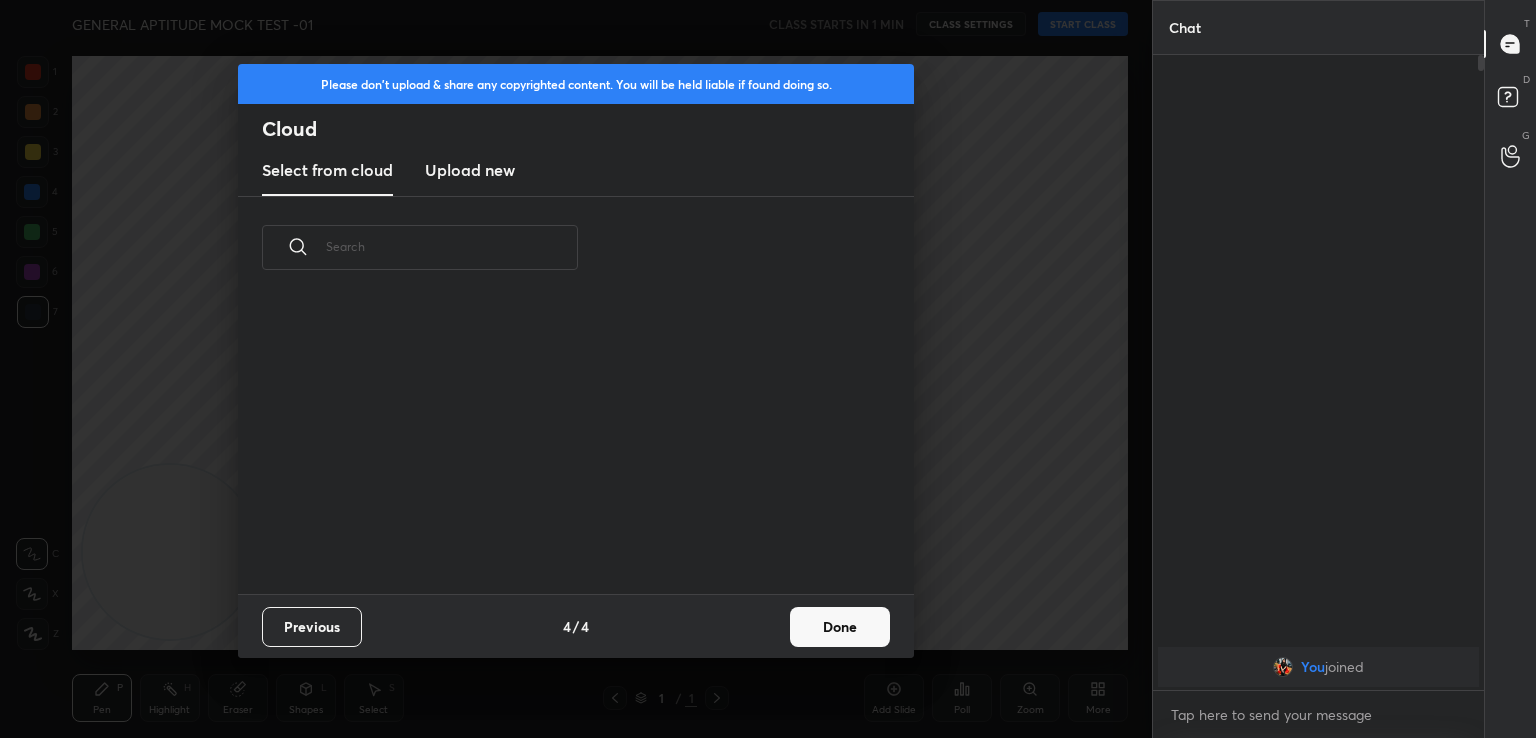 click on "Done" at bounding box center (840, 627) 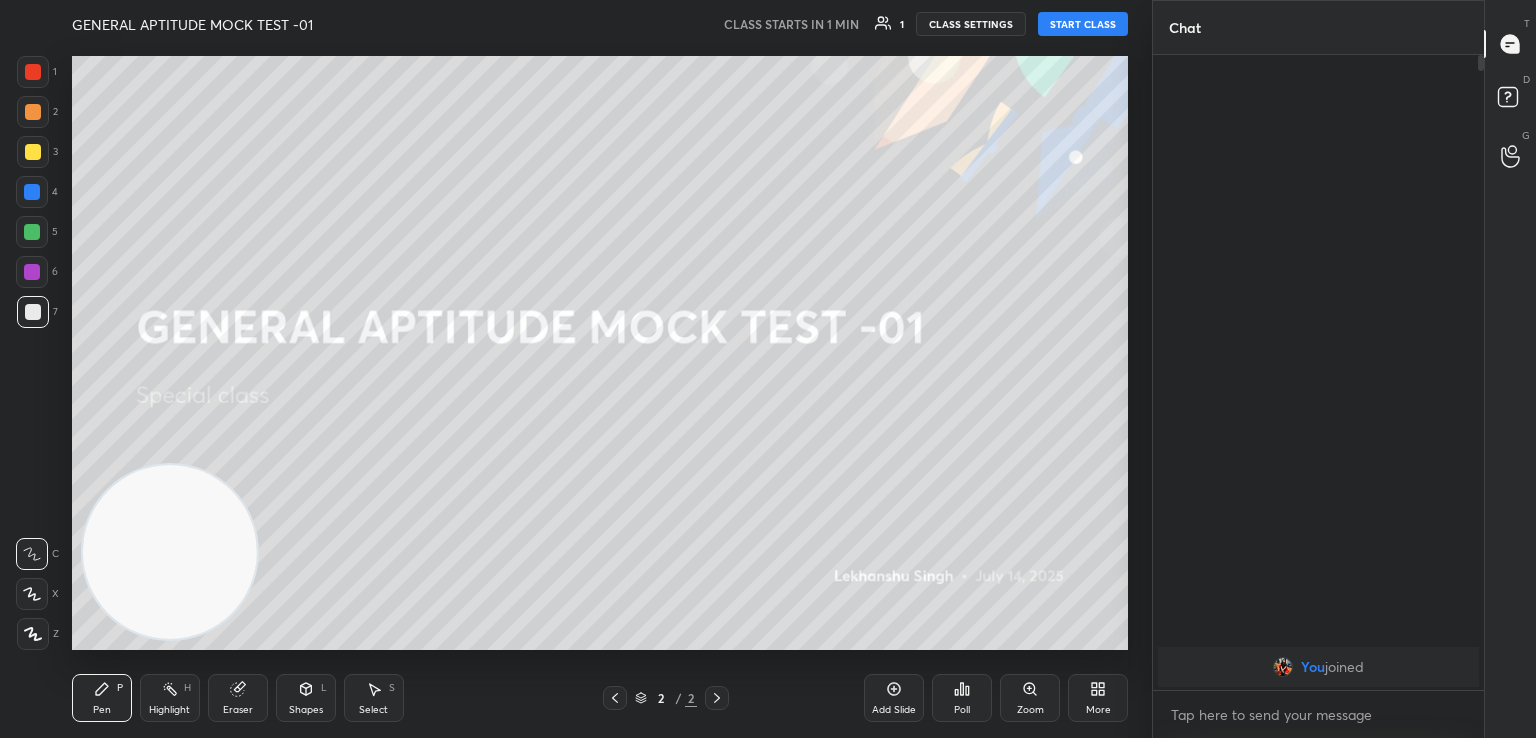 click on "START CLASS" at bounding box center (1083, 24) 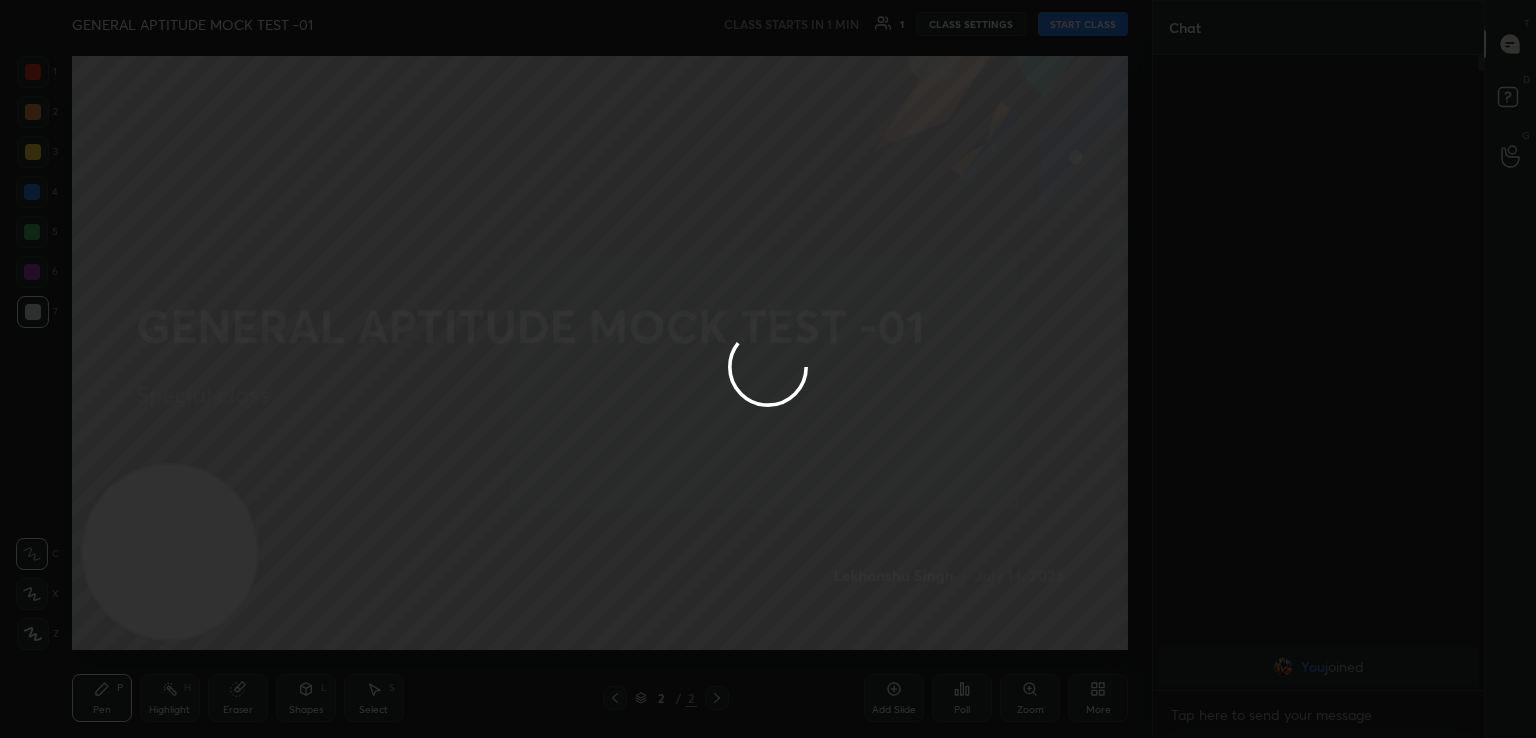 type on "x" 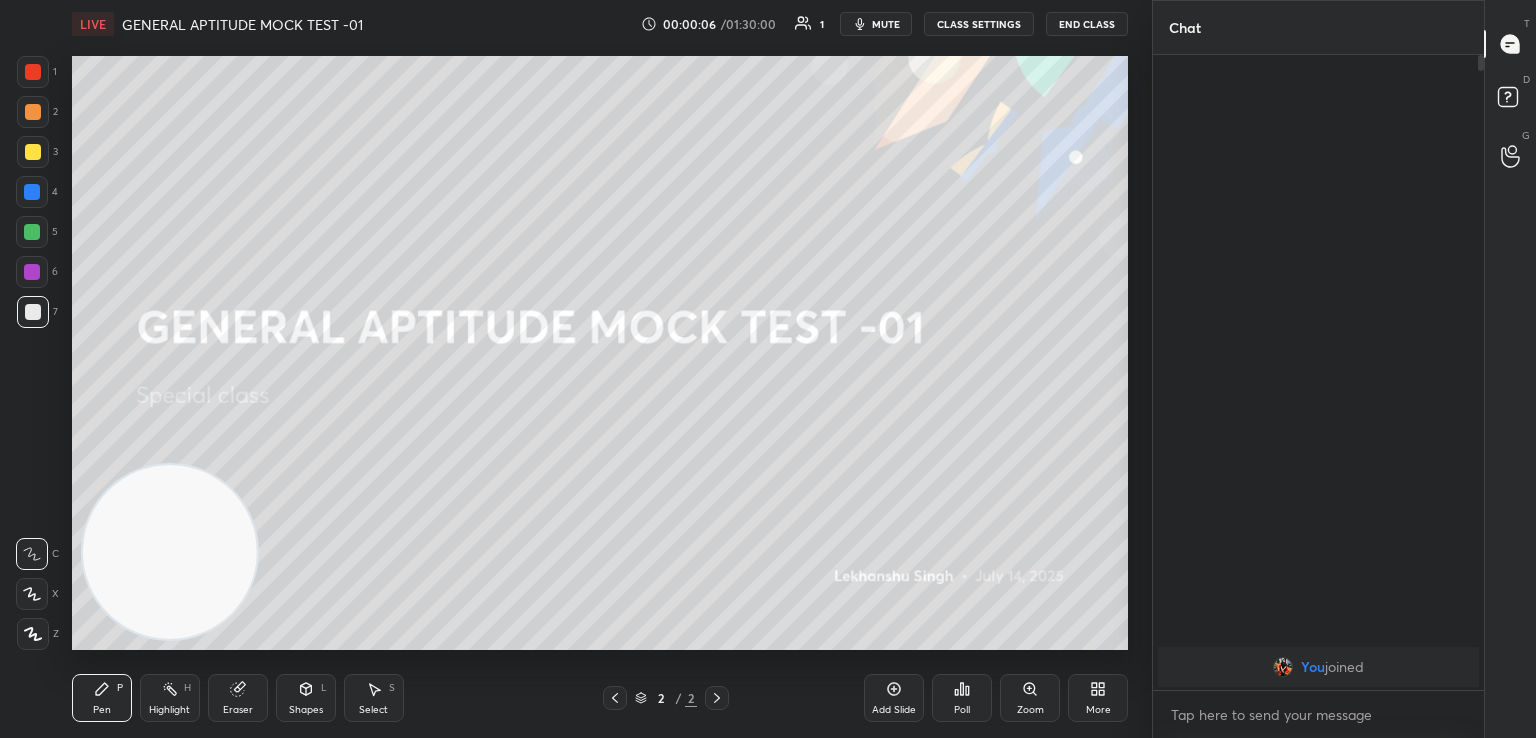 click 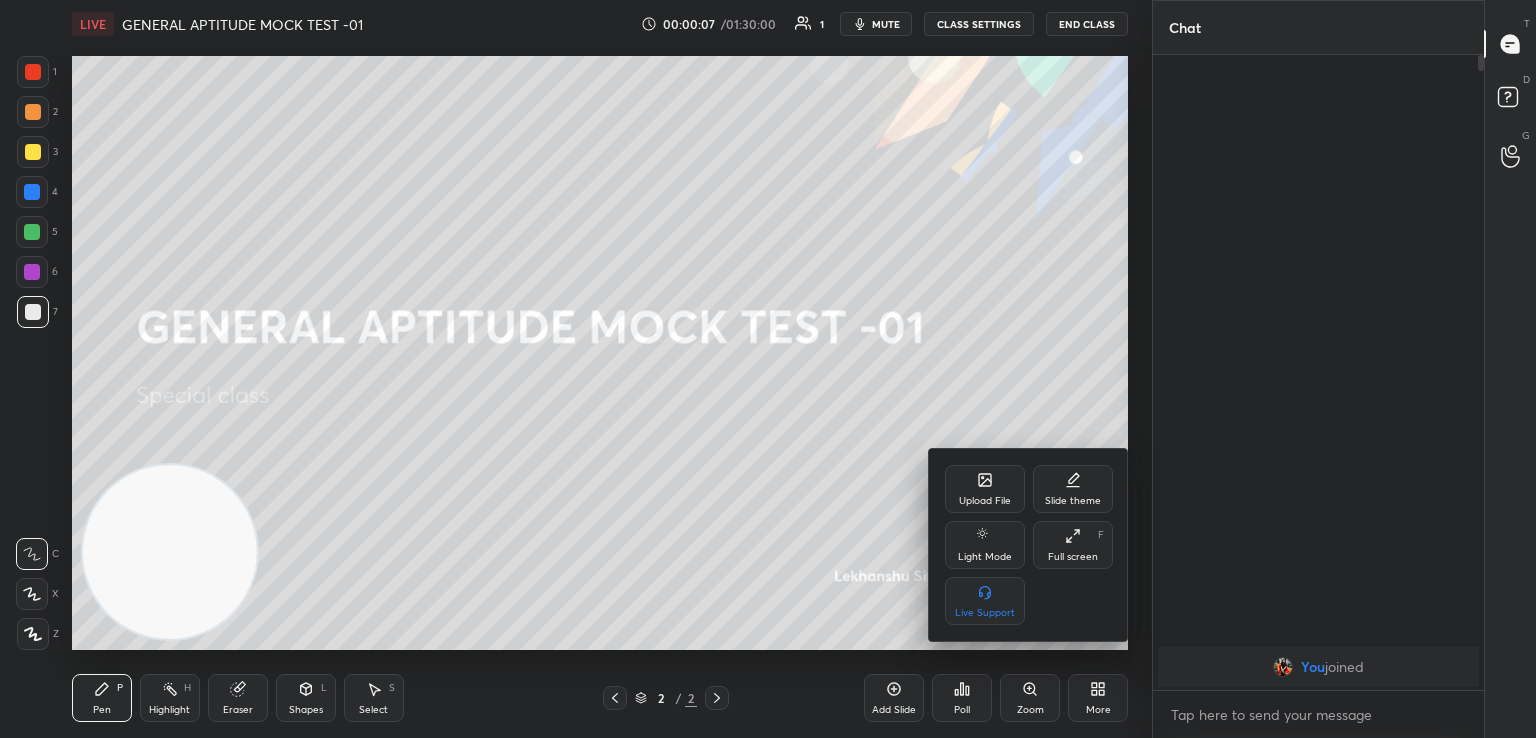click on "Upload File" at bounding box center [985, 489] 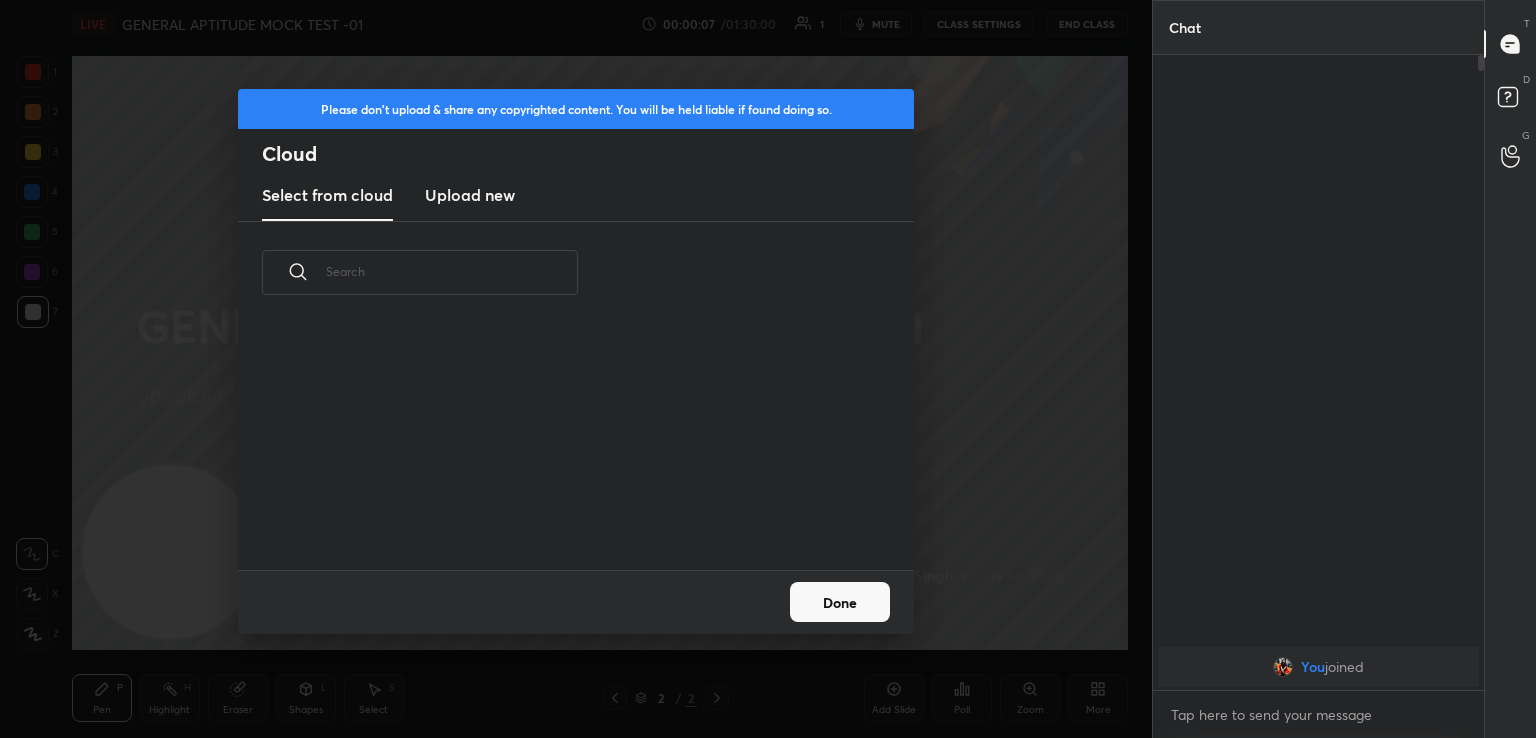 scroll, scrollTop: 5, scrollLeft: 10, axis: both 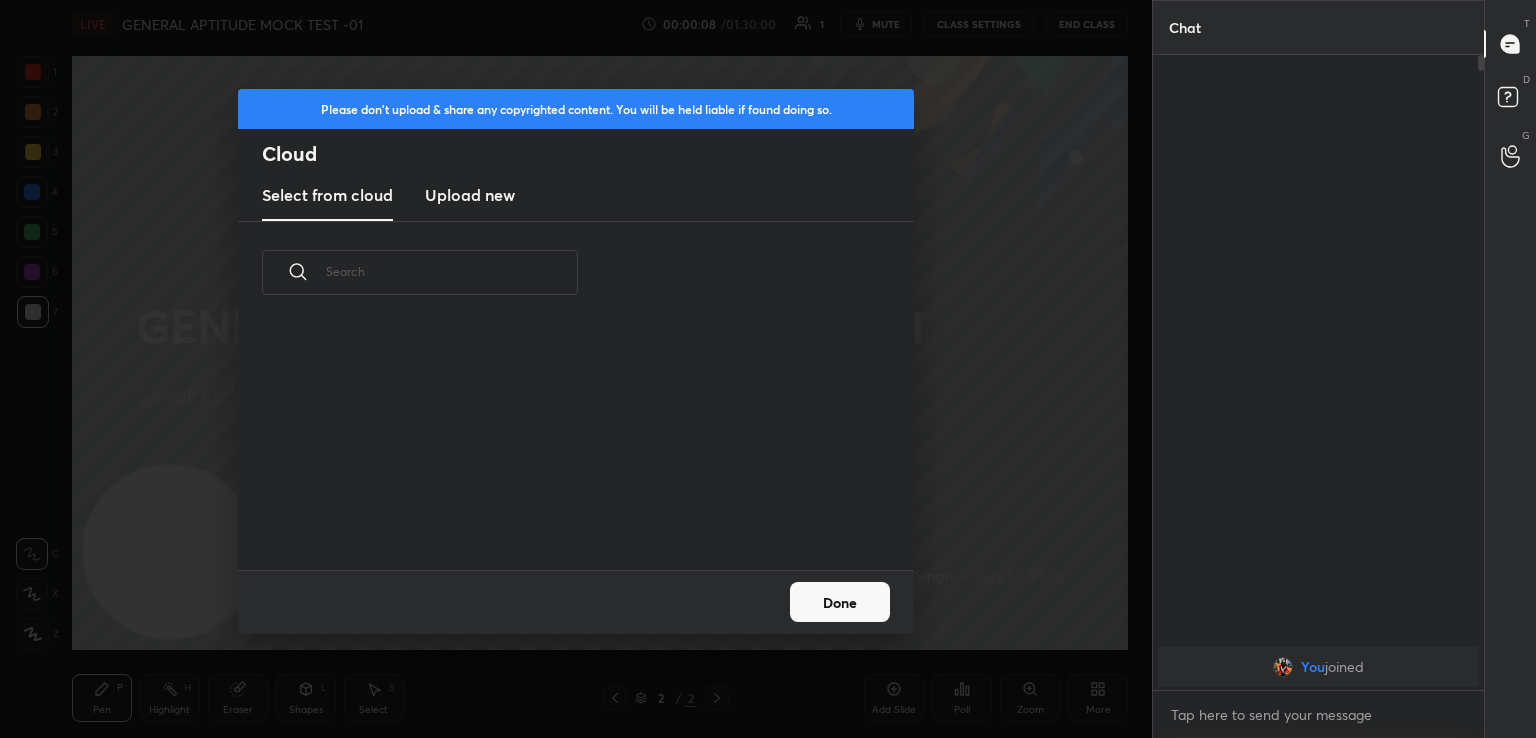 click on "Upload new" at bounding box center (470, 195) 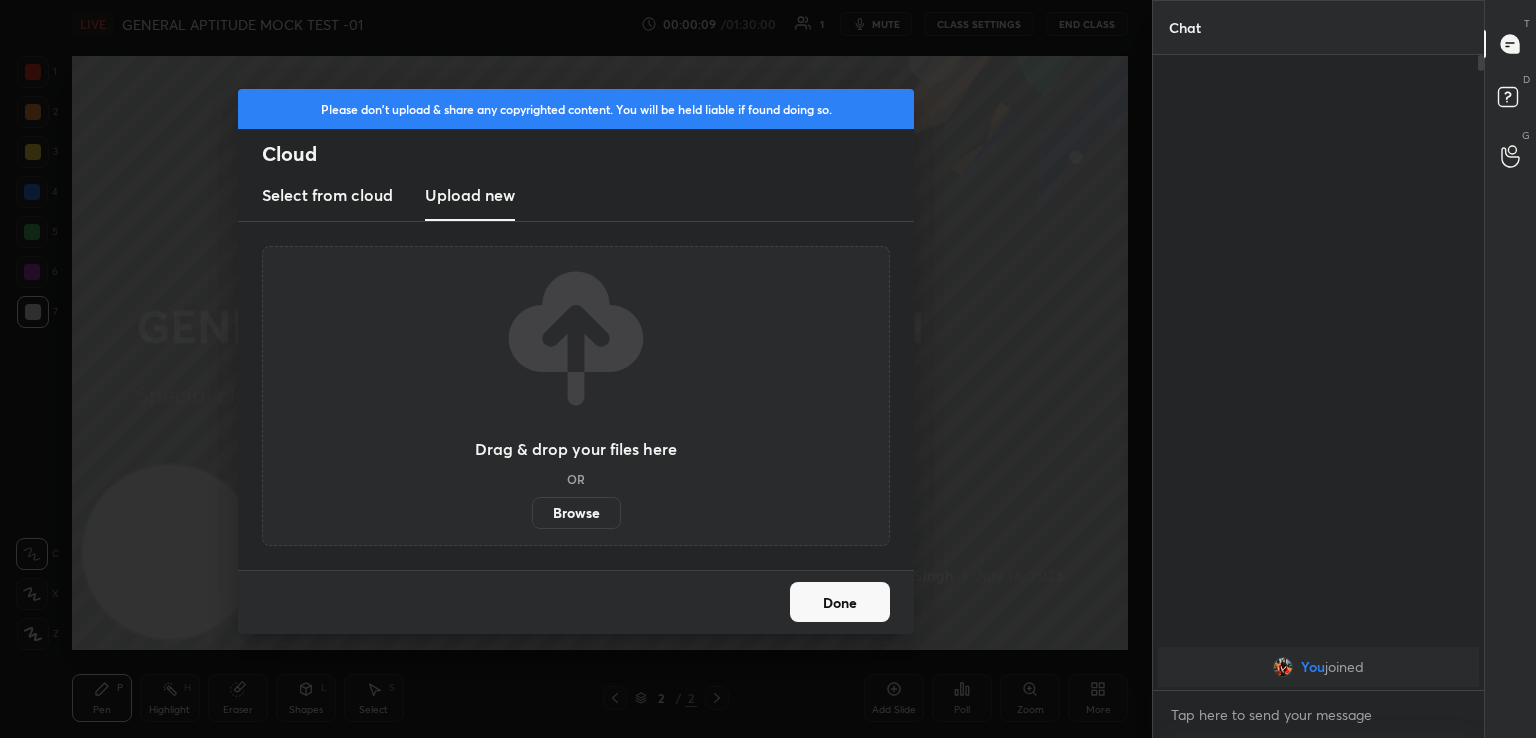 click on "Browse" at bounding box center [576, 513] 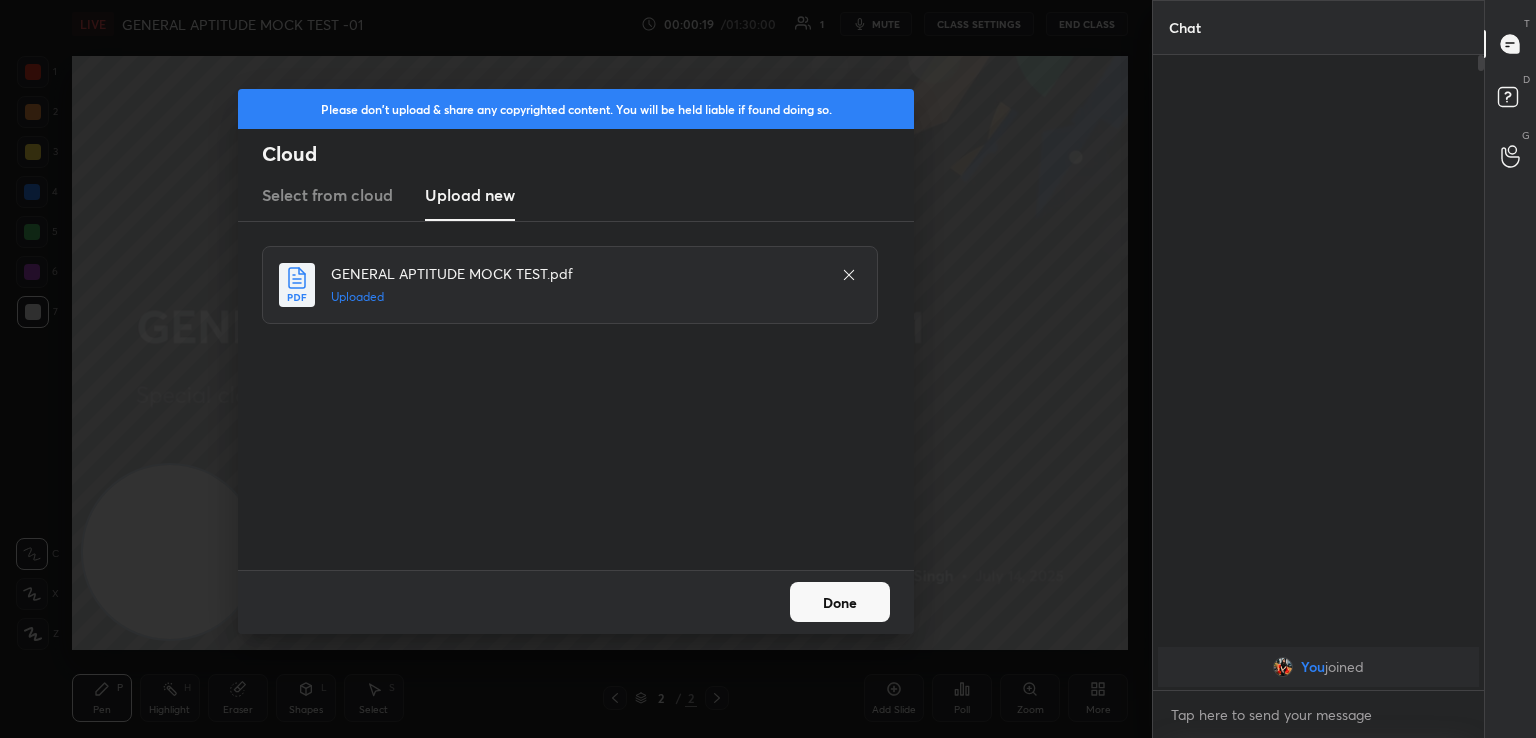 click on "Done" at bounding box center [840, 602] 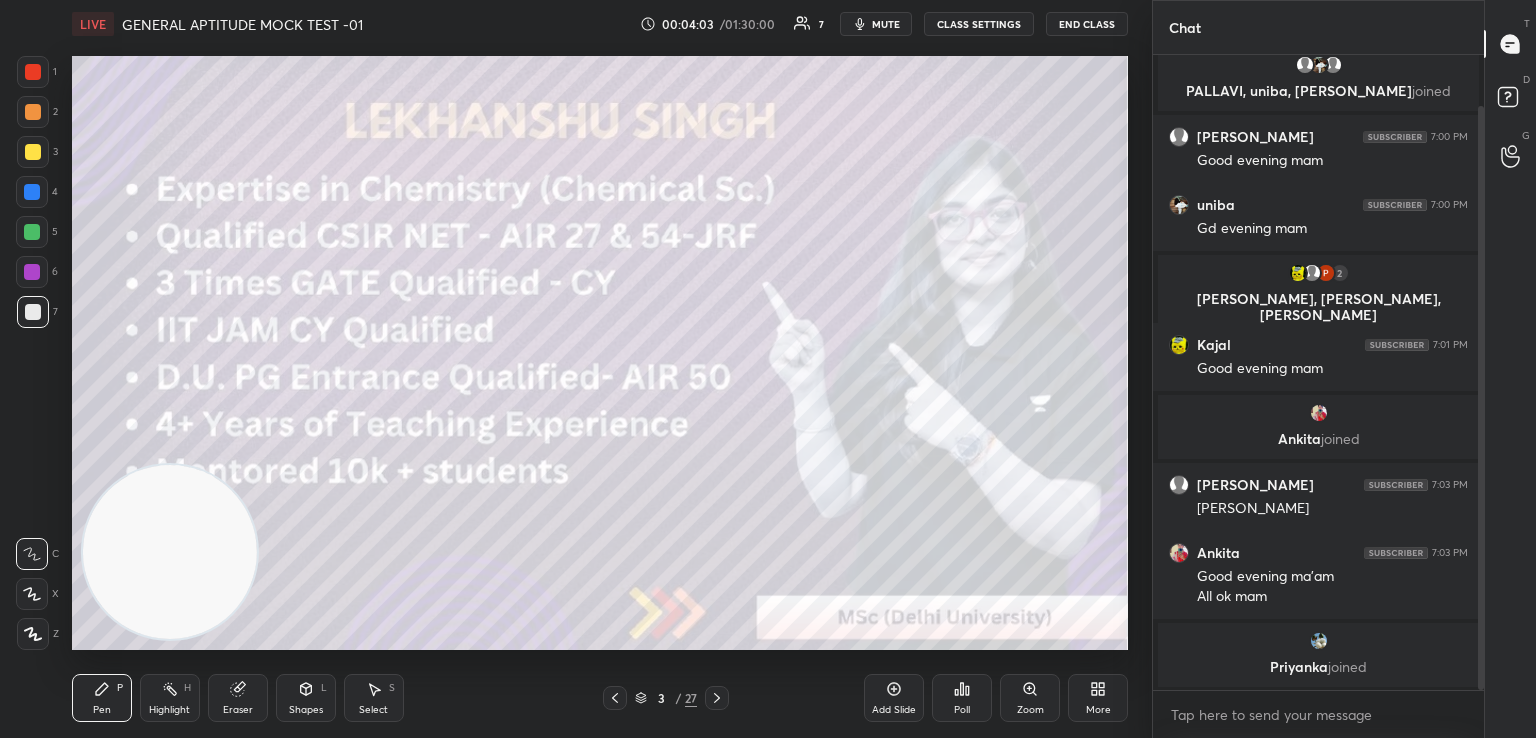scroll, scrollTop: 124, scrollLeft: 0, axis: vertical 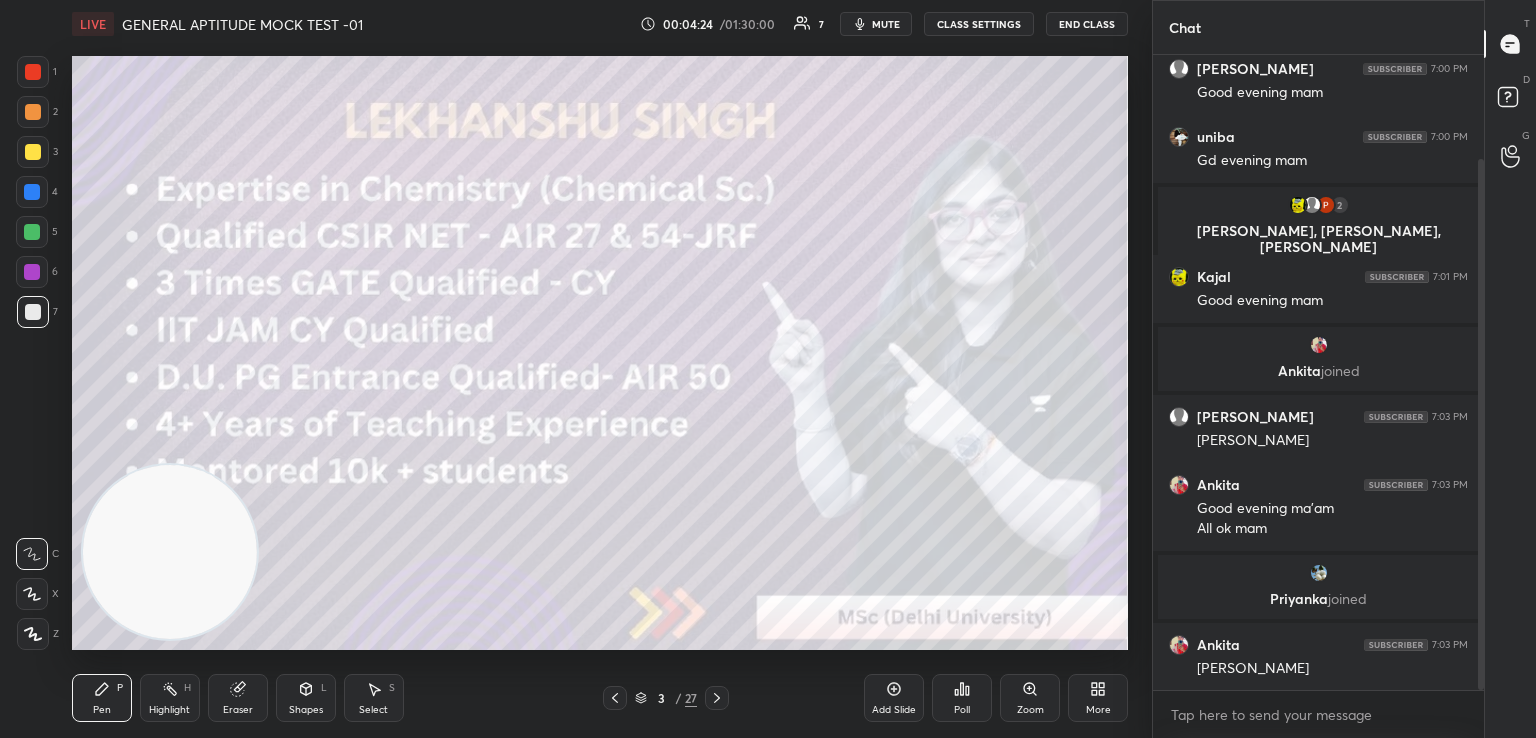 click on "1 2 3 4 5 6 7 C X Z C X Z E E Erase all   H H" at bounding box center [32, 353] 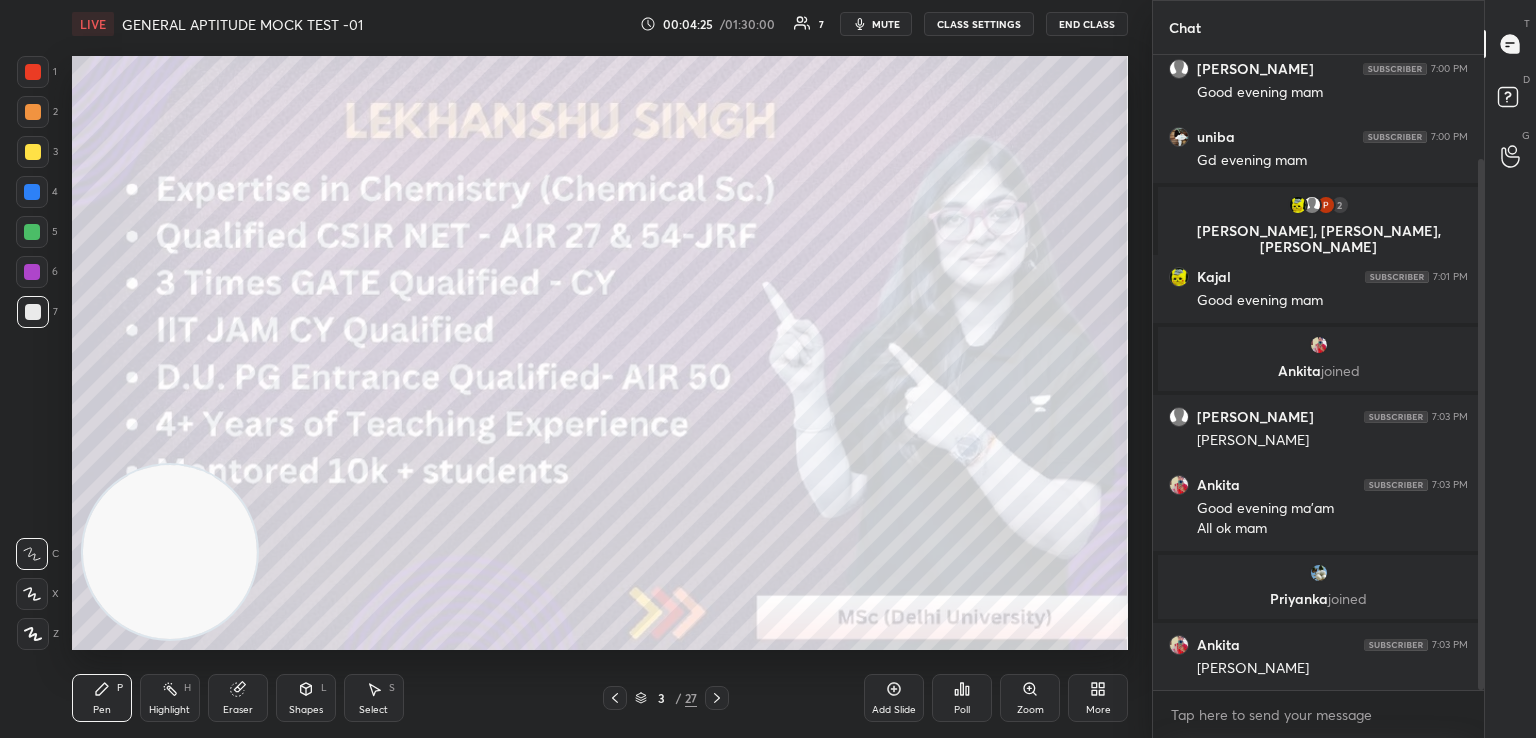 click 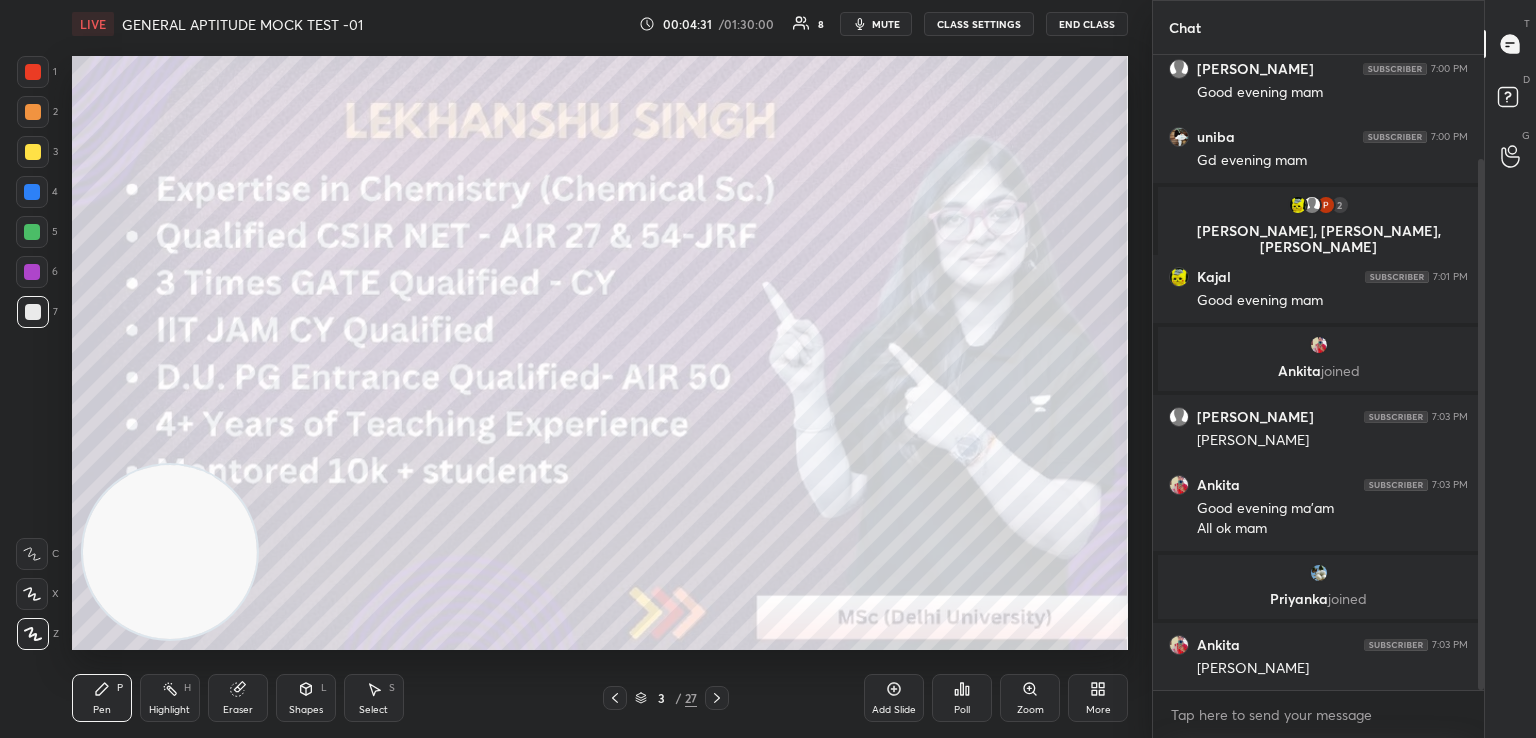 click at bounding box center (717, 698) 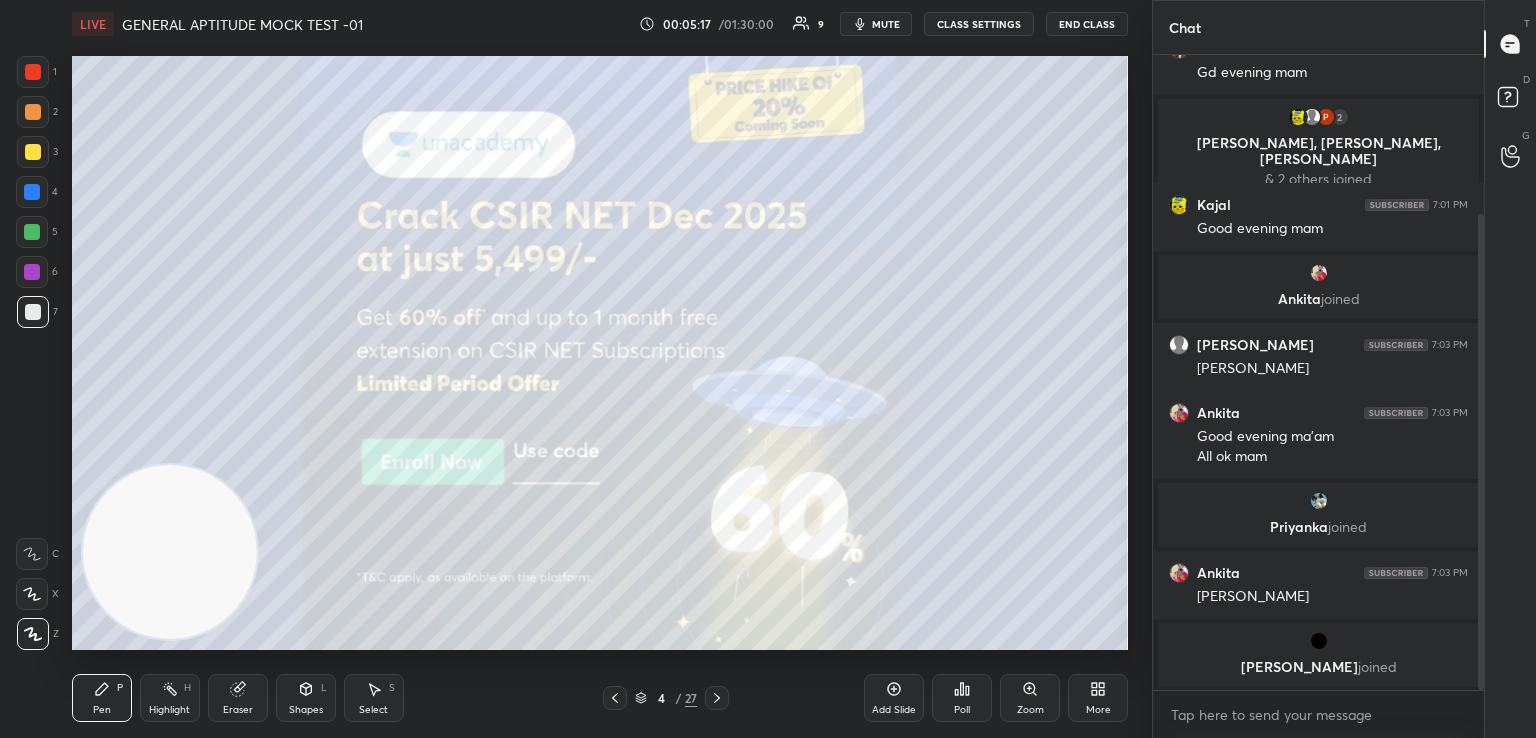 scroll, scrollTop: 282, scrollLeft: 0, axis: vertical 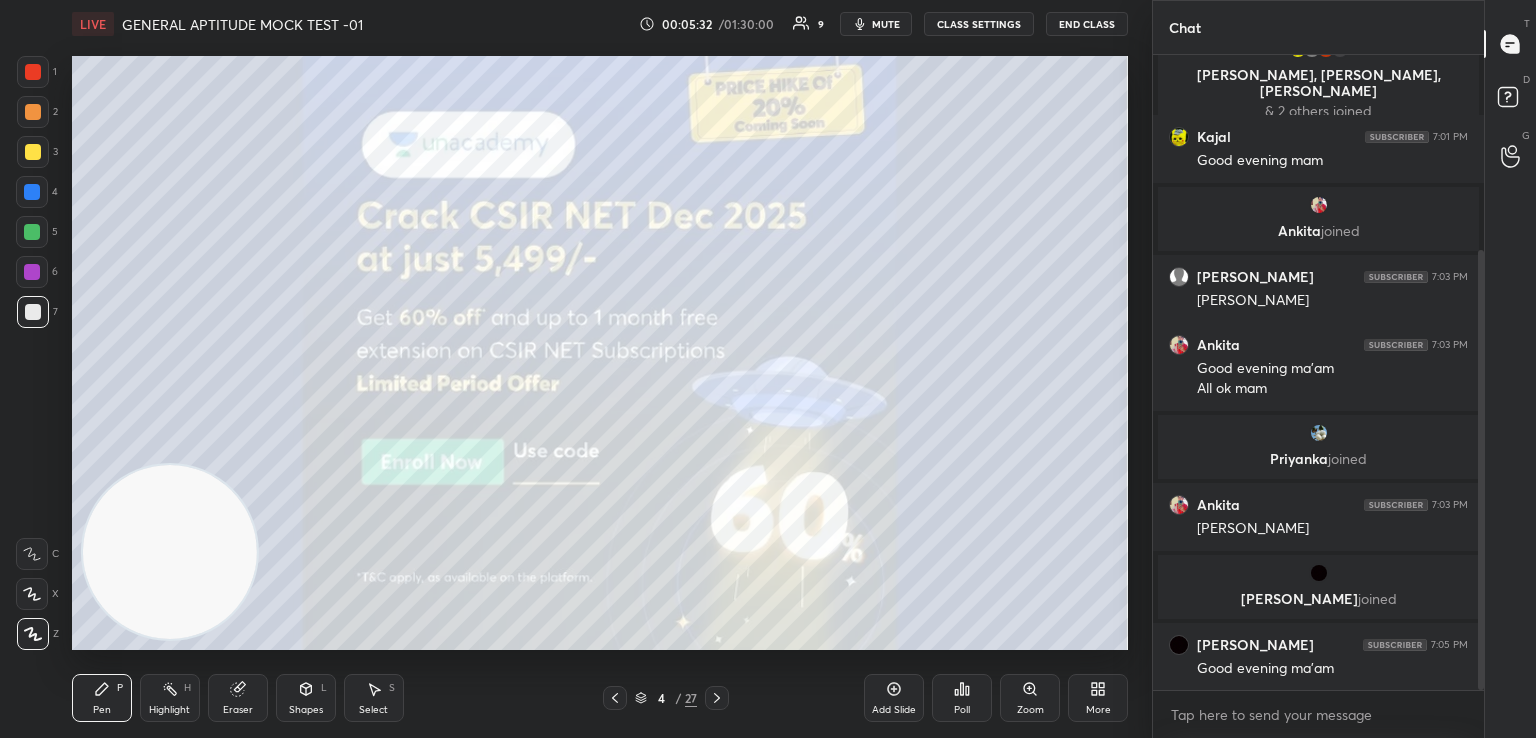 click 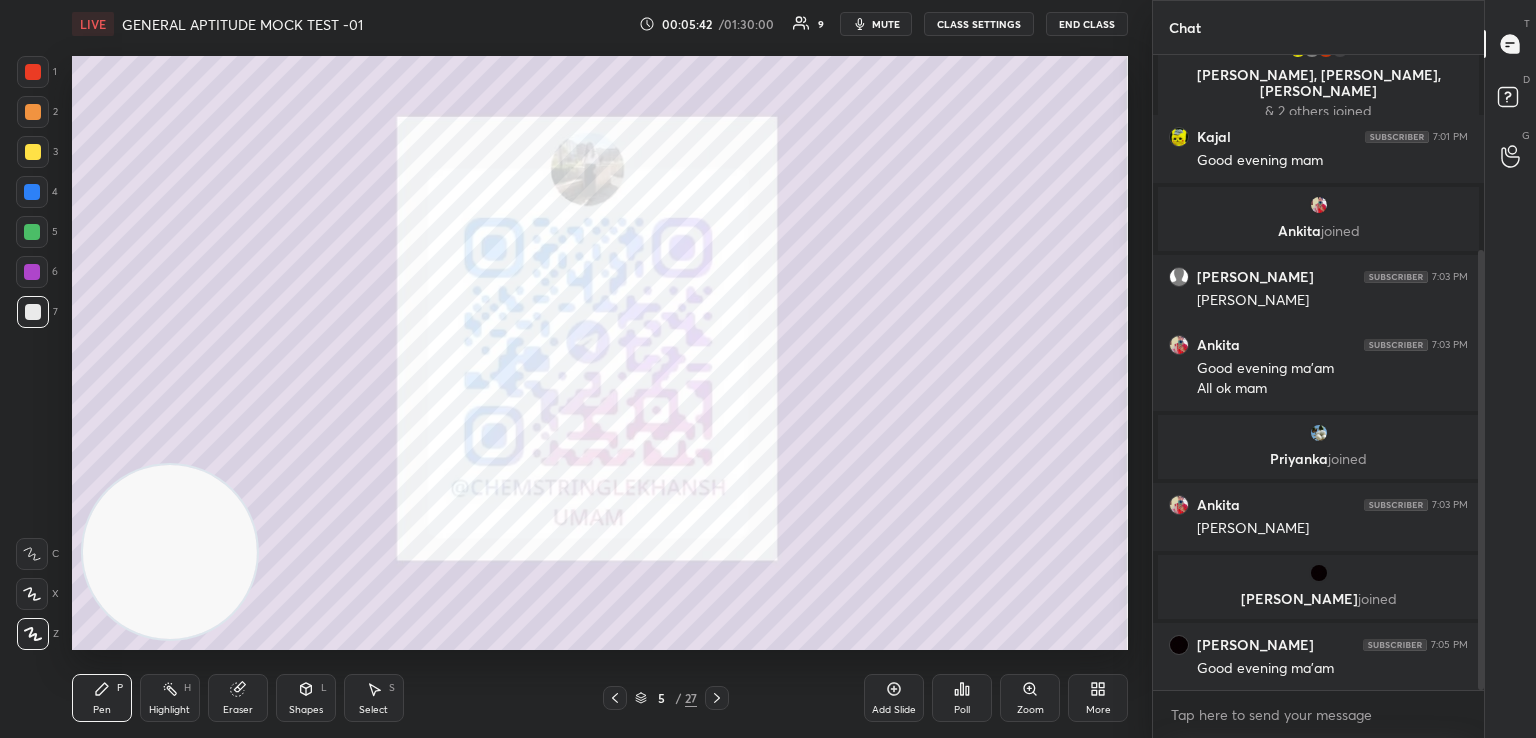 click at bounding box center (33, 72) 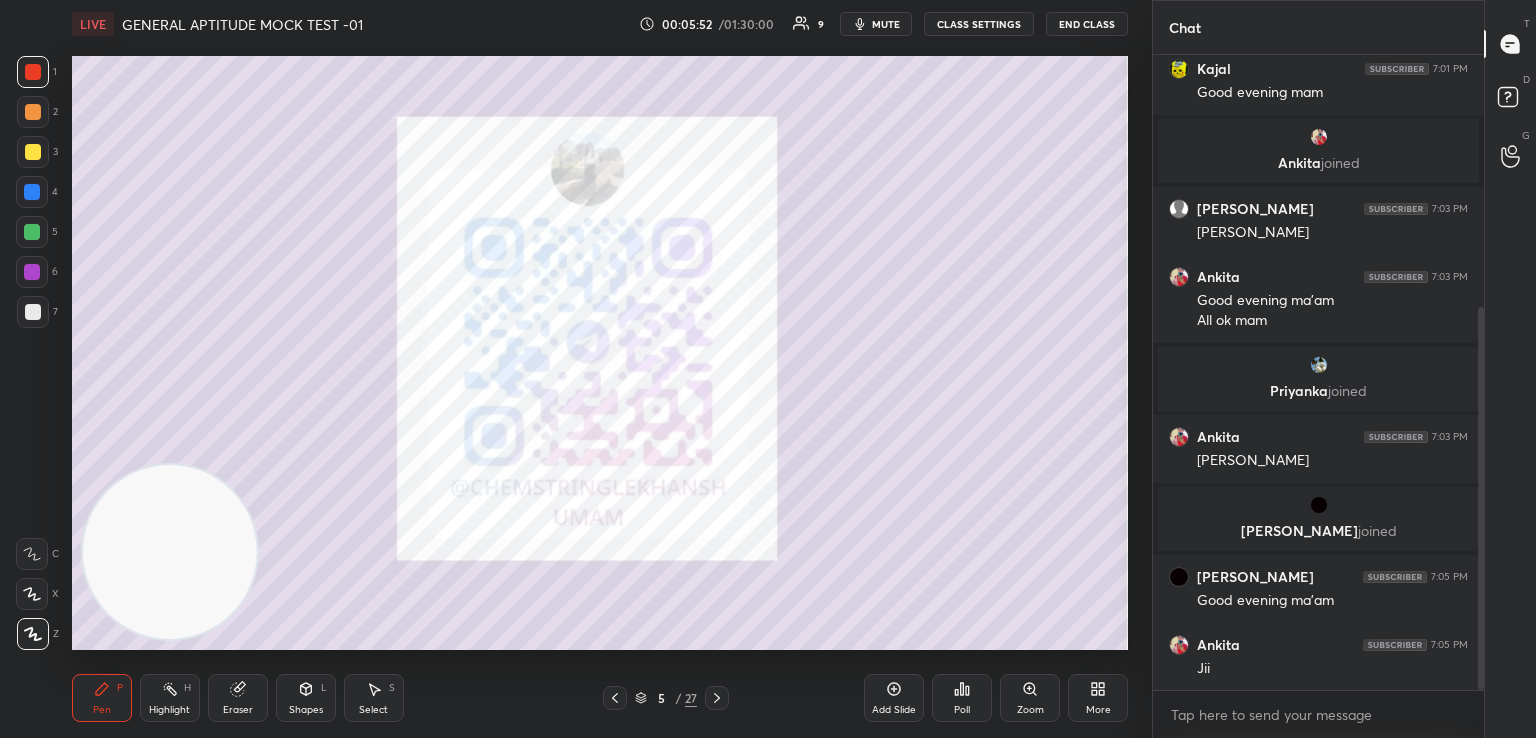 scroll, scrollTop: 418, scrollLeft: 0, axis: vertical 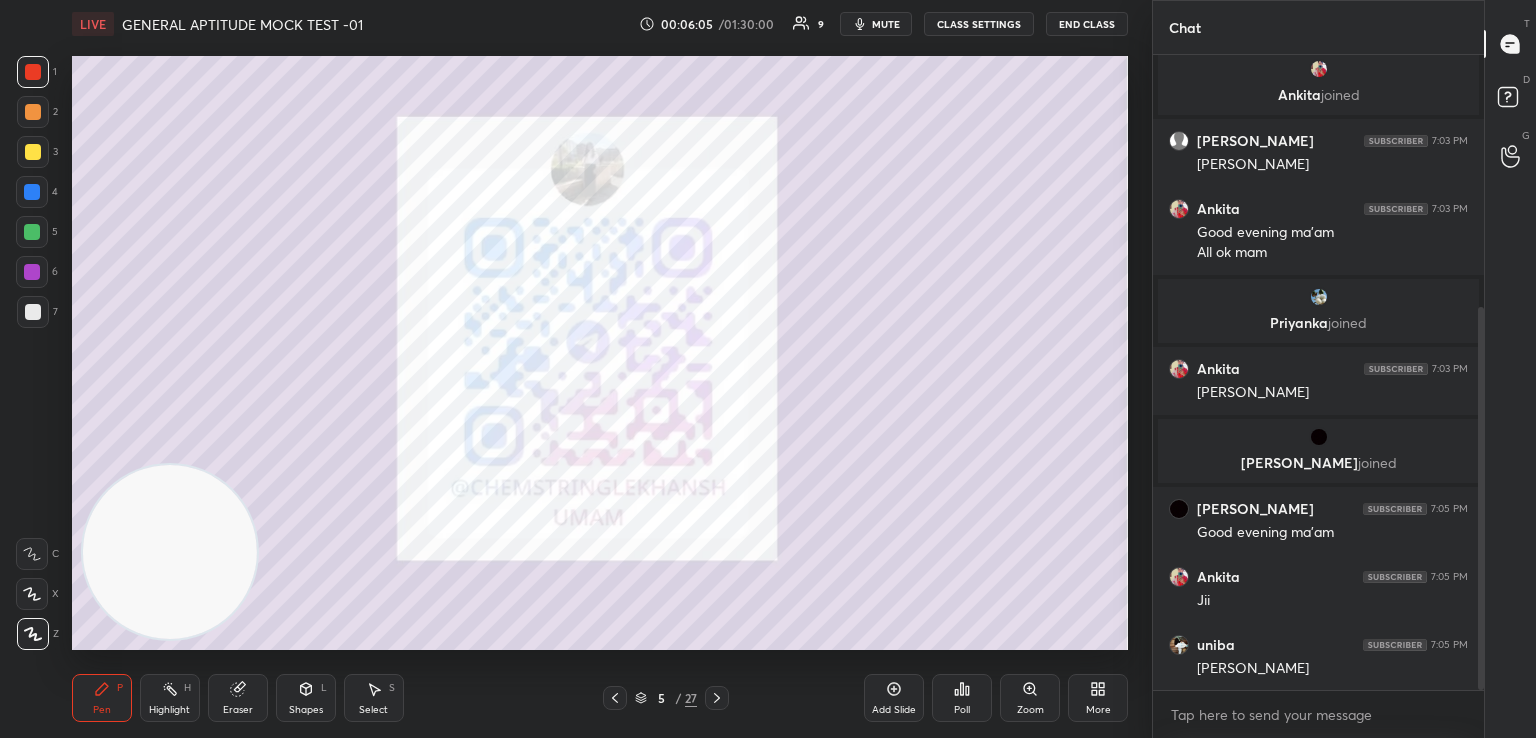 click 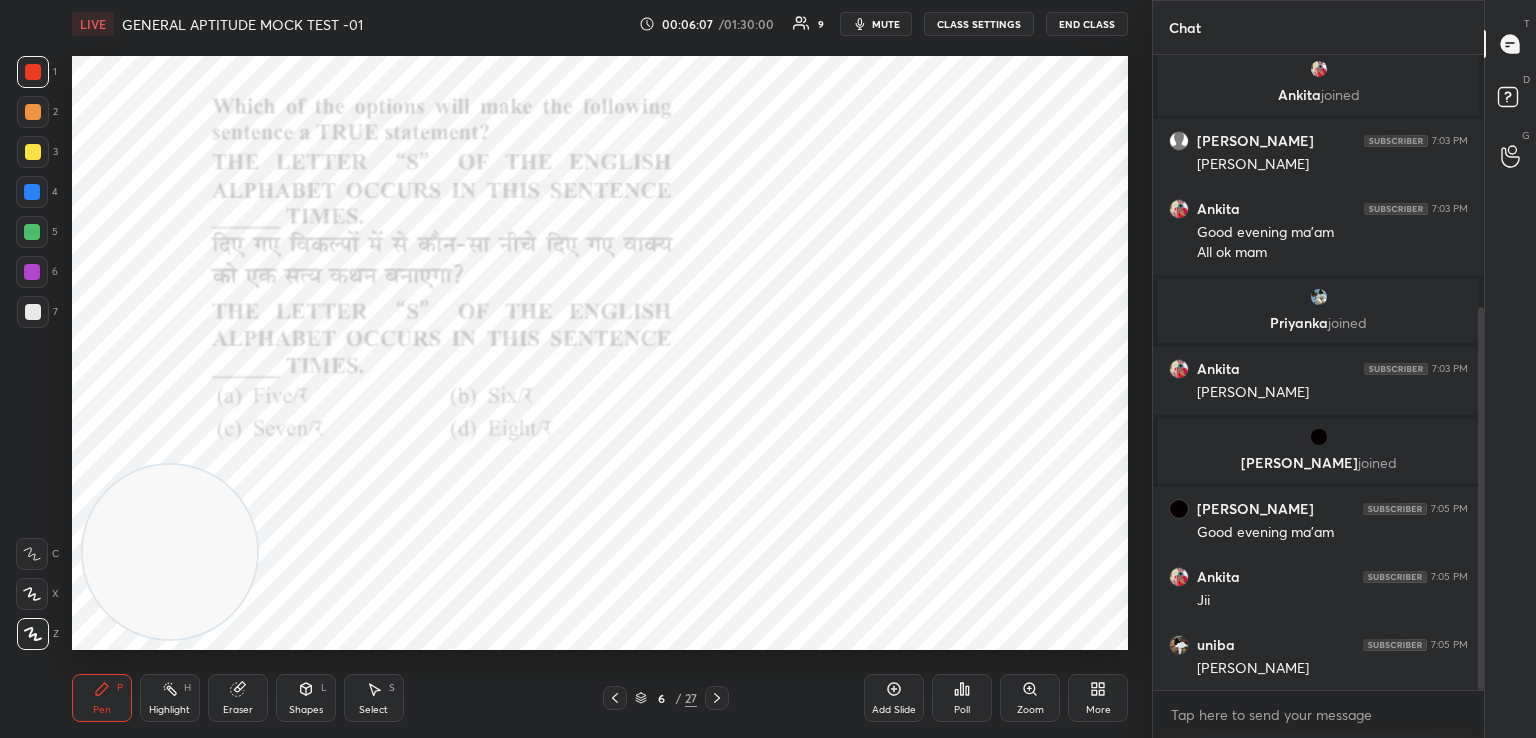 click at bounding box center (33, 72) 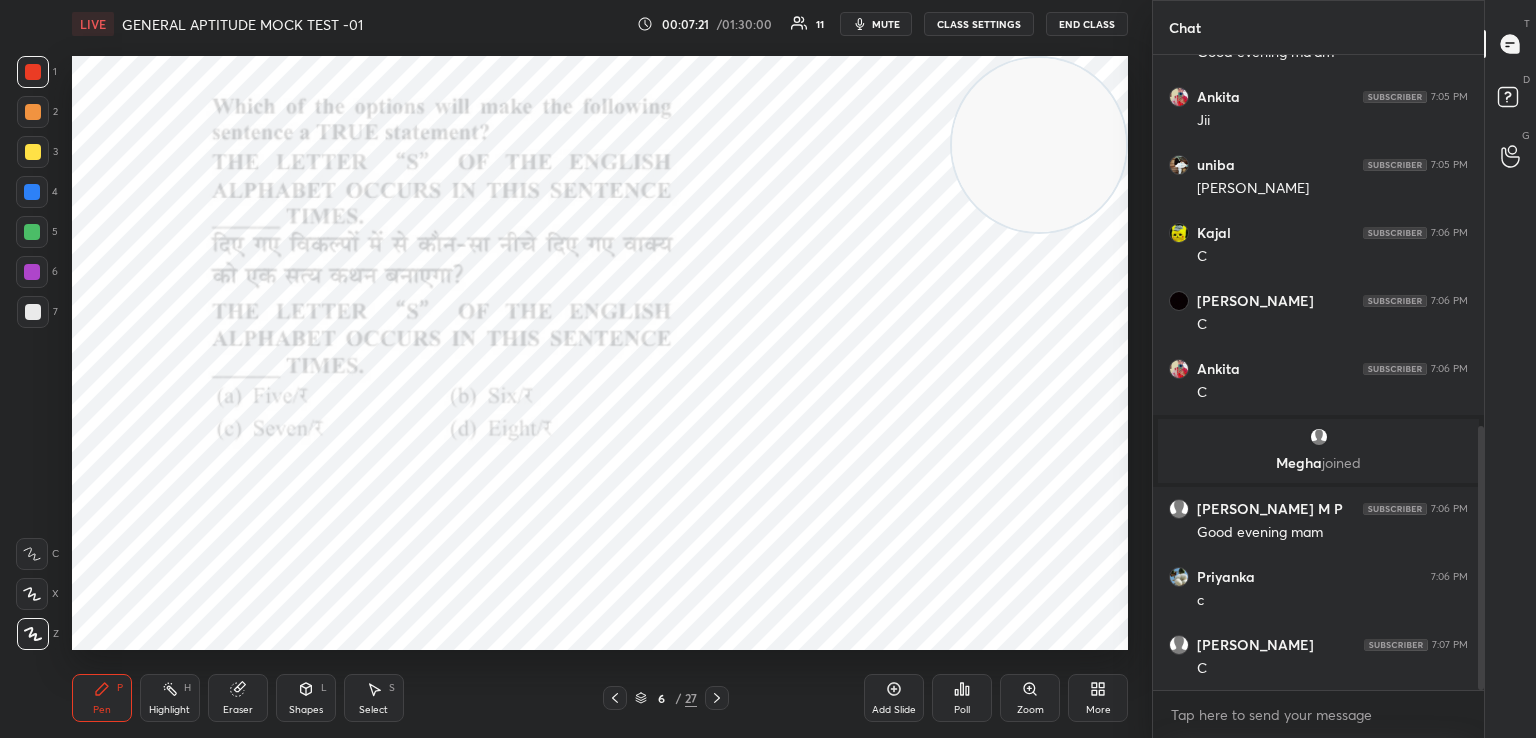 scroll, scrollTop: 964, scrollLeft: 0, axis: vertical 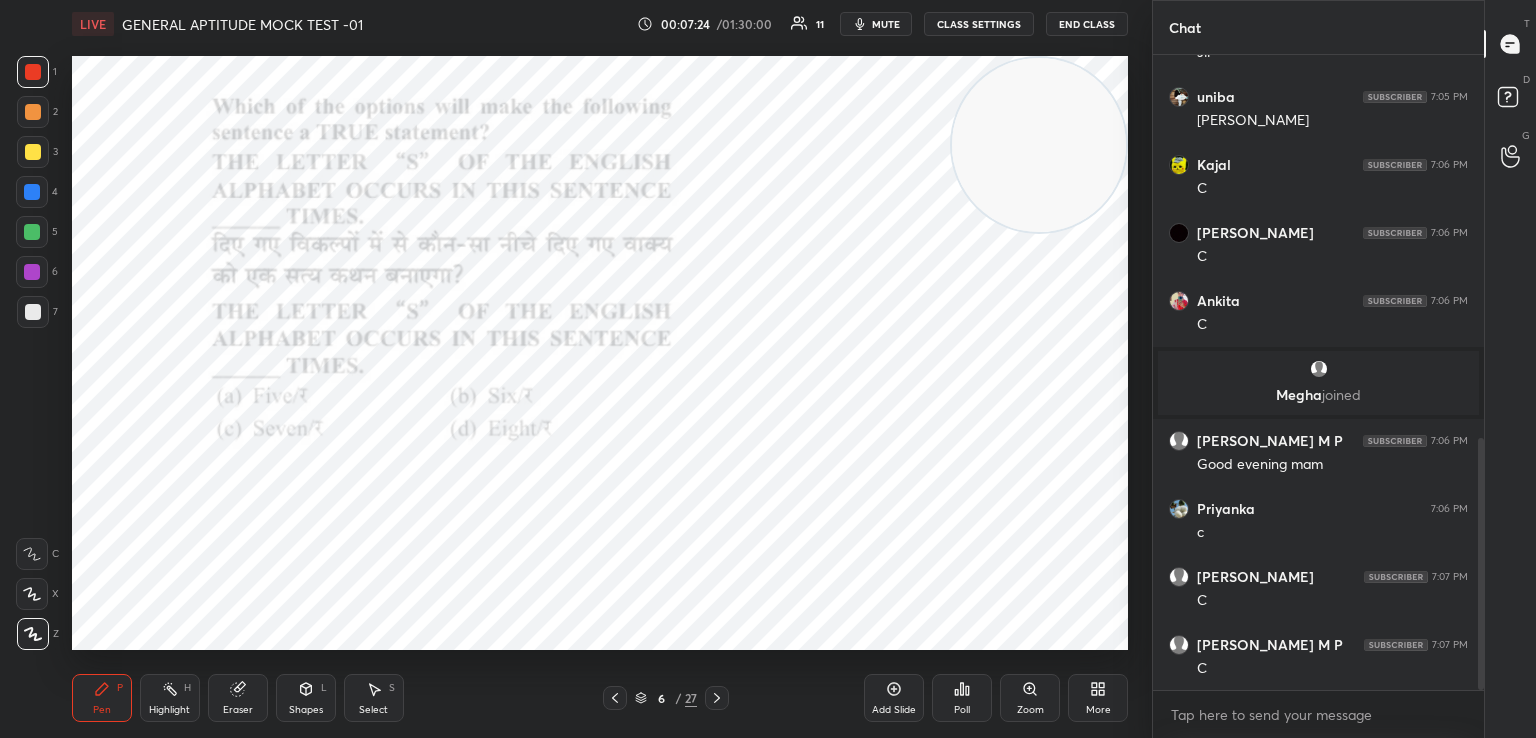 click 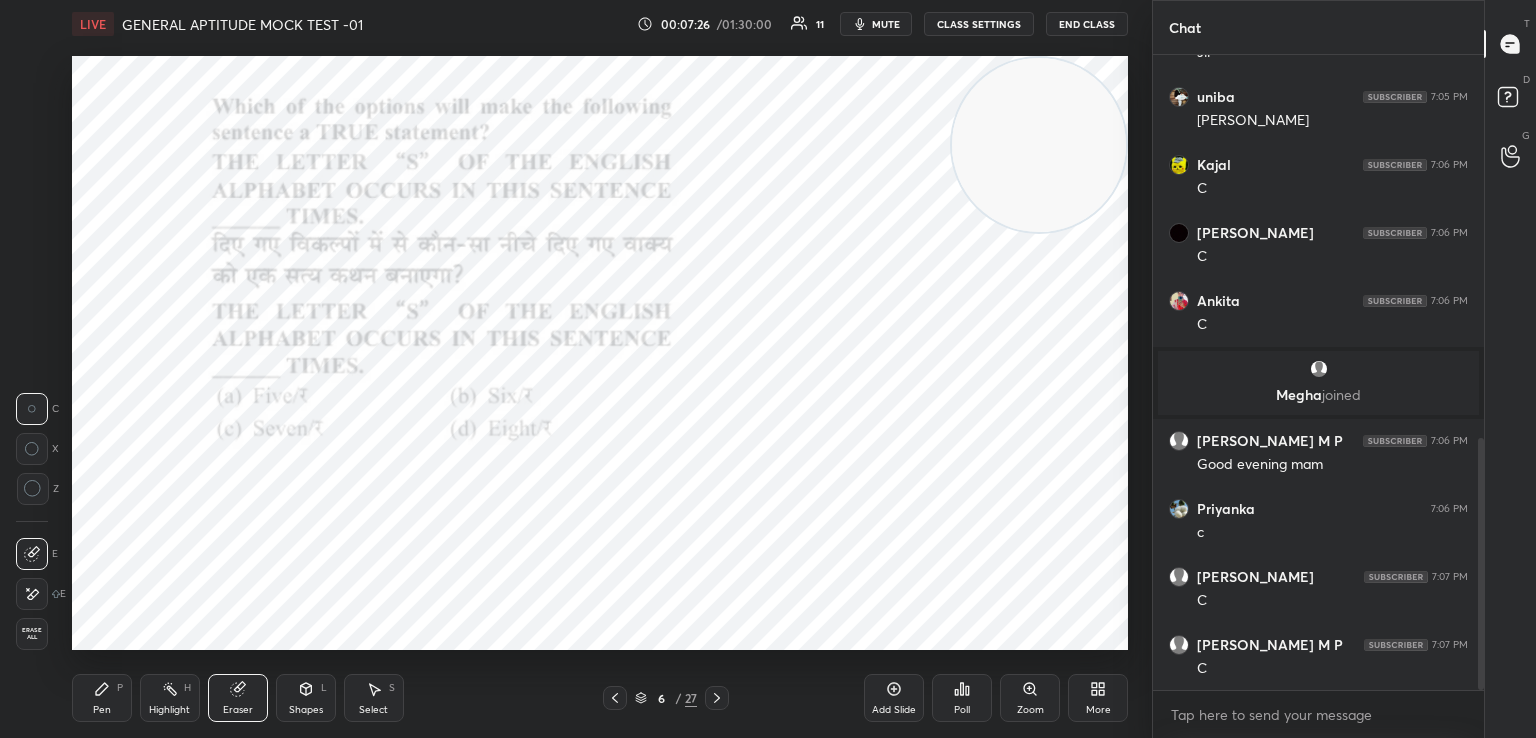 scroll, scrollTop: 1032, scrollLeft: 0, axis: vertical 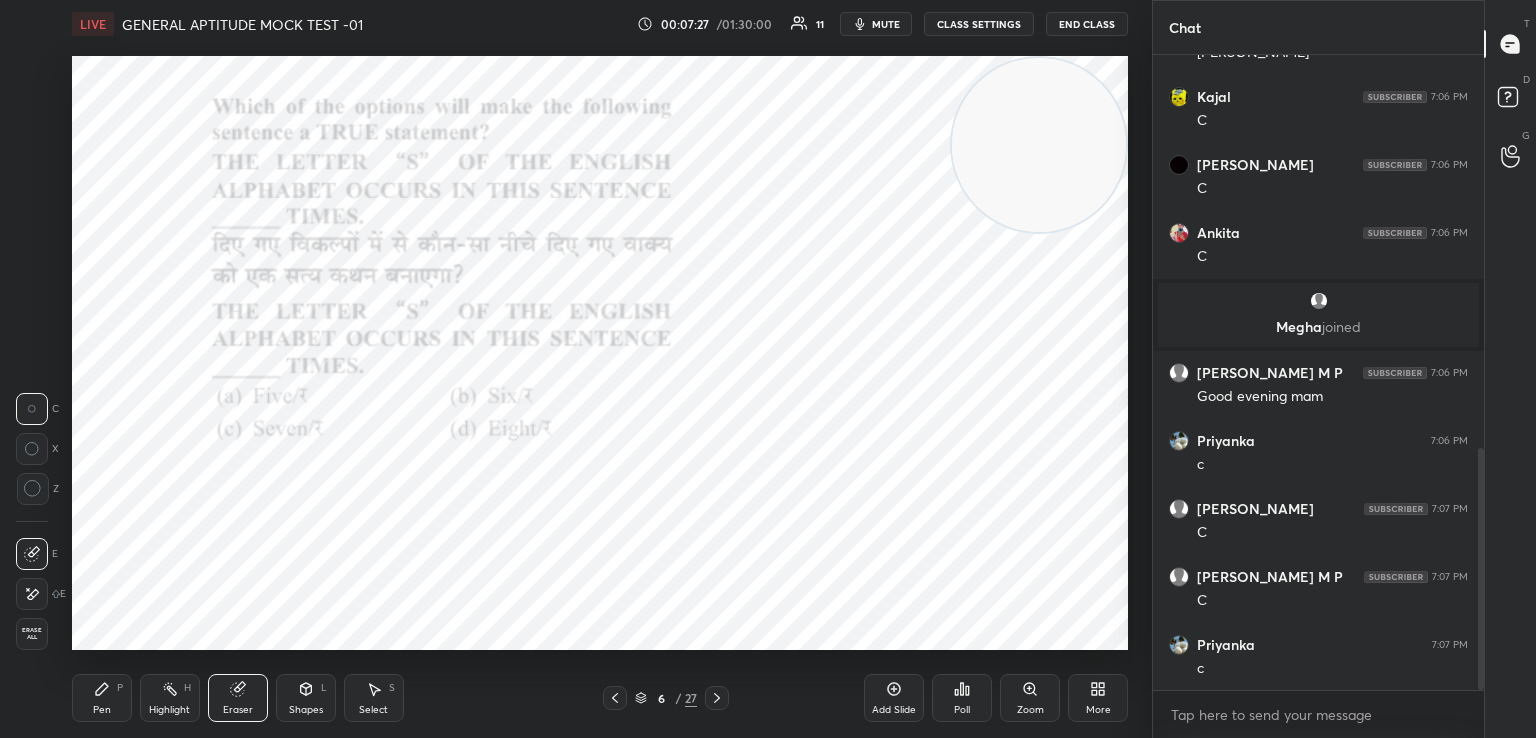 click on "Pen P" at bounding box center [102, 698] 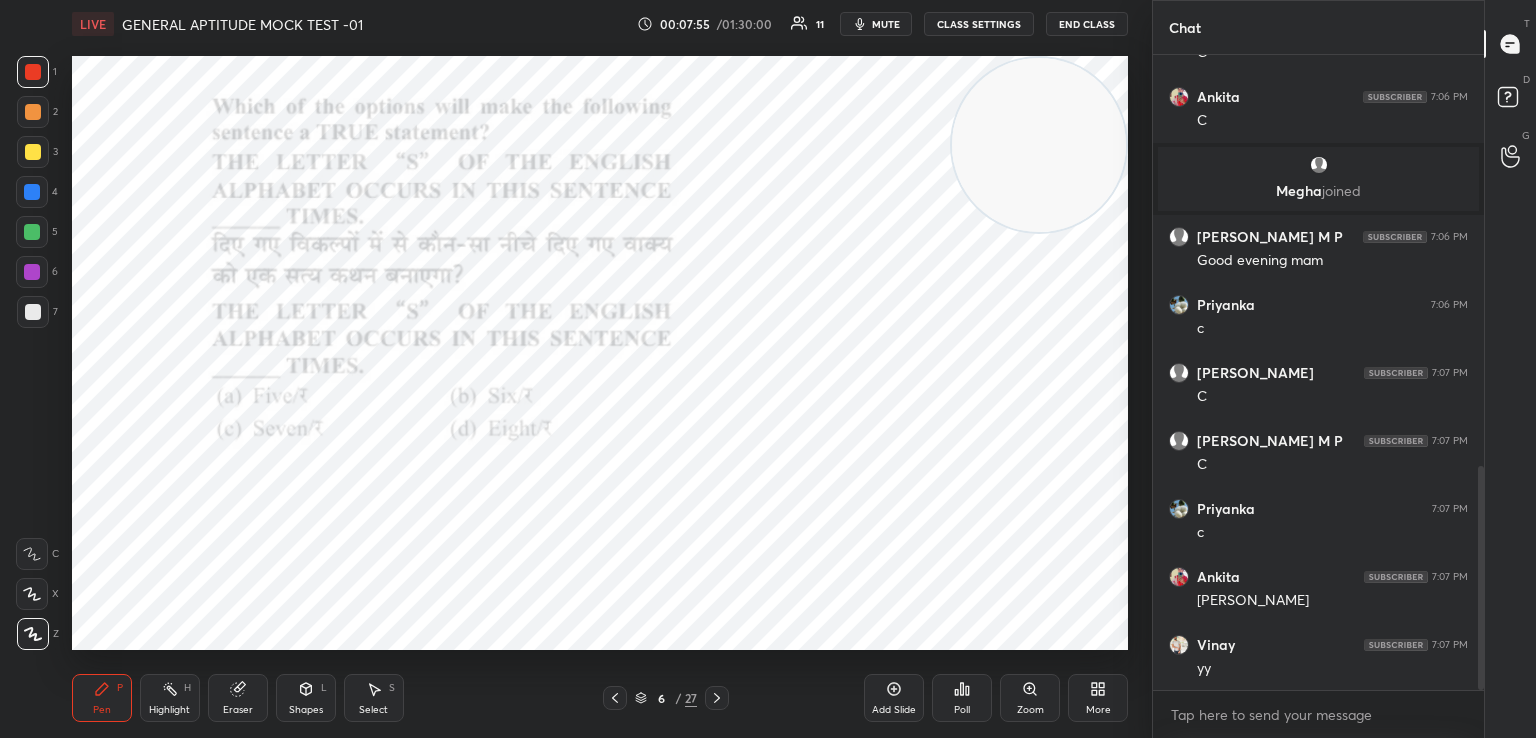 scroll, scrollTop: 1236, scrollLeft: 0, axis: vertical 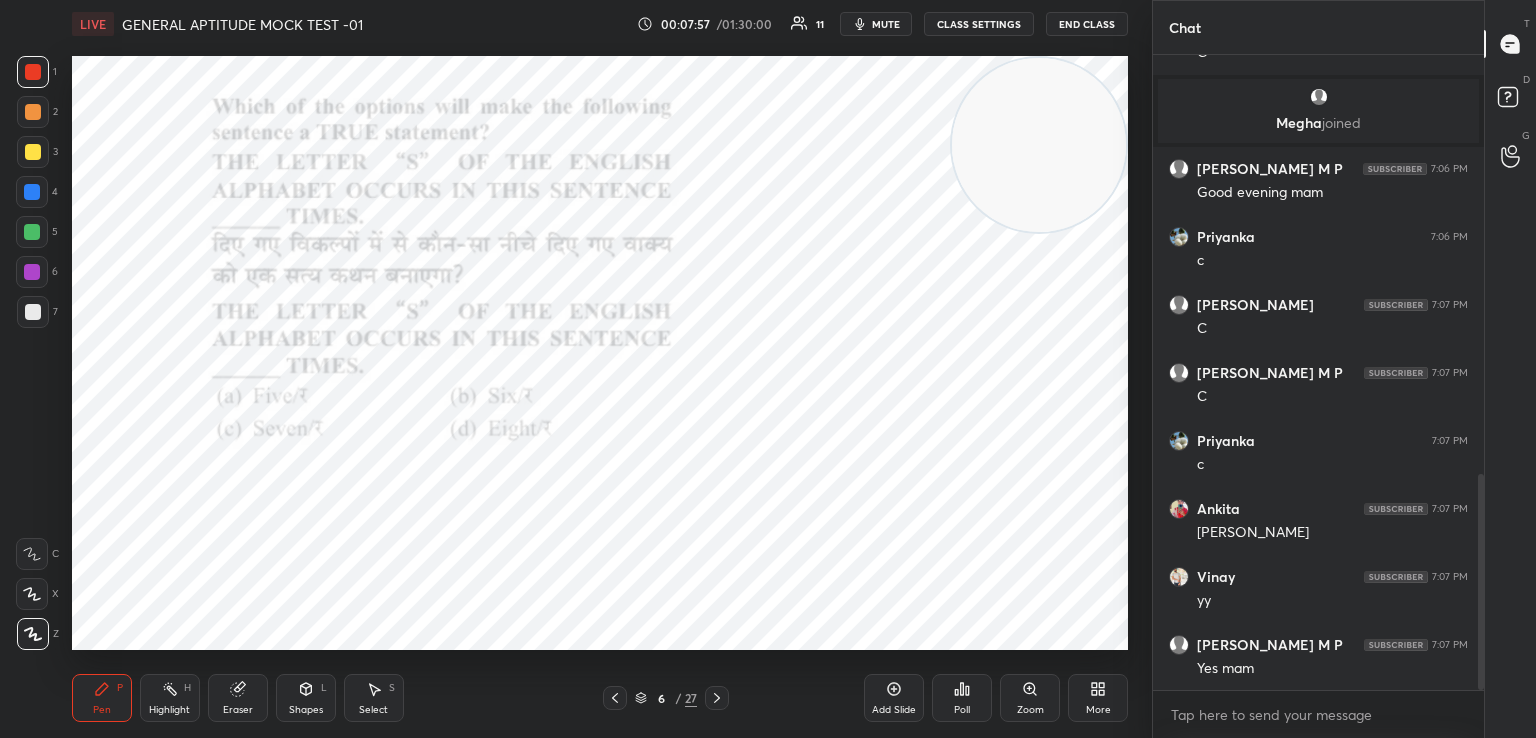 click 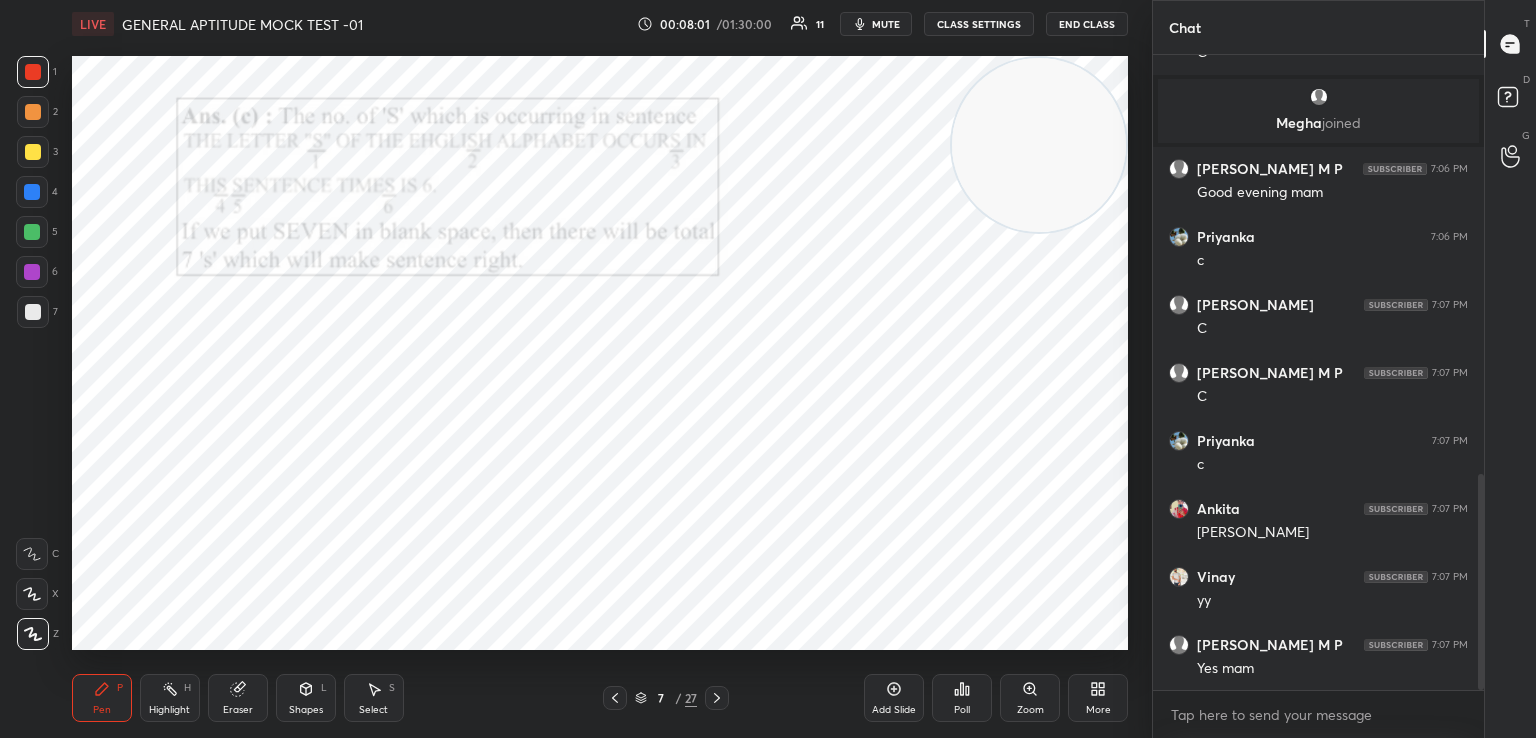 click 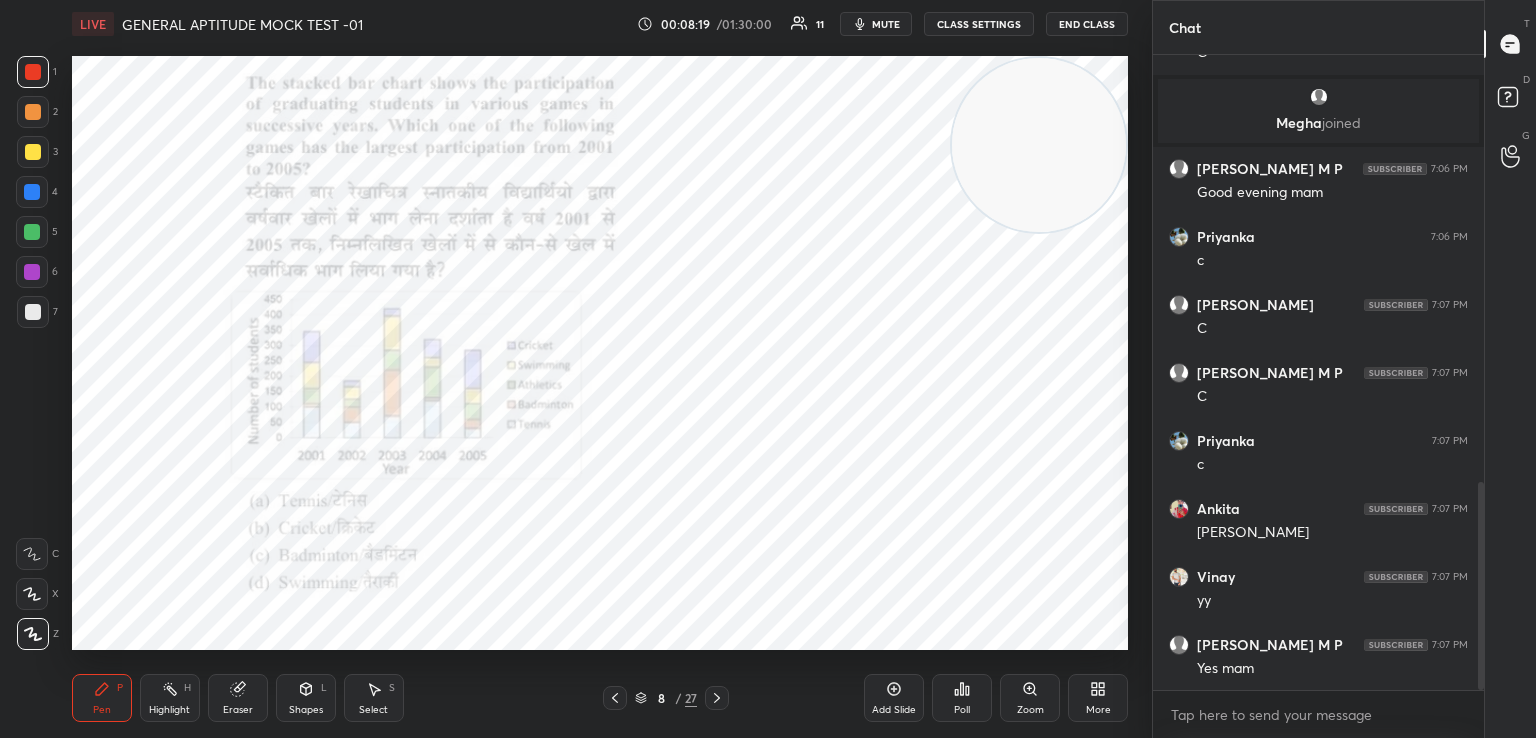 scroll, scrollTop: 1308, scrollLeft: 0, axis: vertical 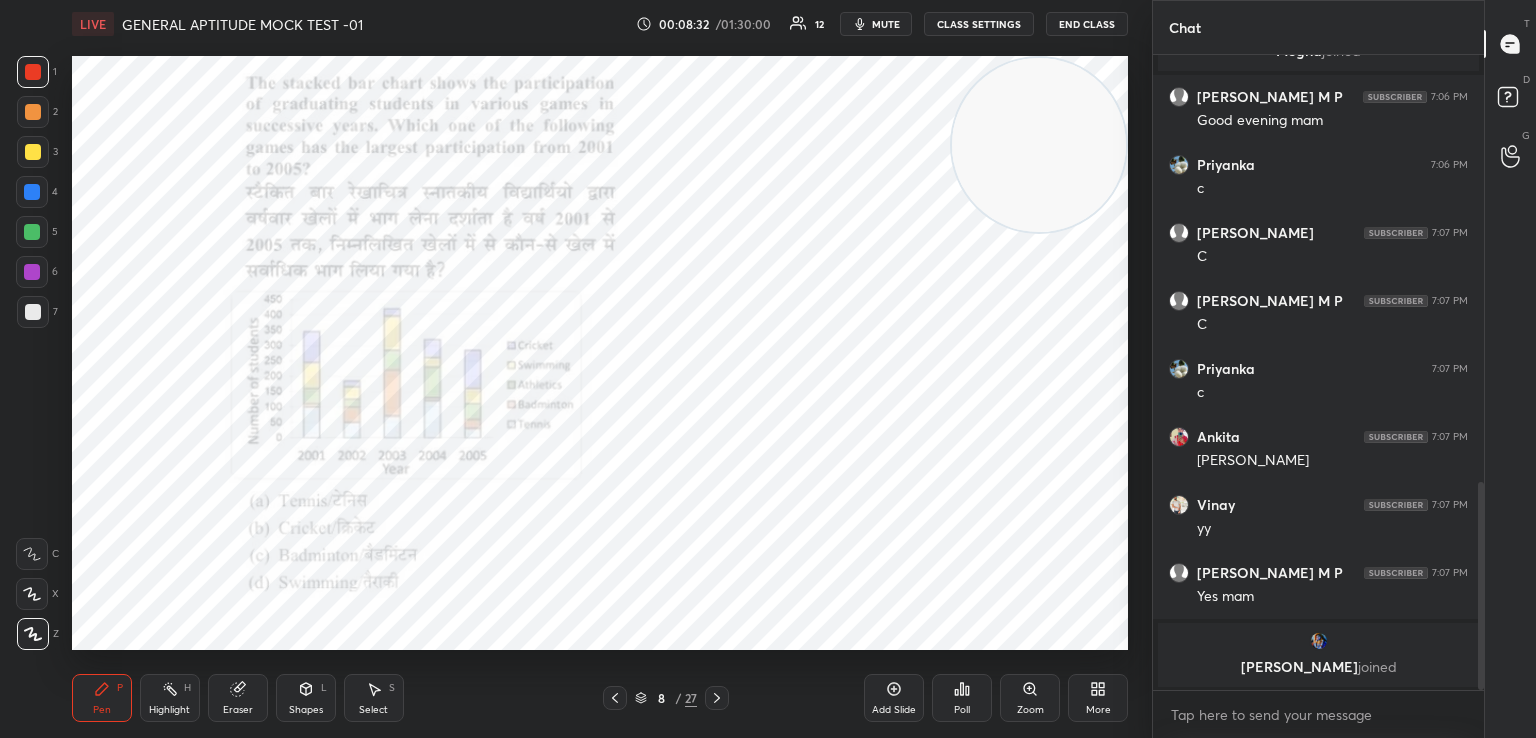 click 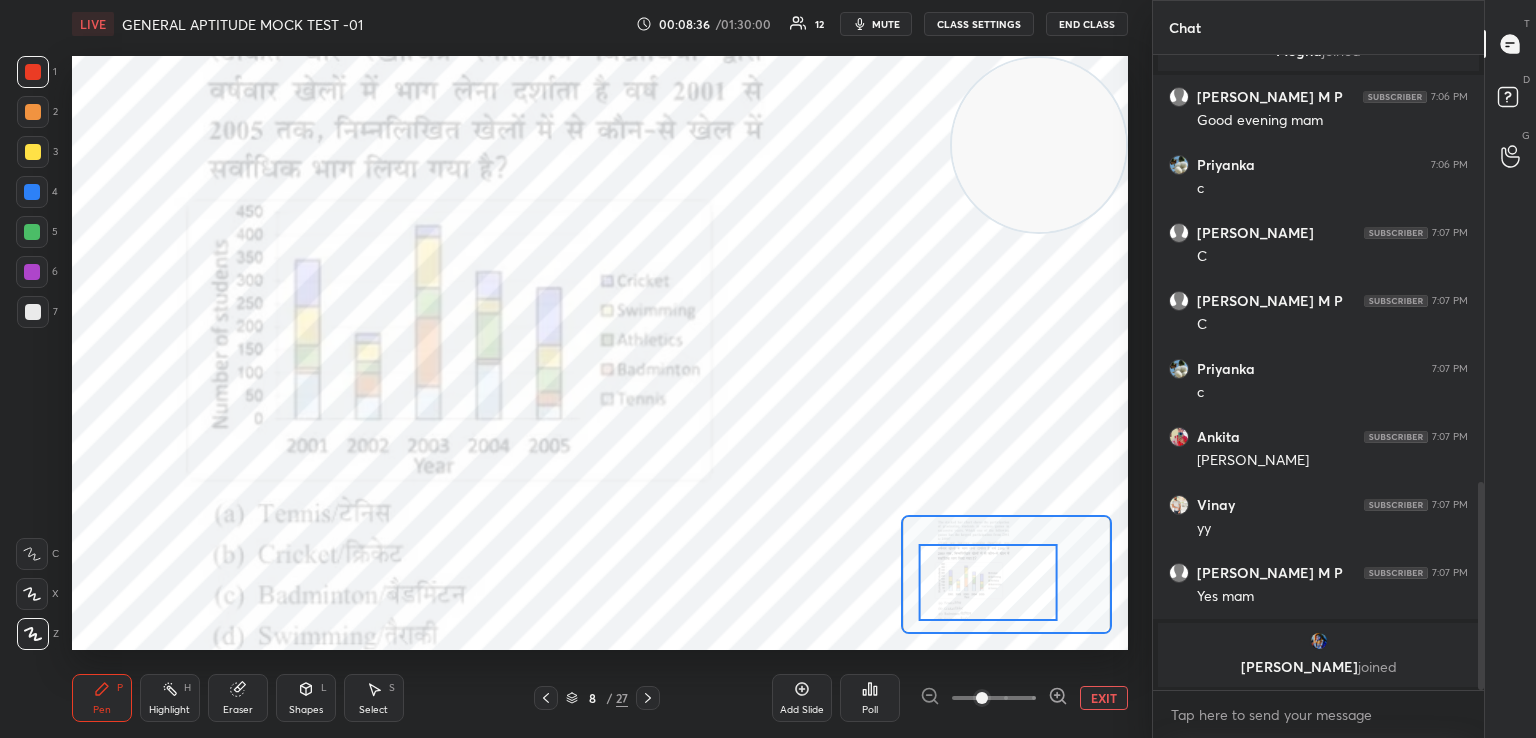 click on "Poll" at bounding box center (870, 698) 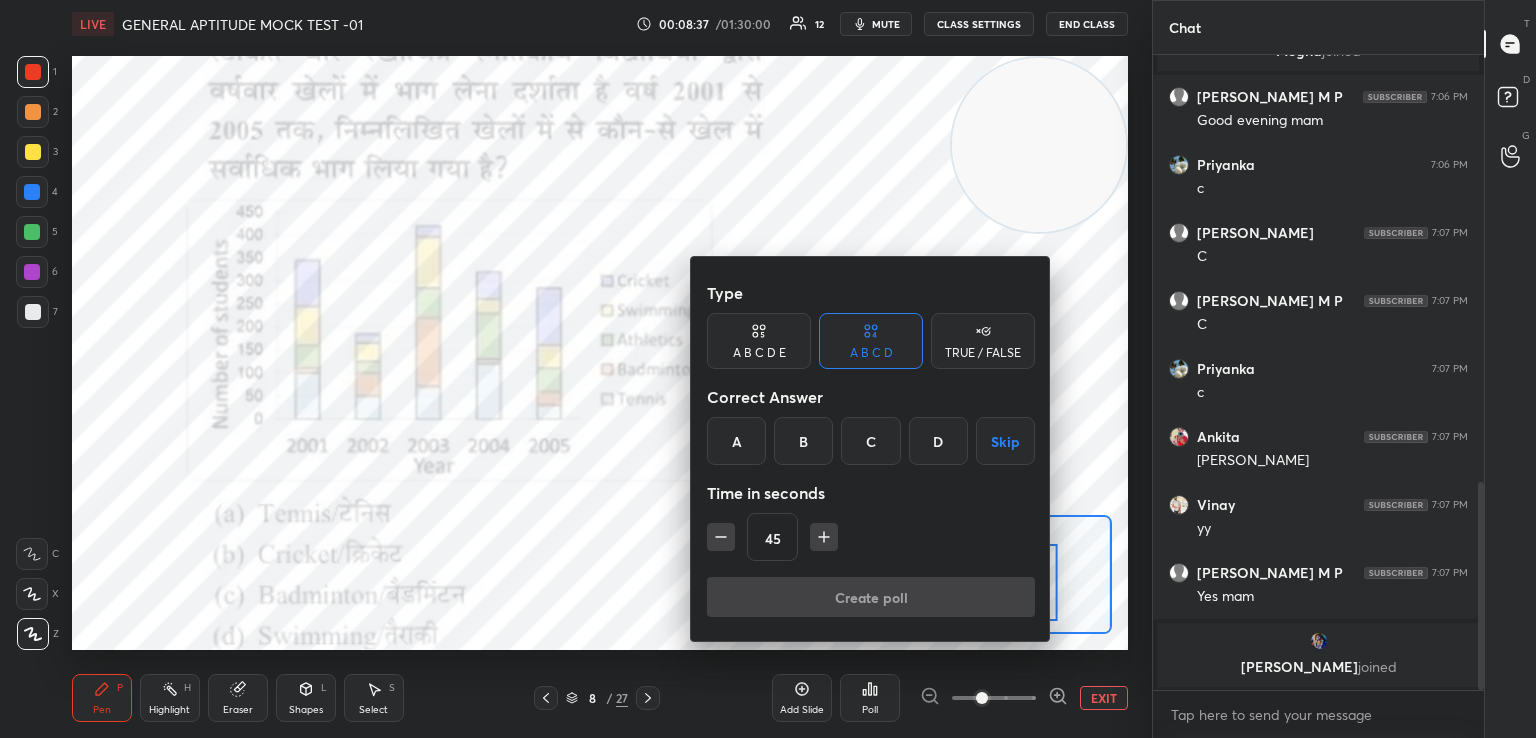 click on "A" at bounding box center (736, 441) 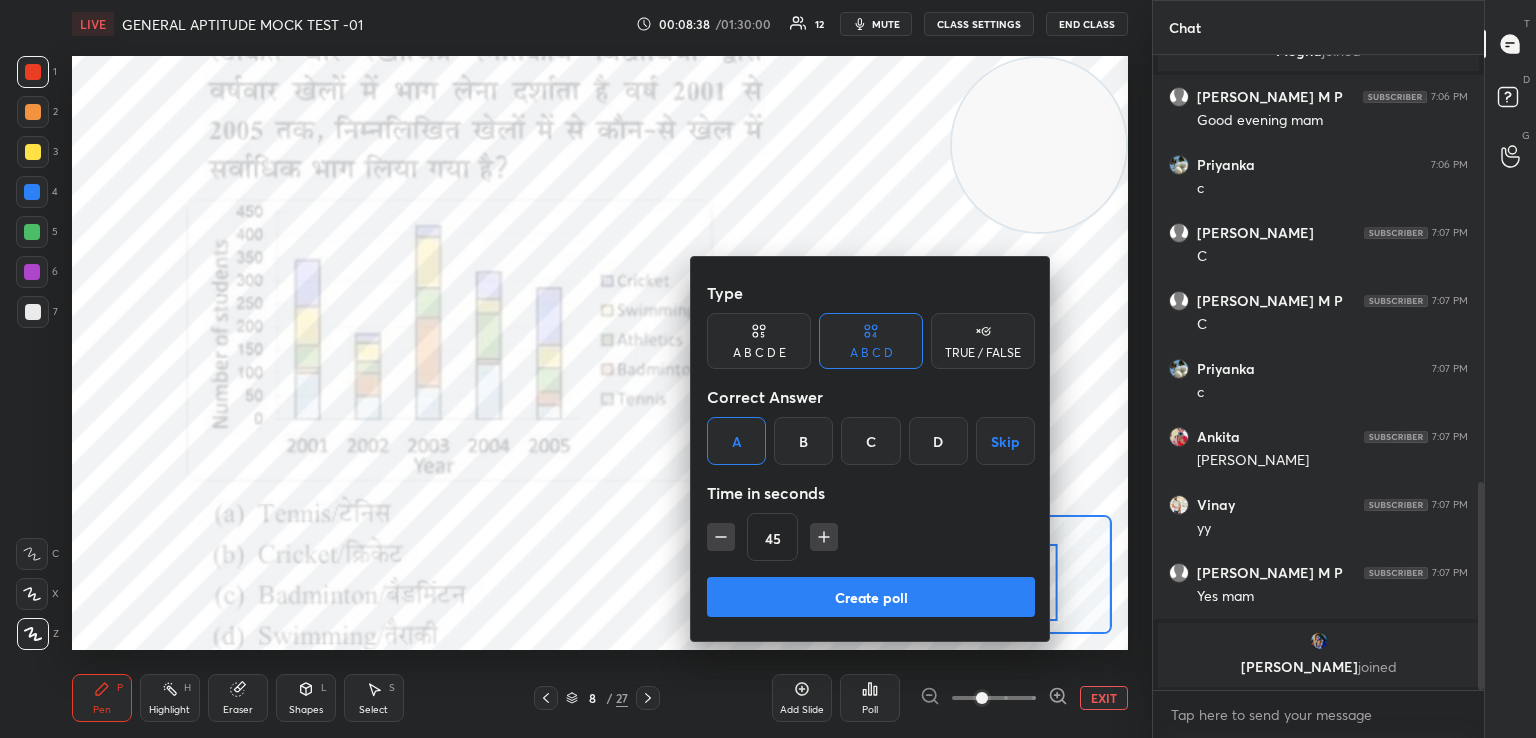 click at bounding box center [824, 537] 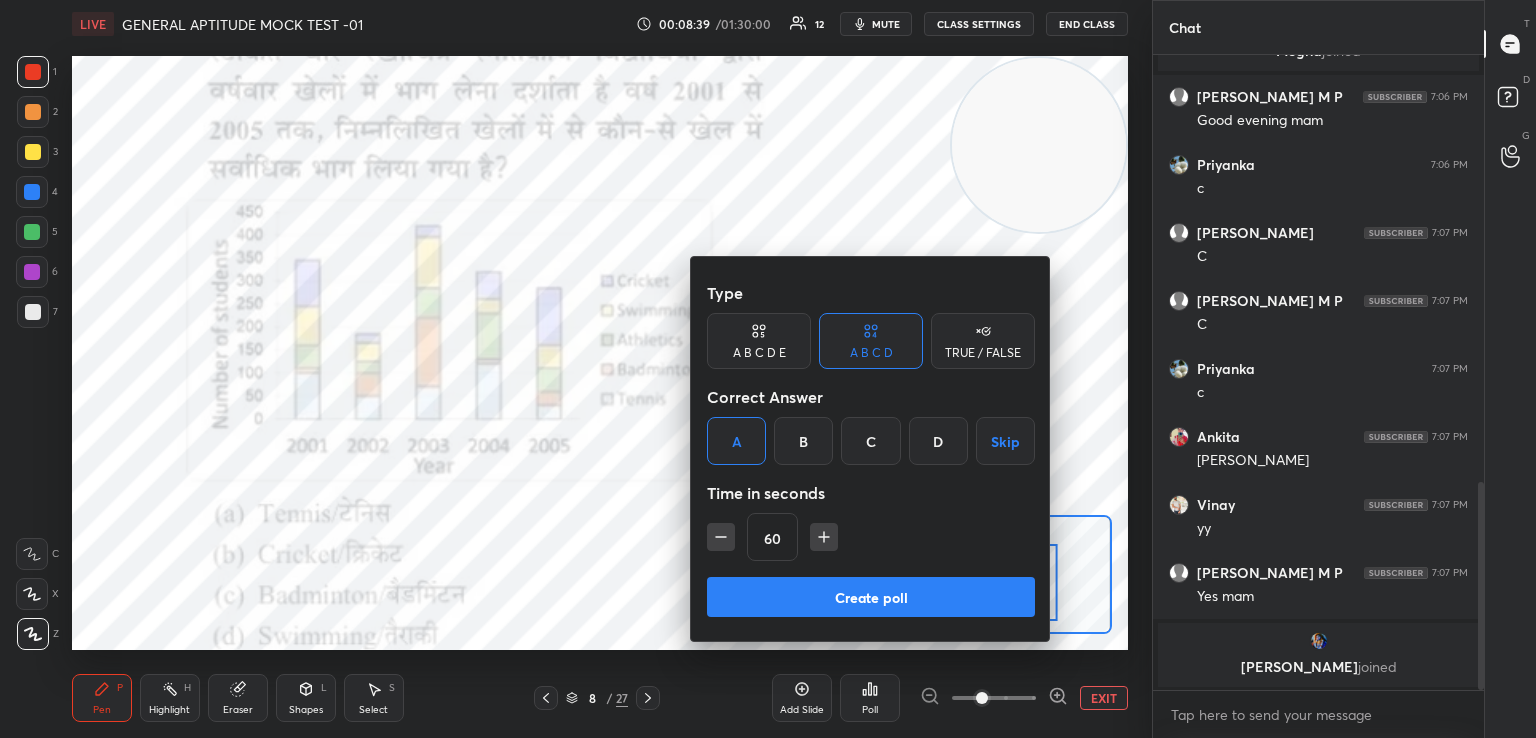 click on "Create poll" at bounding box center [871, 597] 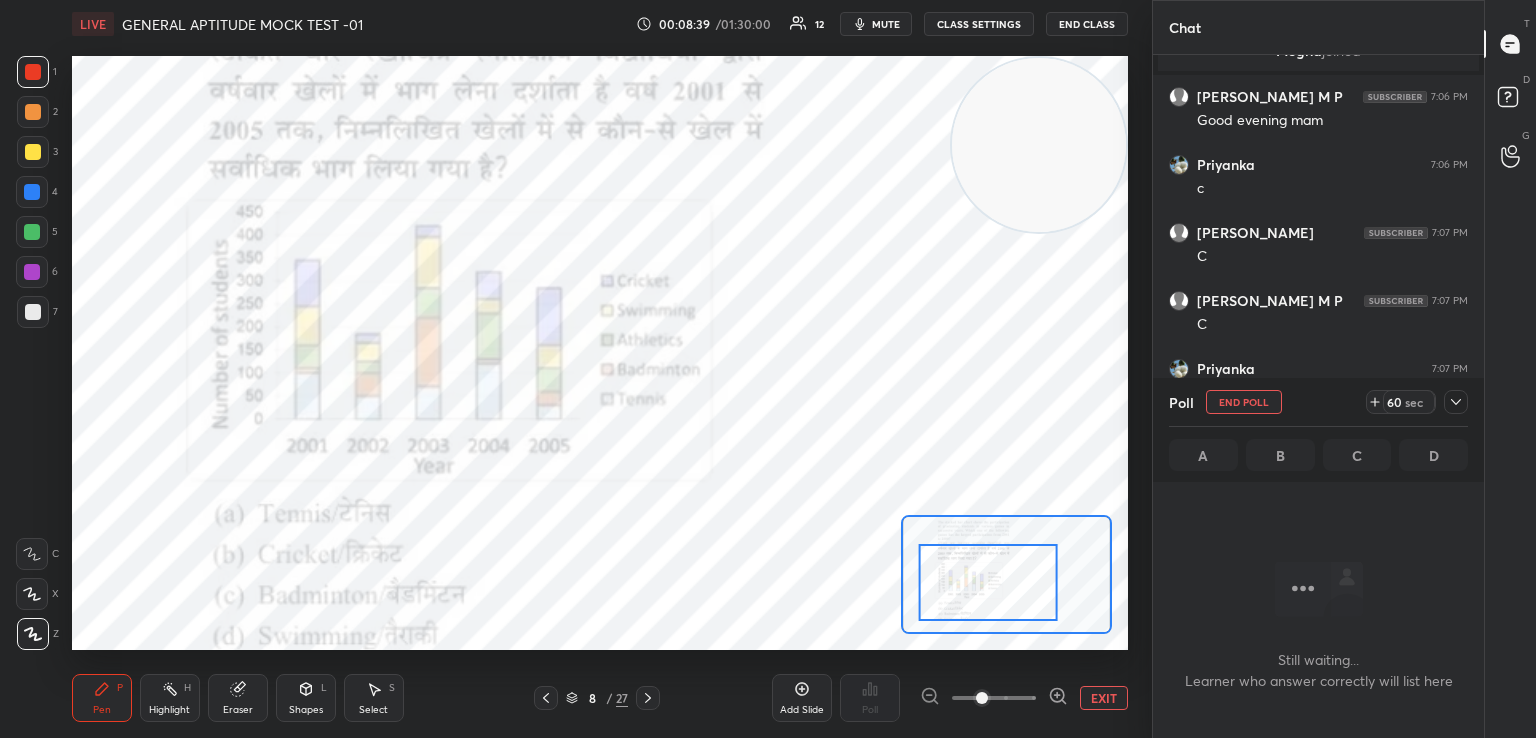 scroll, scrollTop: 426, scrollLeft: 325, axis: both 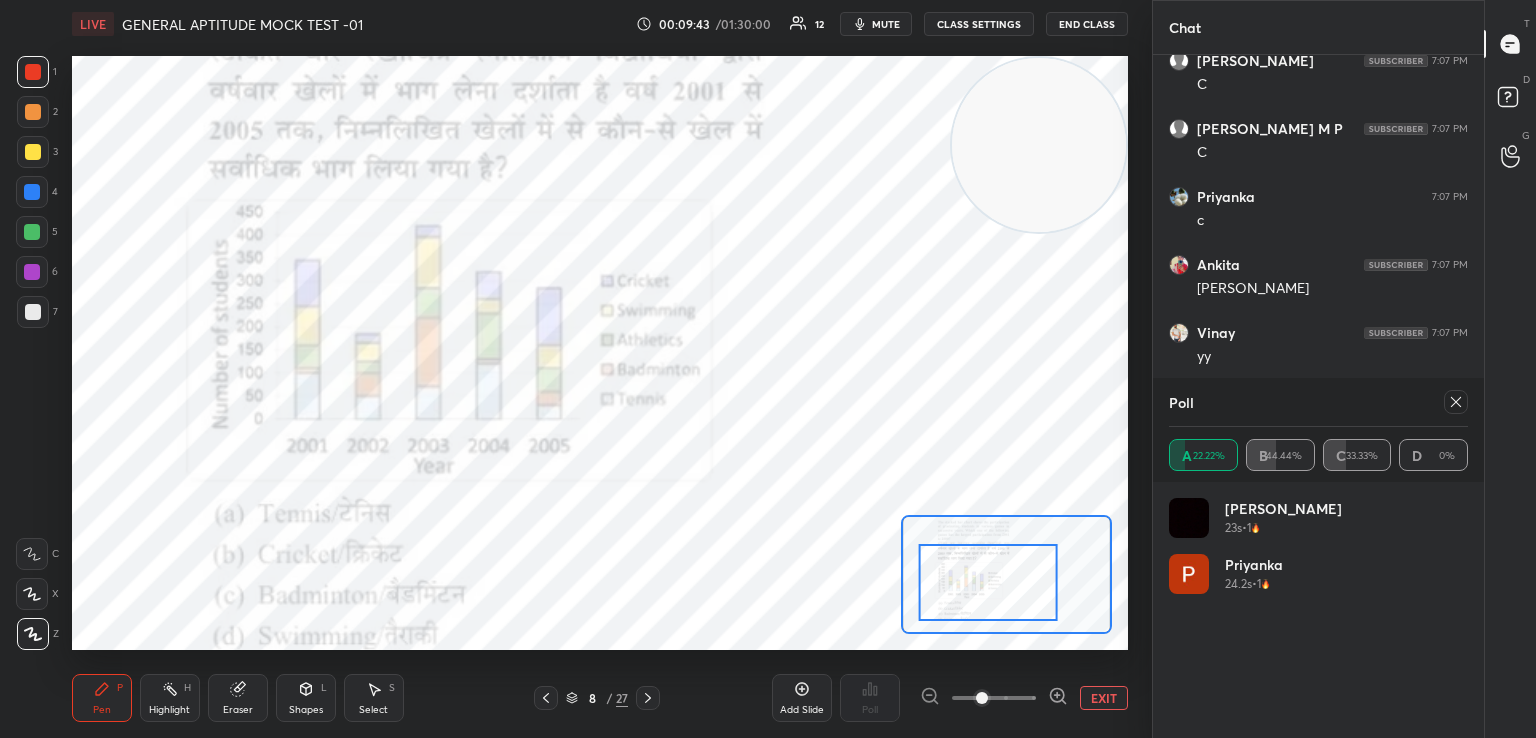 click 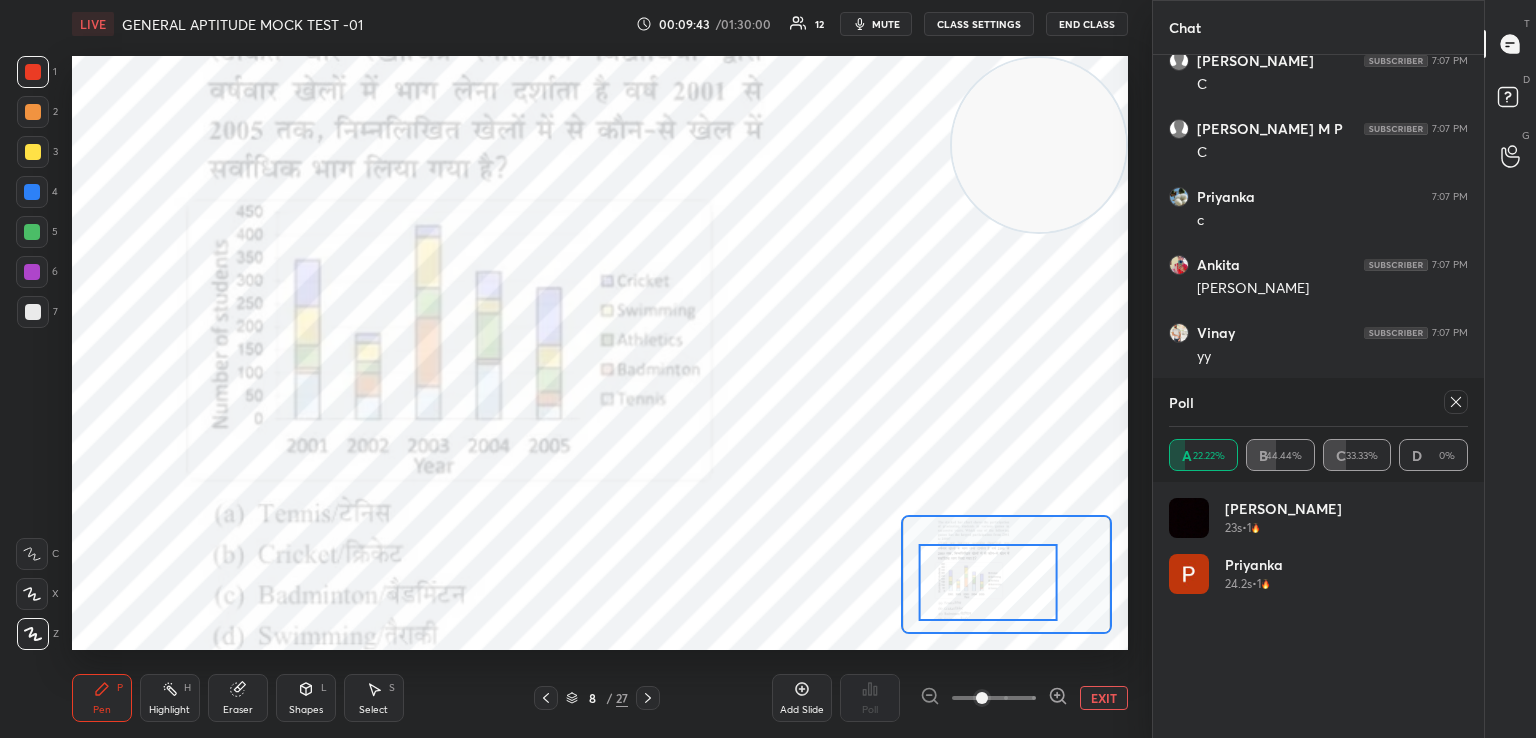 scroll, scrollTop: 6, scrollLeft: 6, axis: both 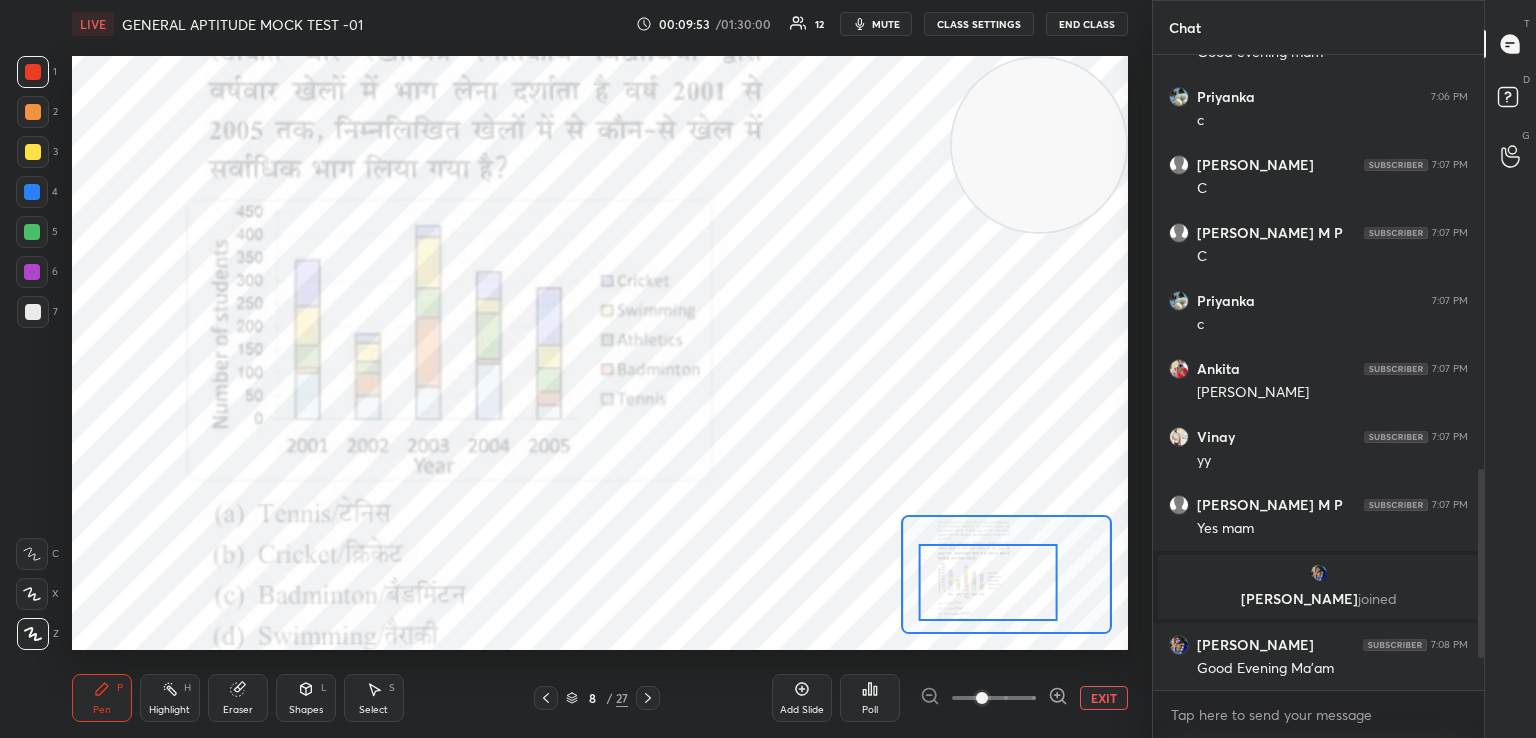 click at bounding box center [32, 192] 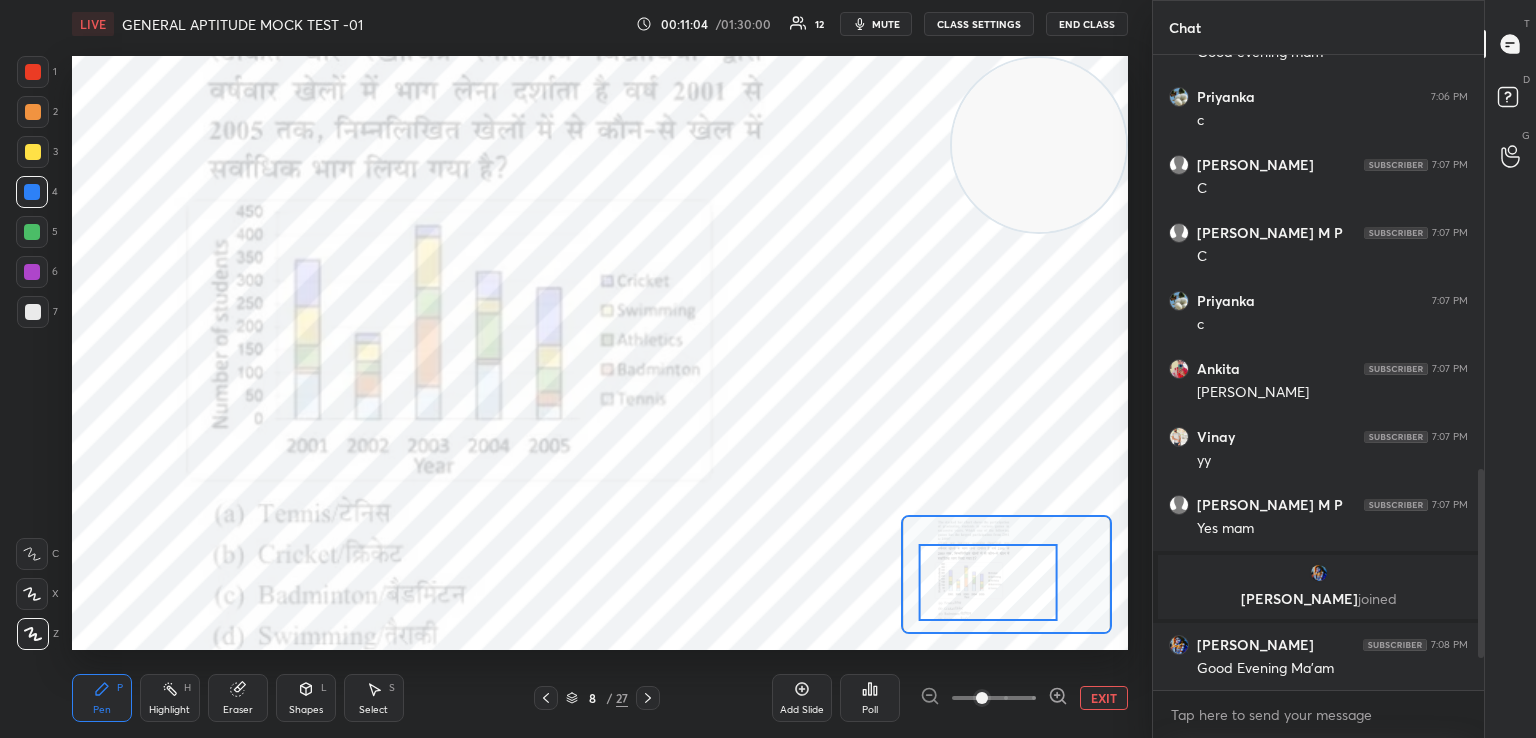 click 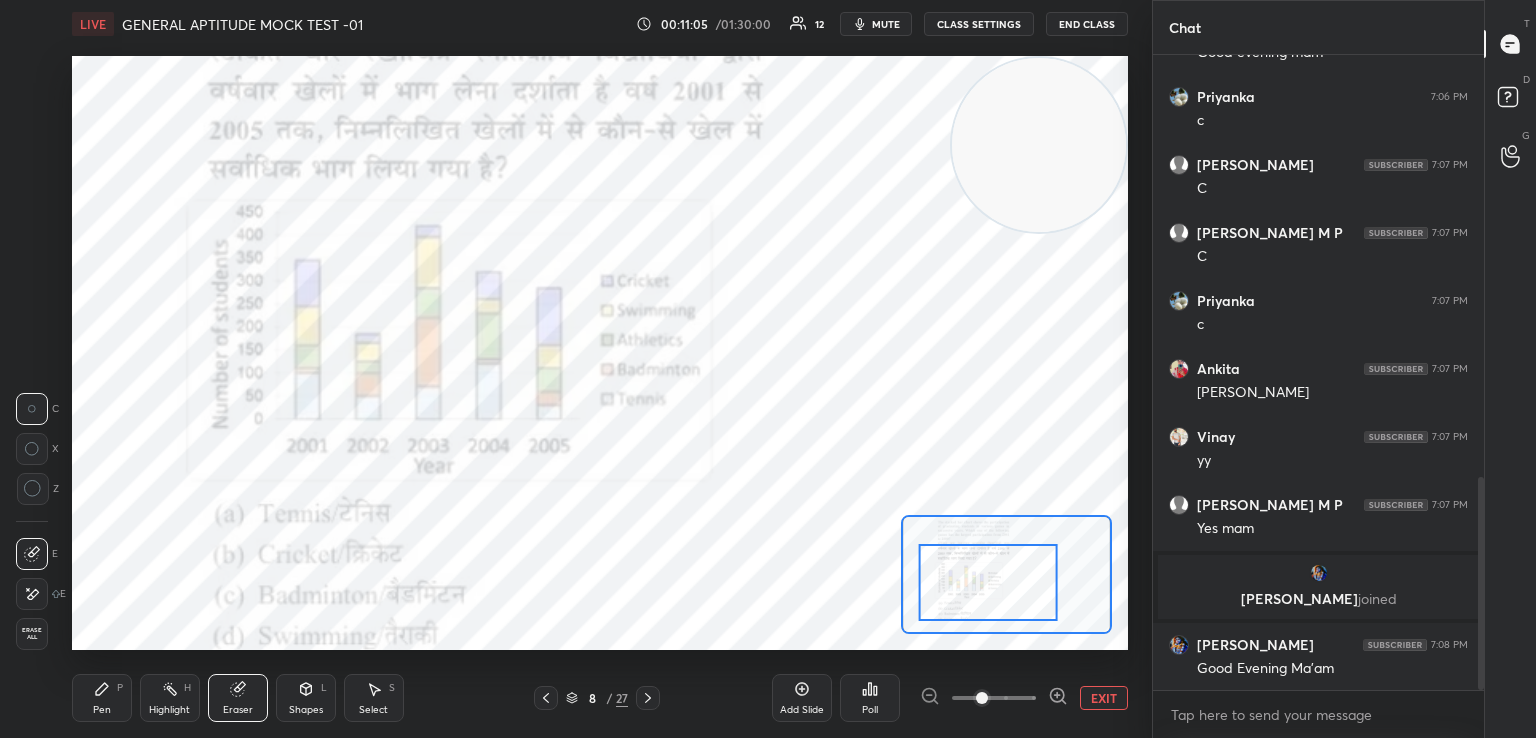 scroll, scrollTop: 1258, scrollLeft: 0, axis: vertical 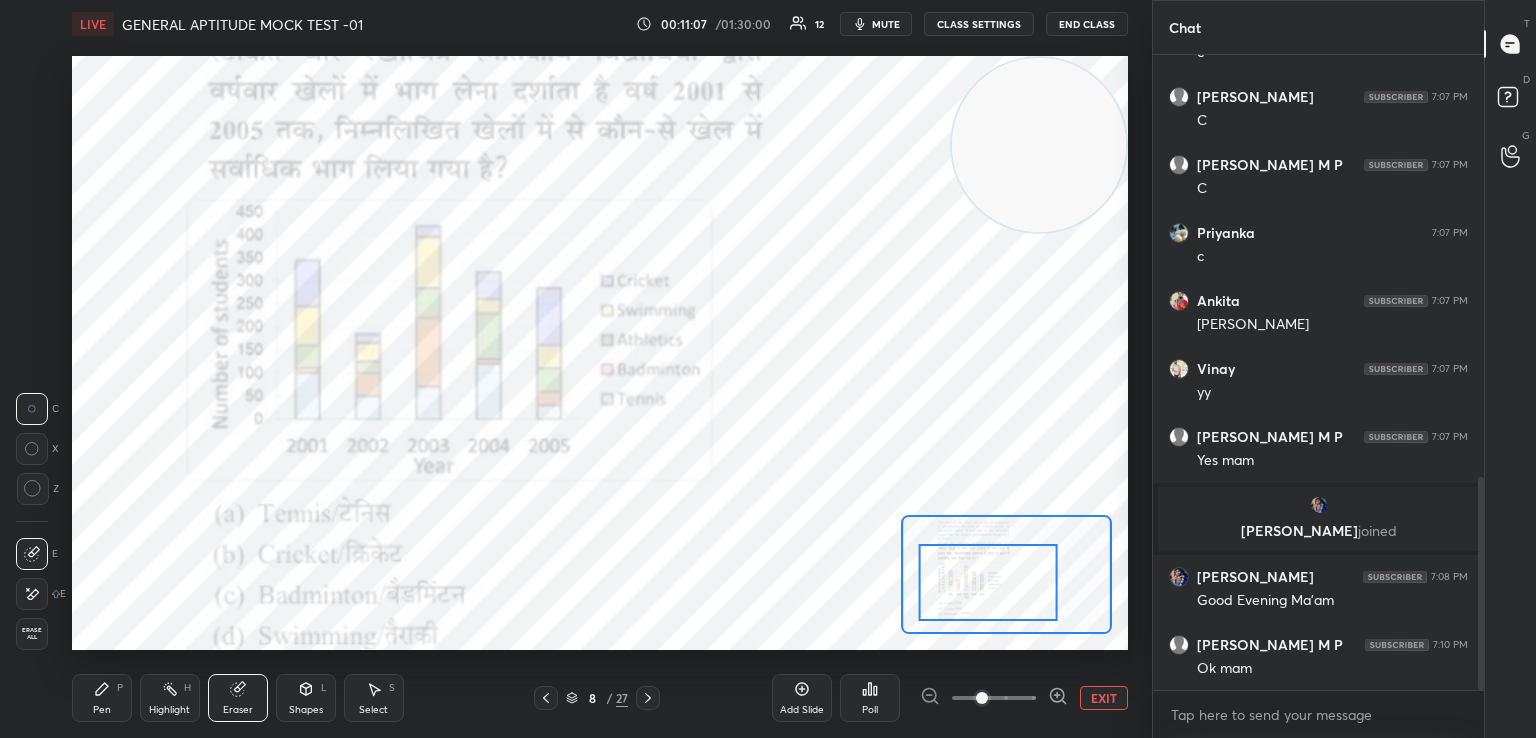 click 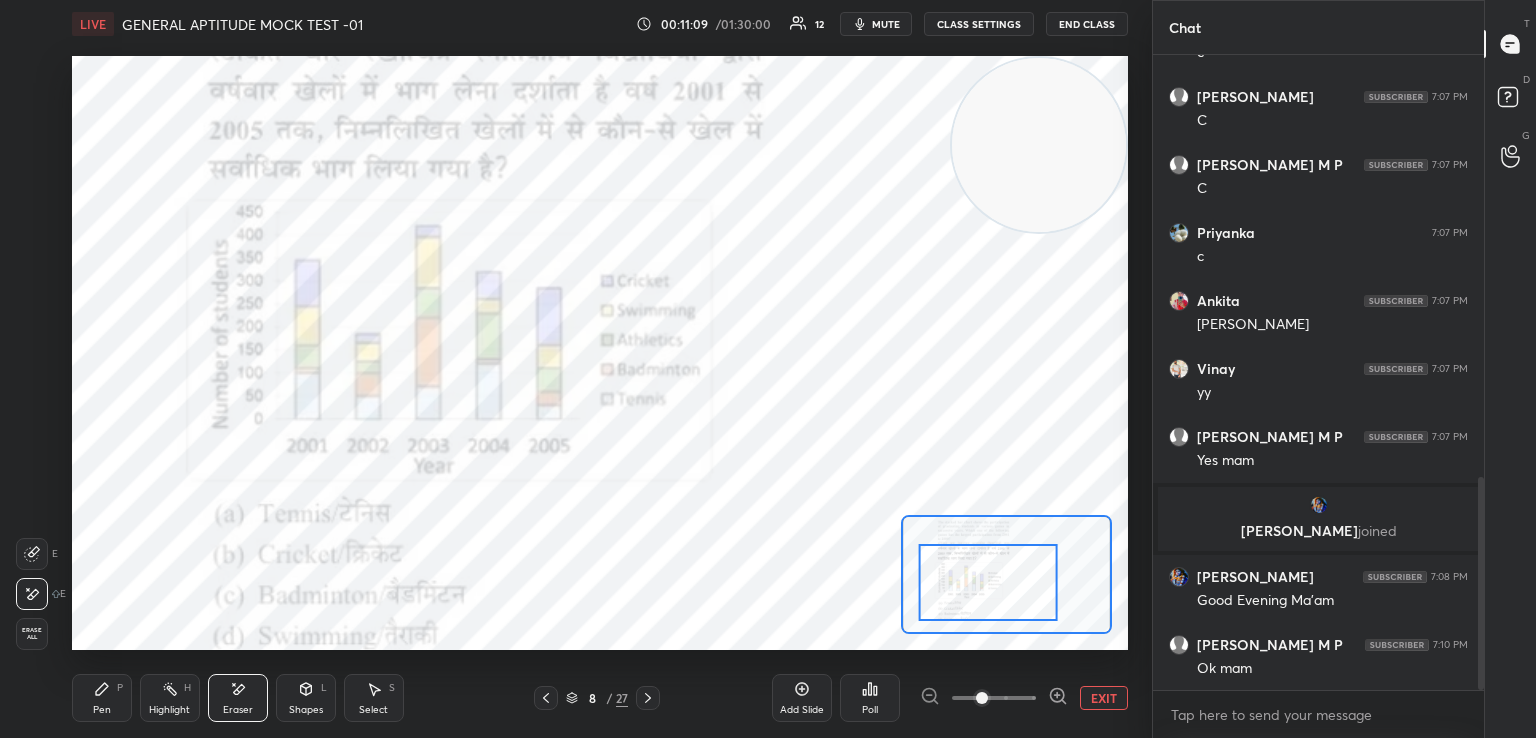 click on "Pen P" at bounding box center (102, 698) 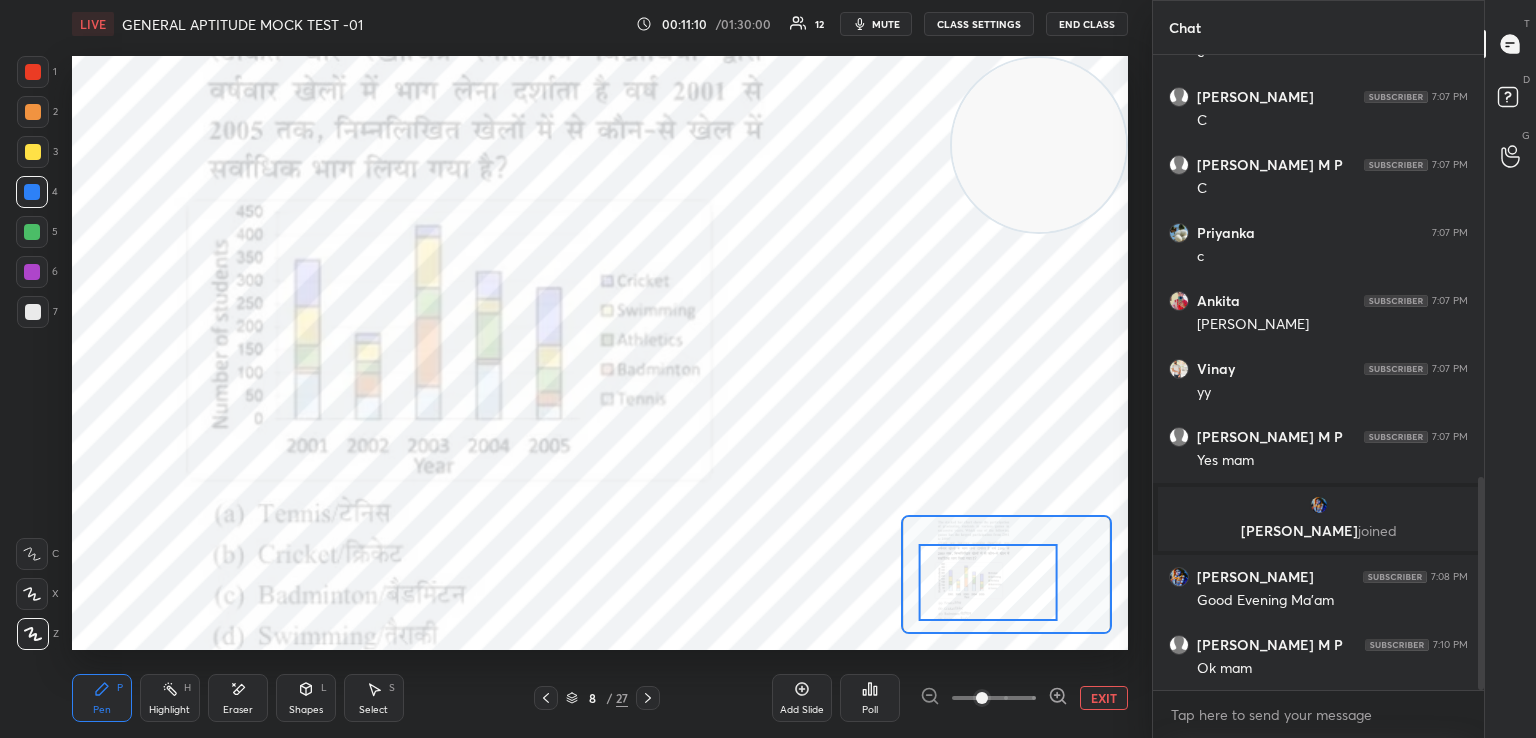 click at bounding box center (33, 72) 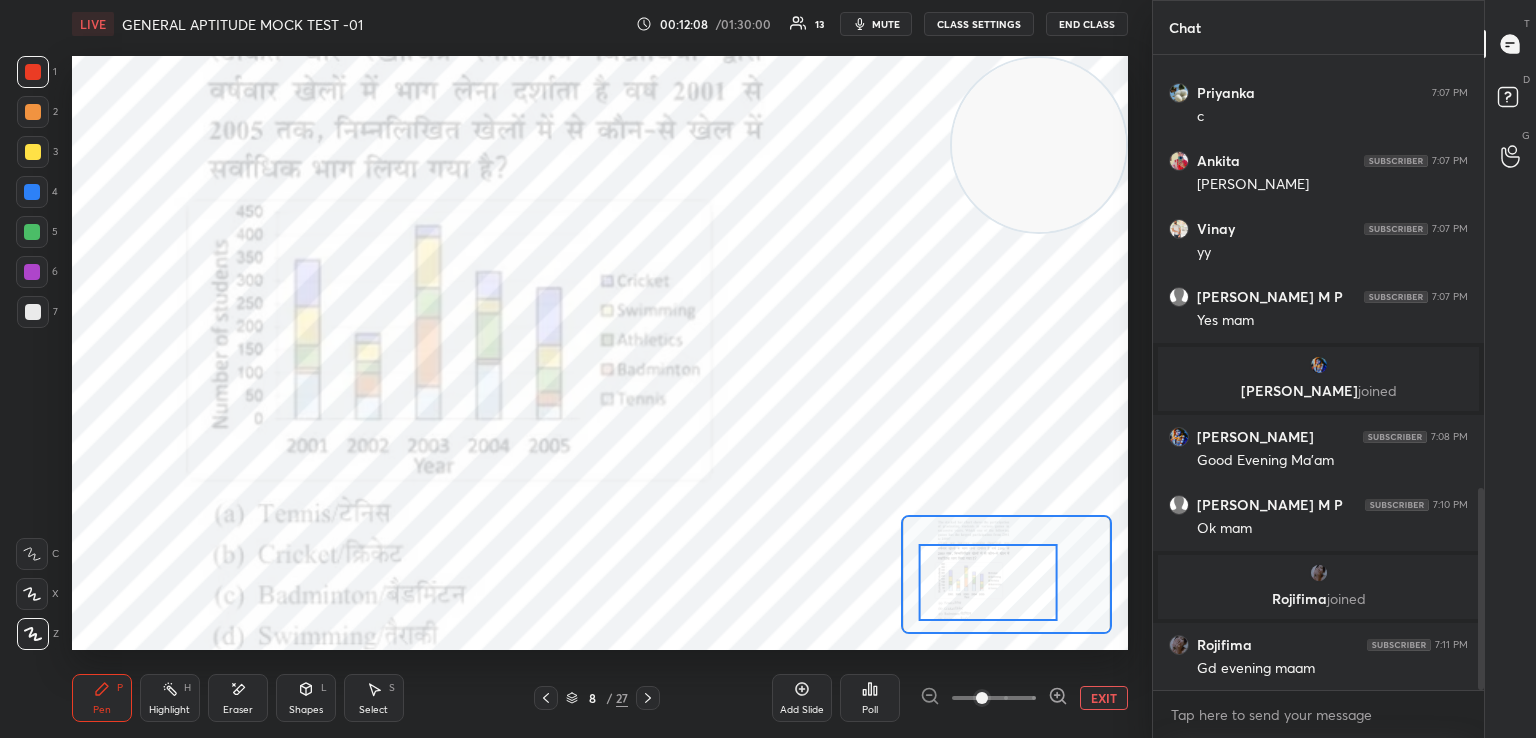scroll, scrollTop: 1430, scrollLeft: 0, axis: vertical 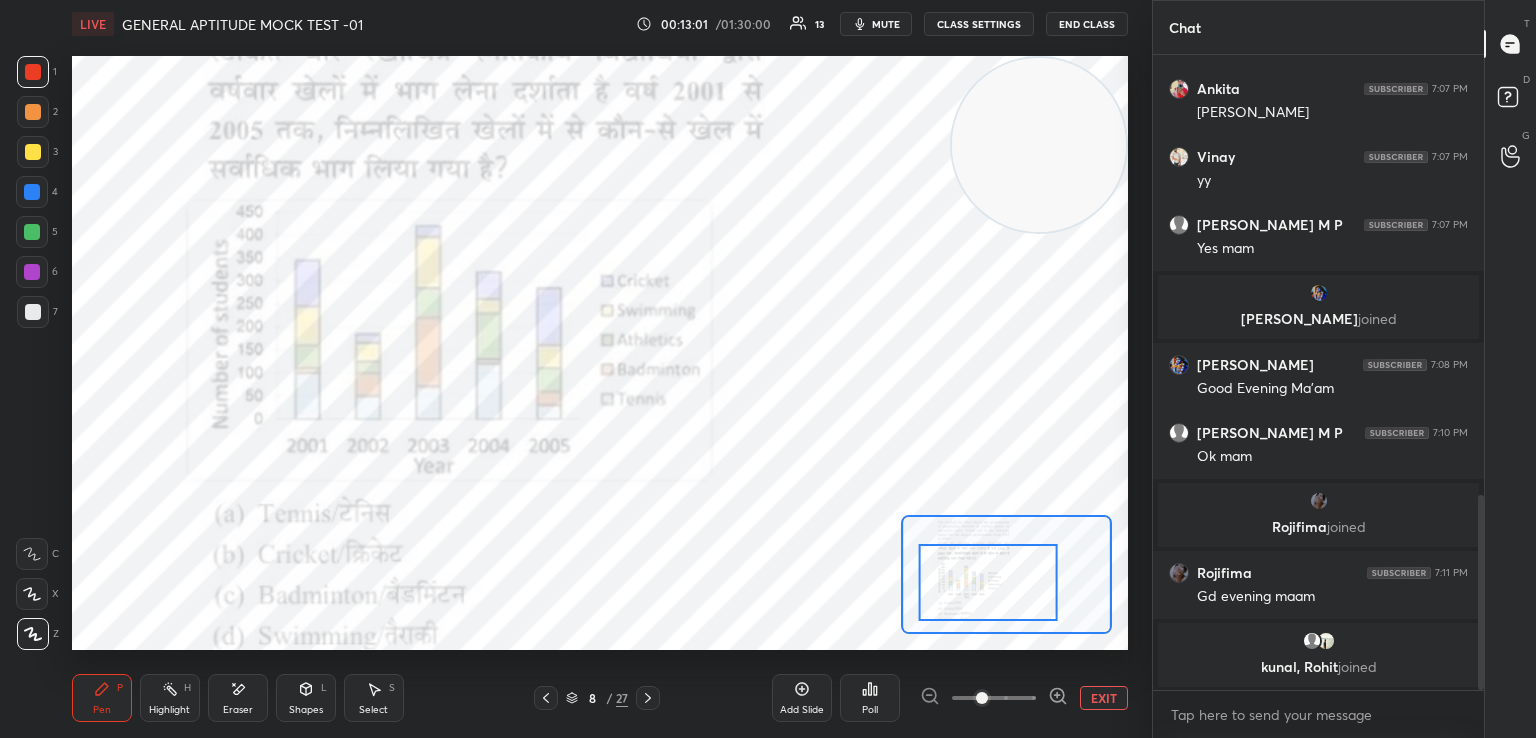 click on "Eraser" at bounding box center [238, 698] 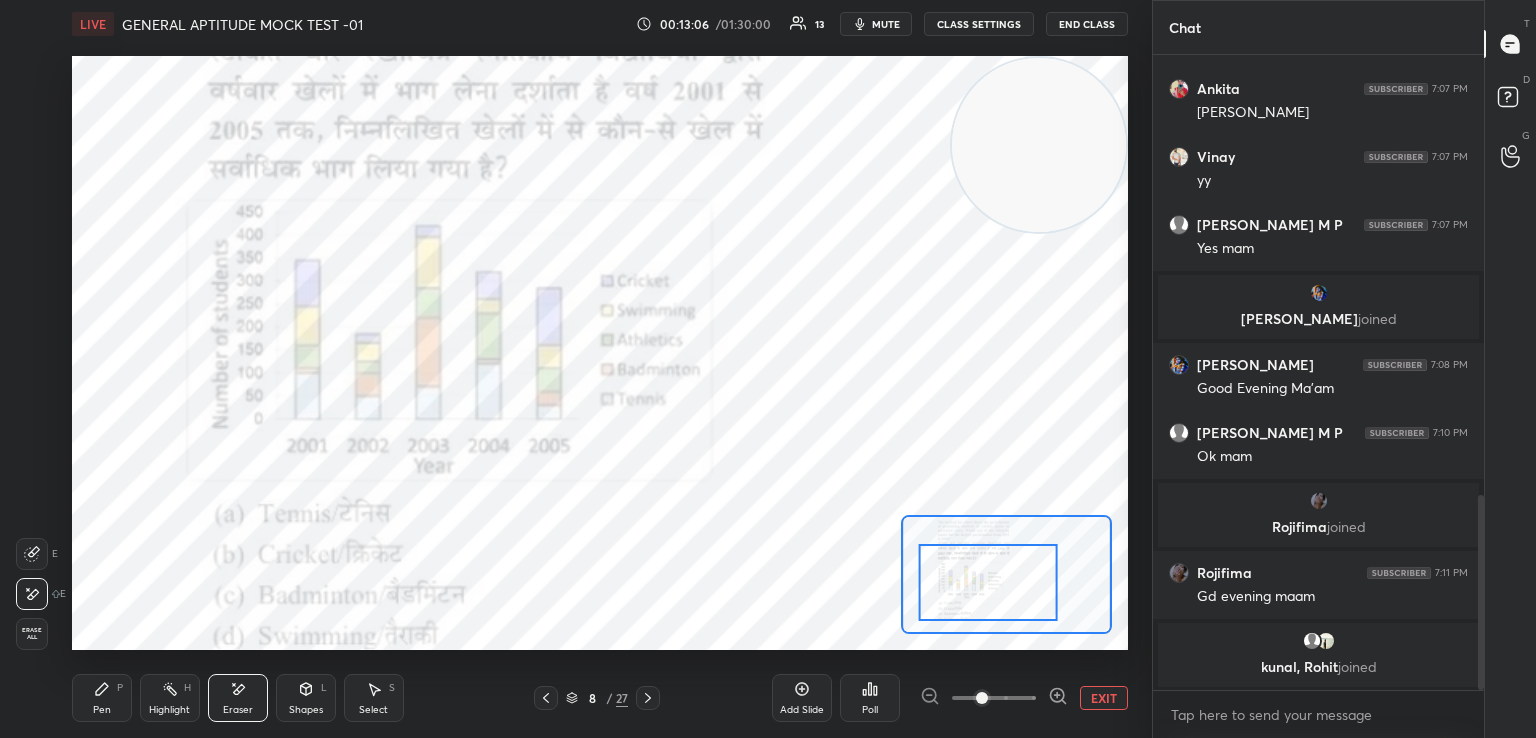 click 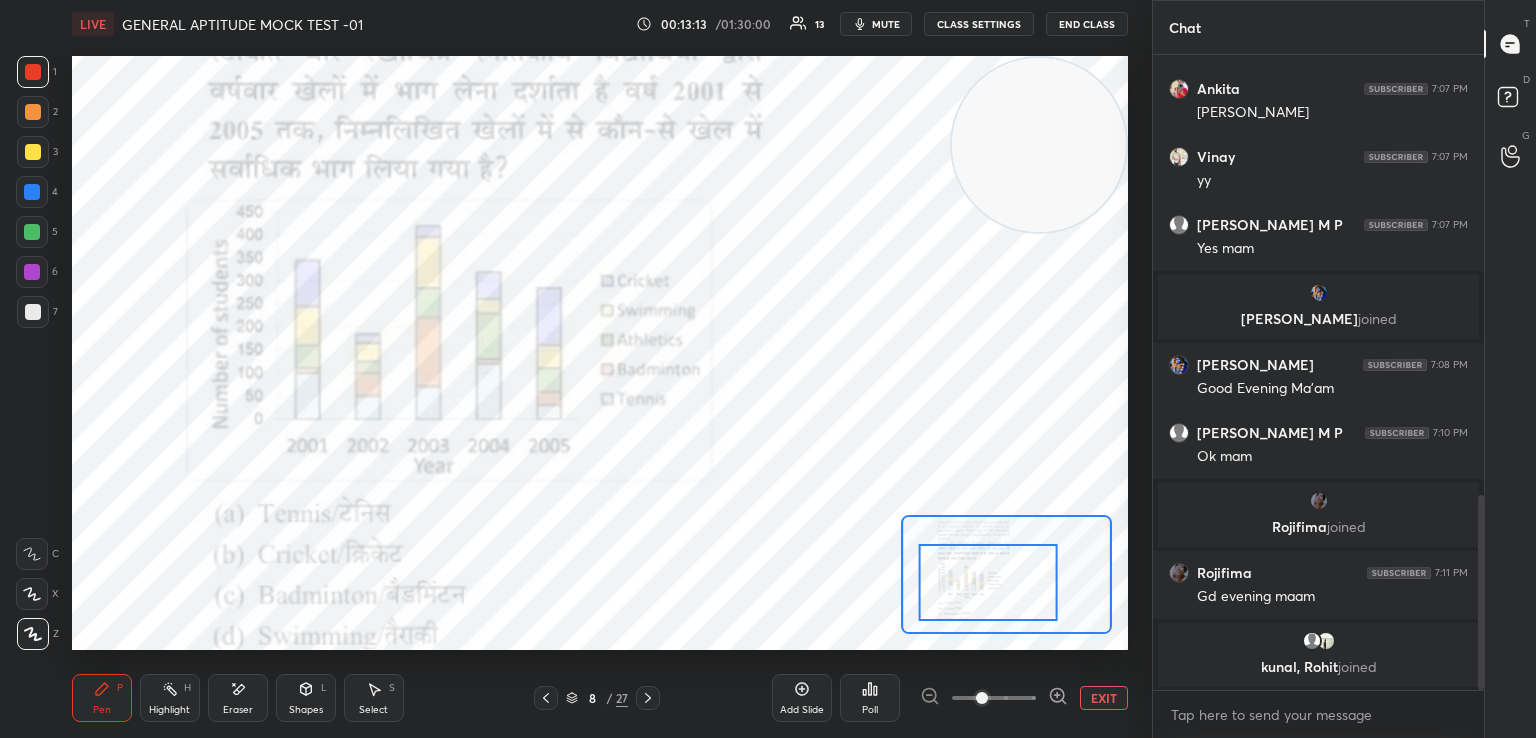 click at bounding box center [32, 232] 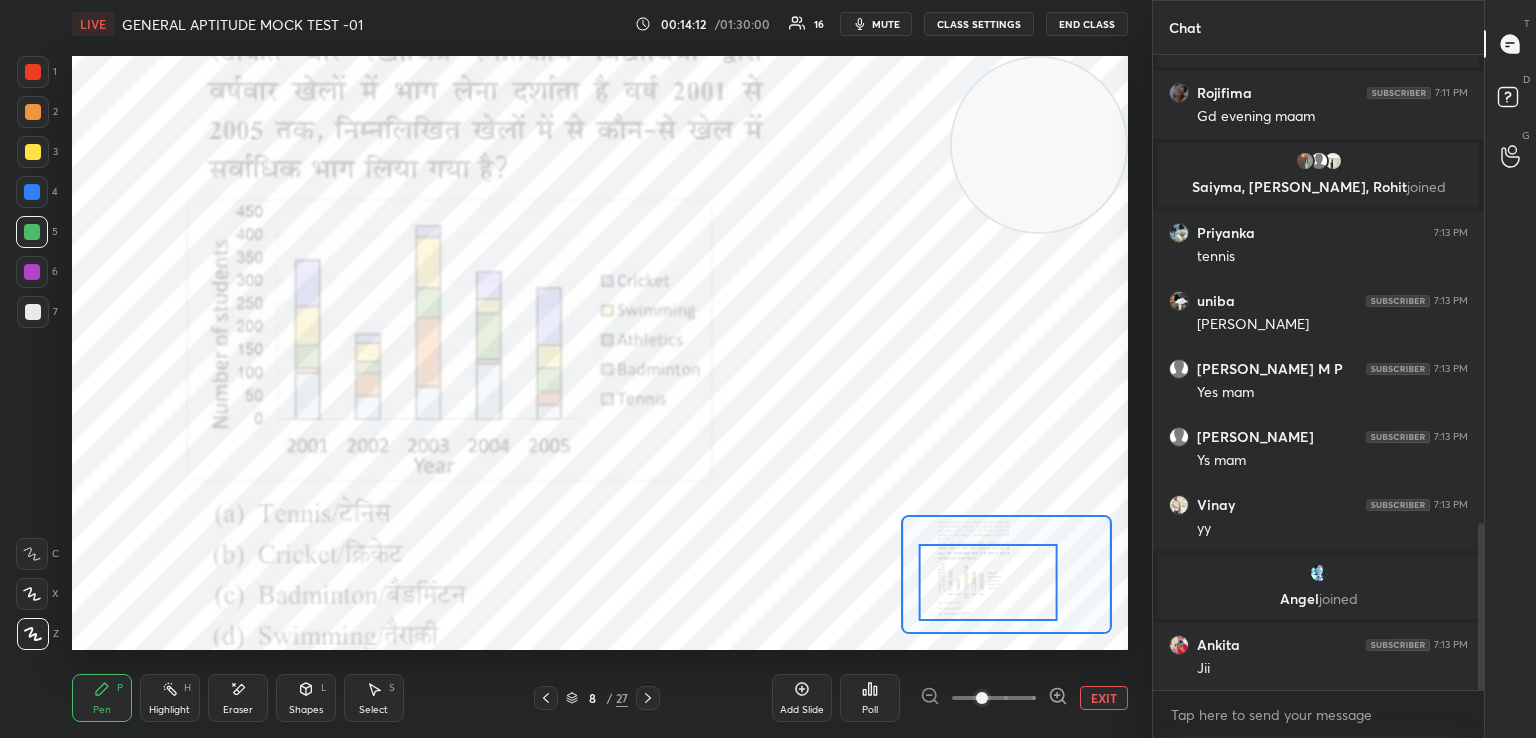 scroll, scrollTop: 1780, scrollLeft: 0, axis: vertical 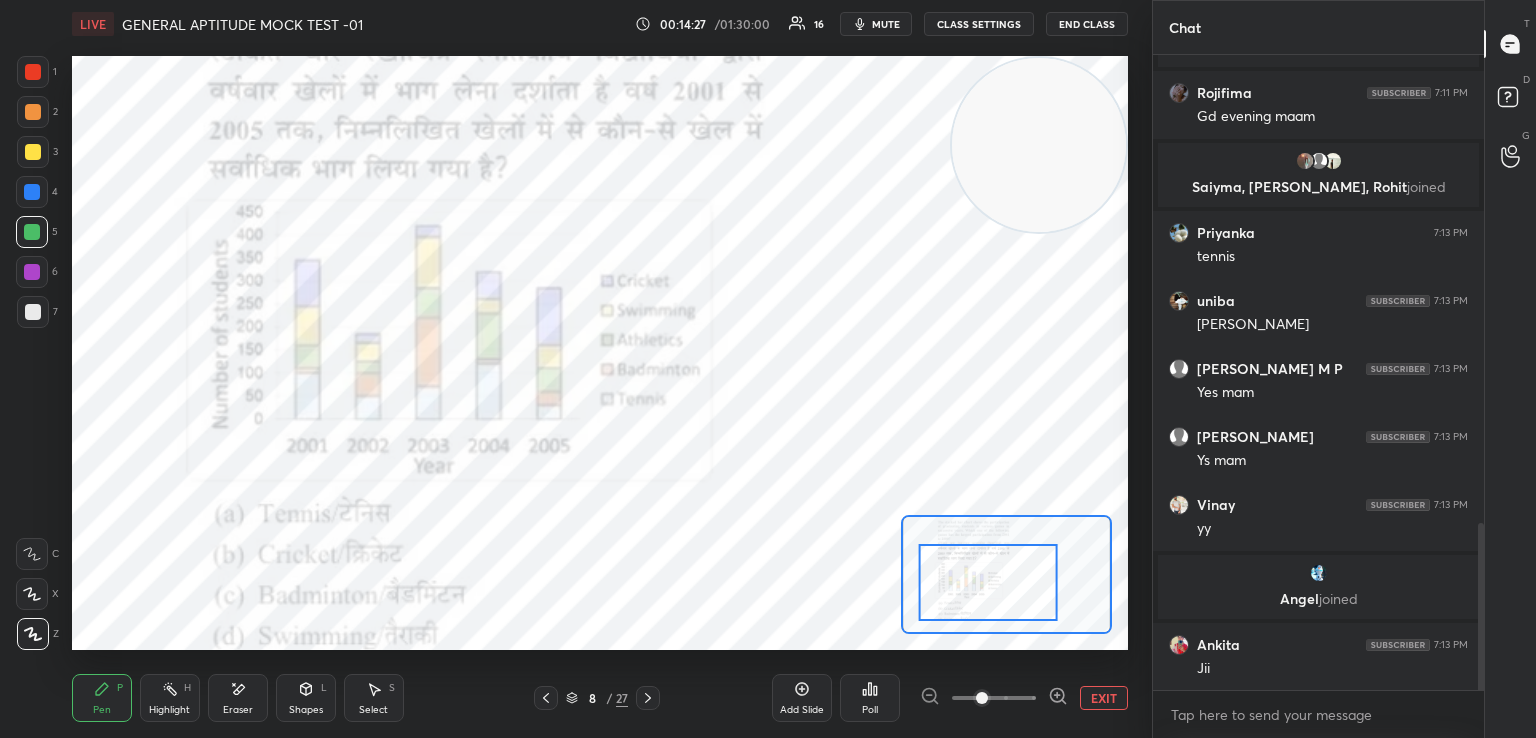 click 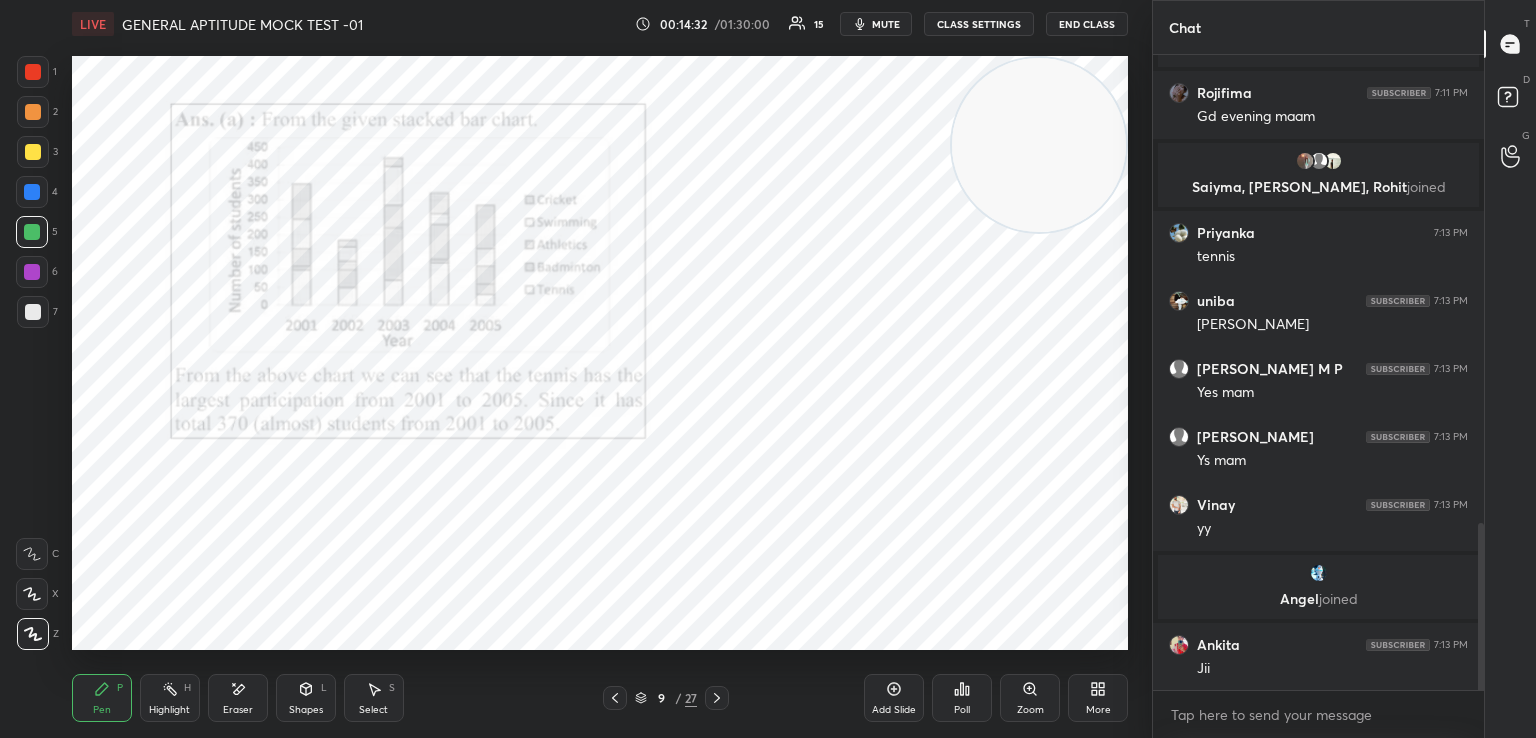 click 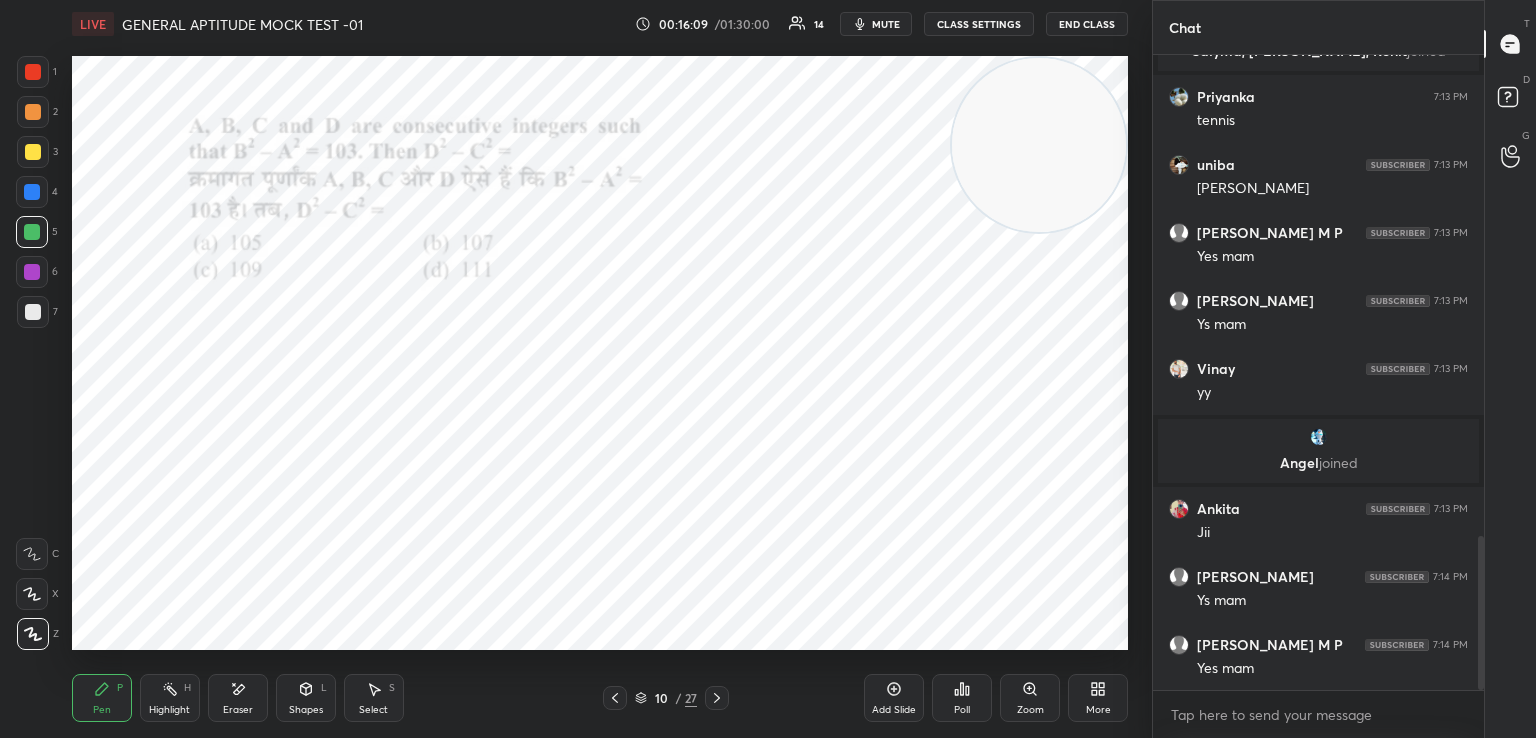 scroll, scrollTop: 1984, scrollLeft: 0, axis: vertical 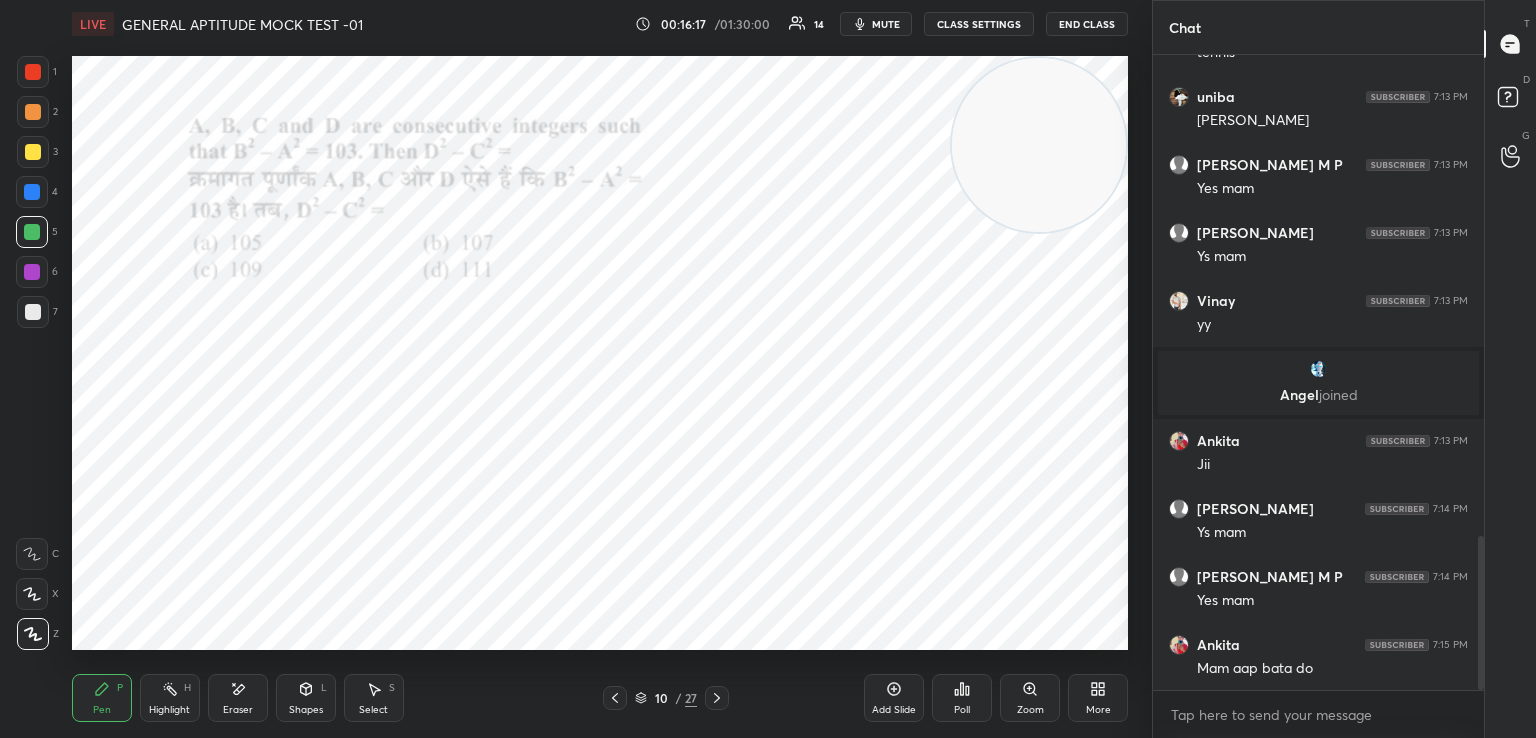 click at bounding box center [33, 72] 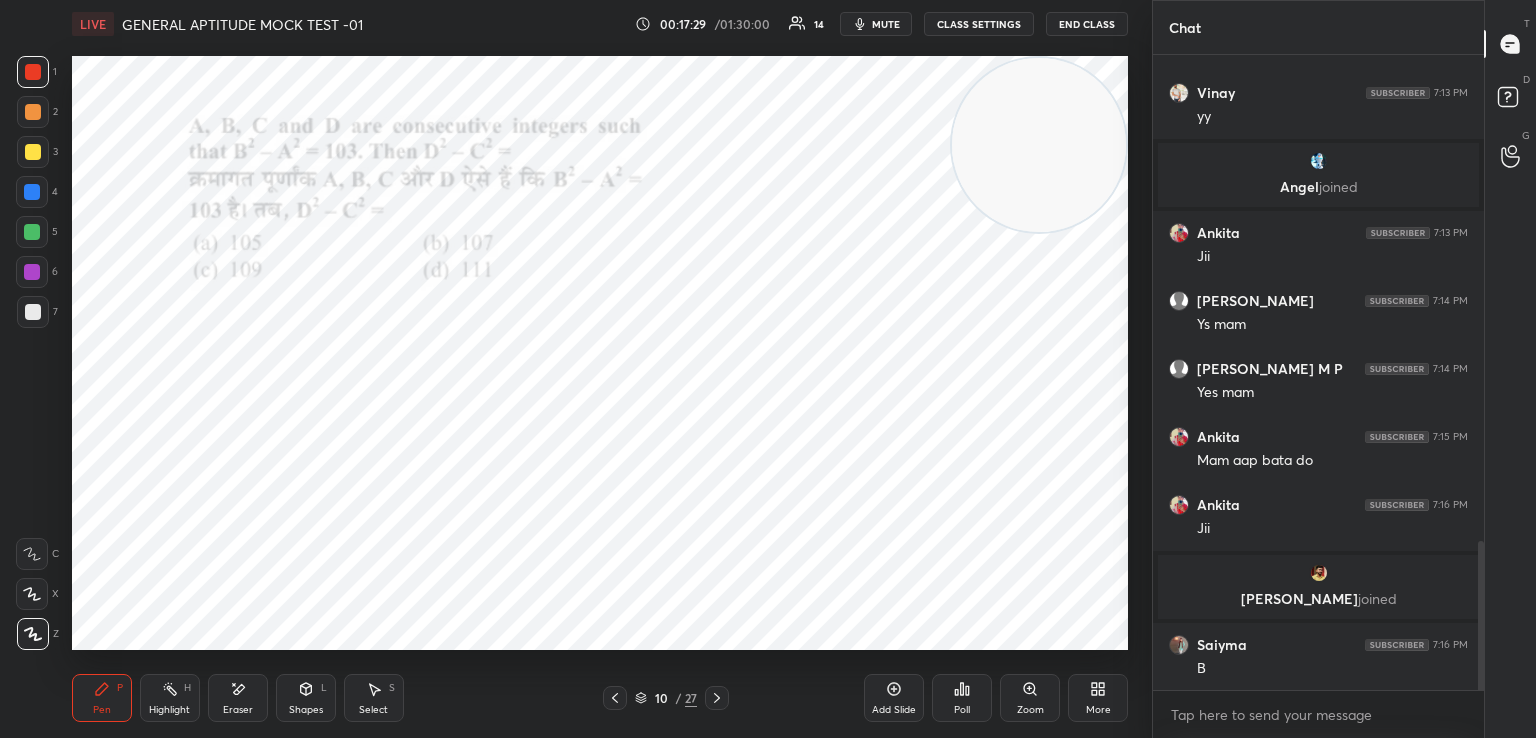 scroll, scrollTop: 2148, scrollLeft: 0, axis: vertical 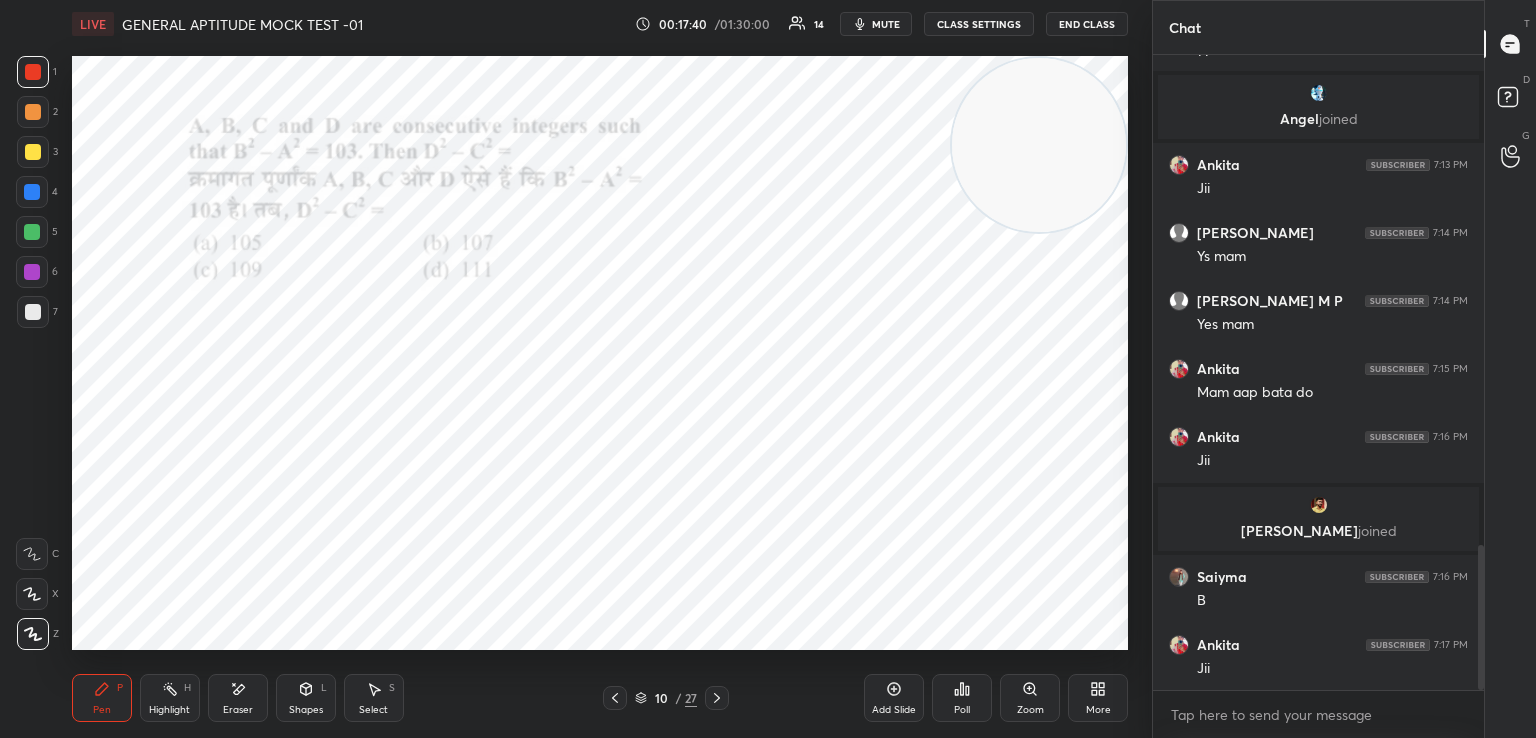 click on "[PERSON_NAME]  joined" at bounding box center (1318, 531) 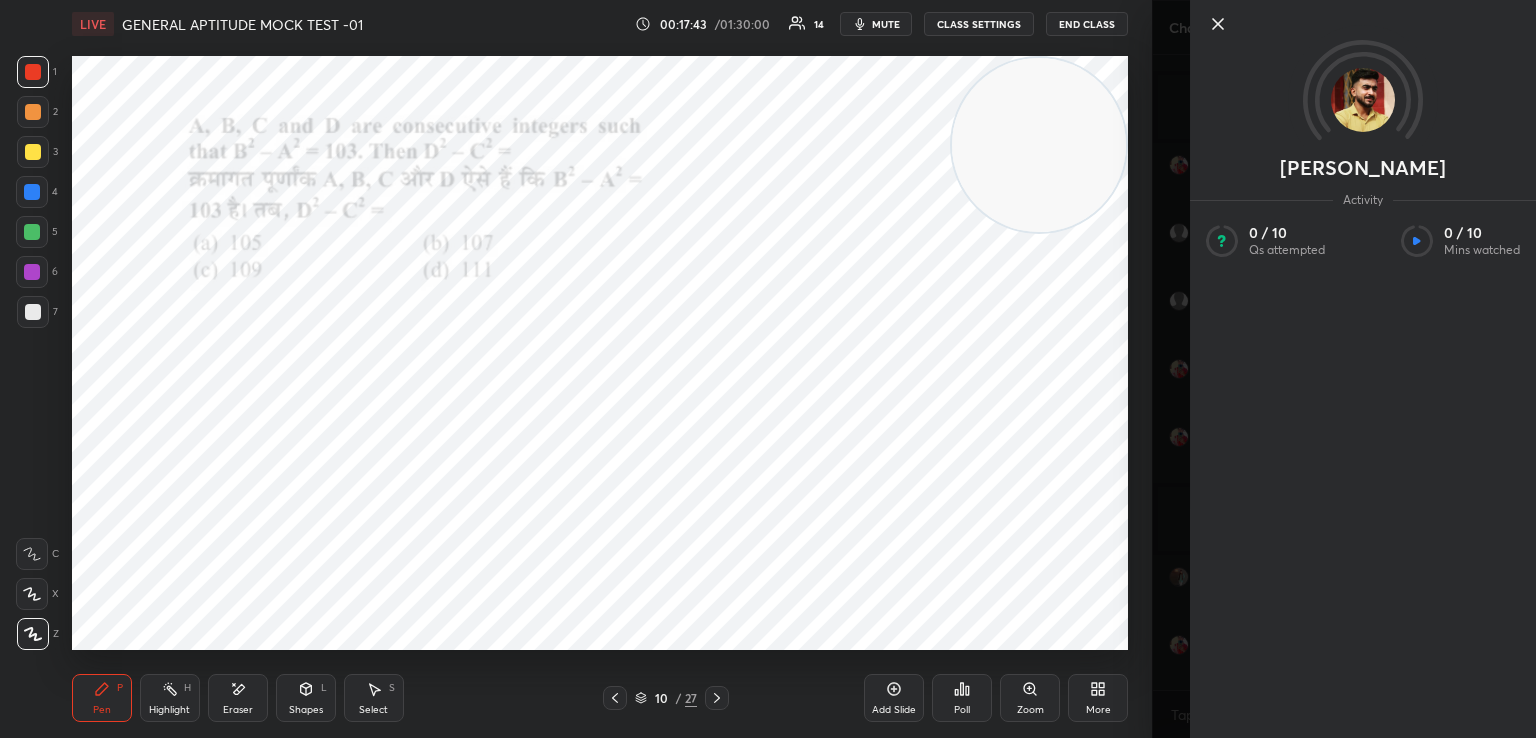 click 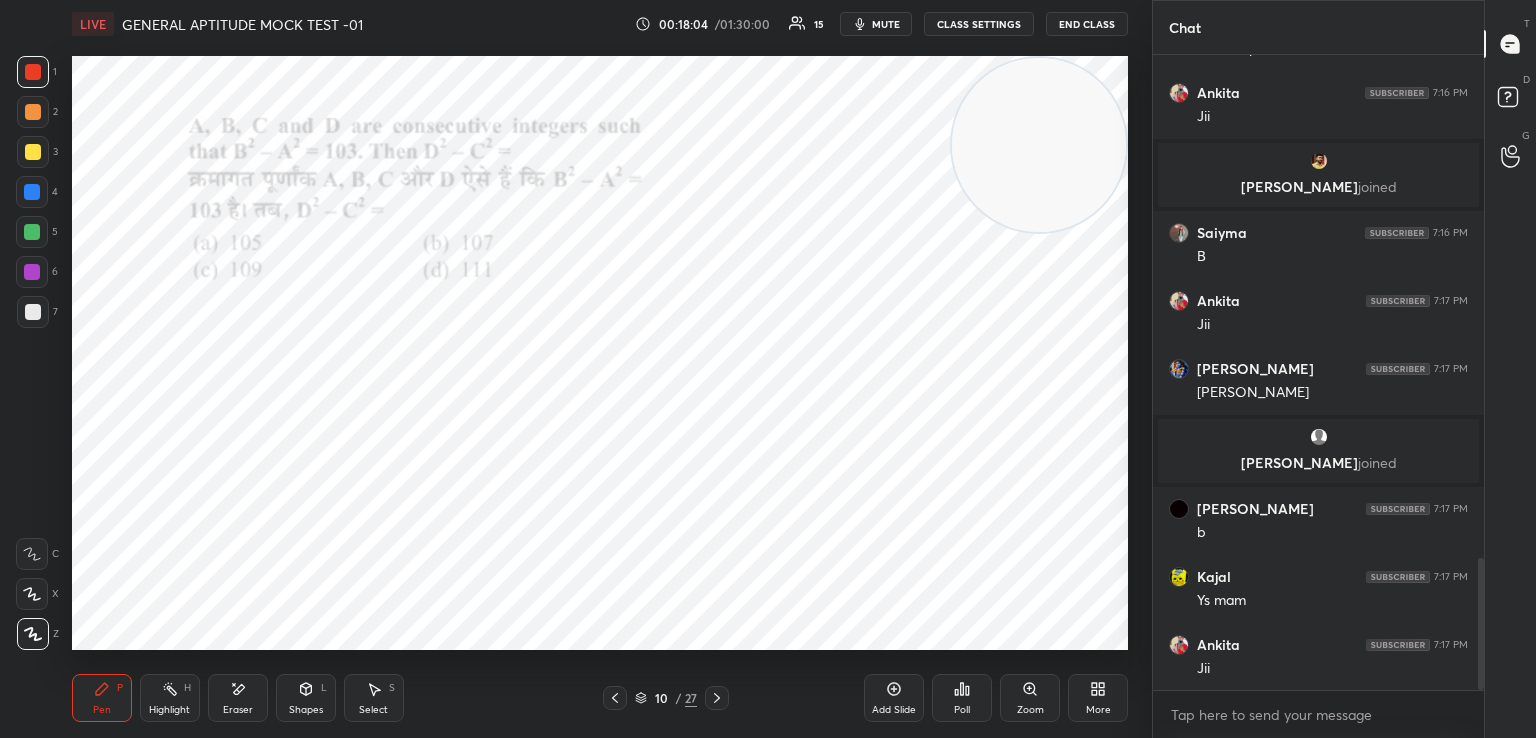 scroll, scrollTop: 2484, scrollLeft: 0, axis: vertical 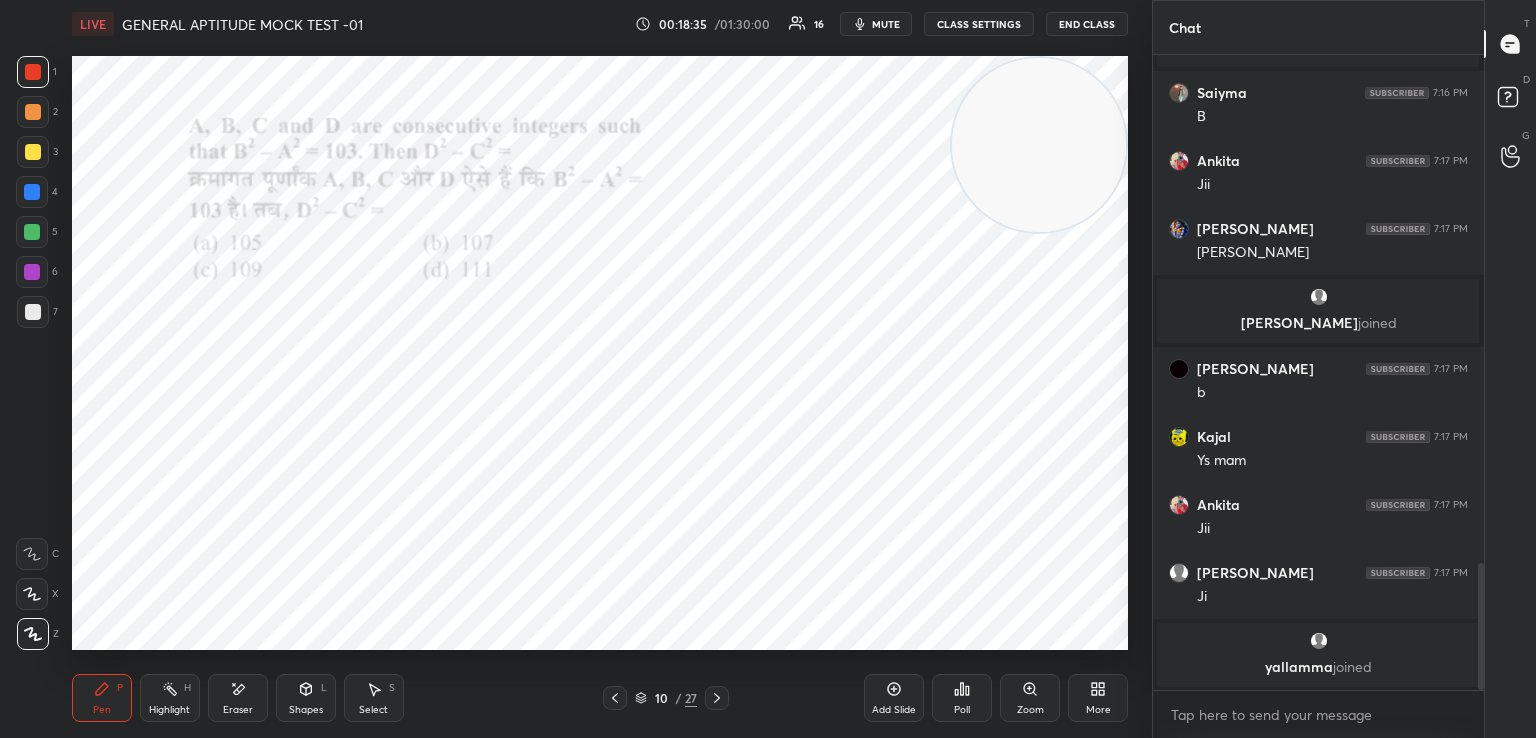 click 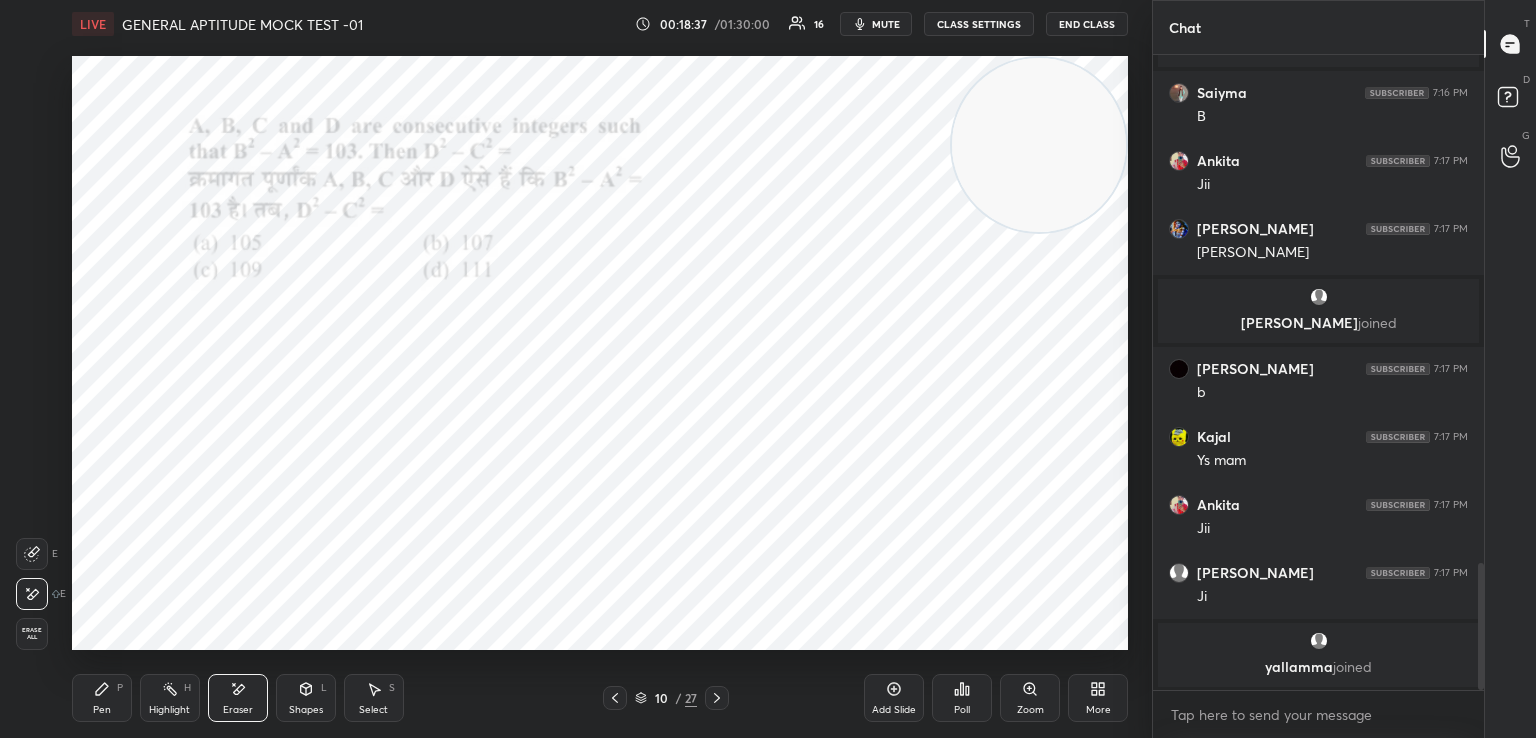 click 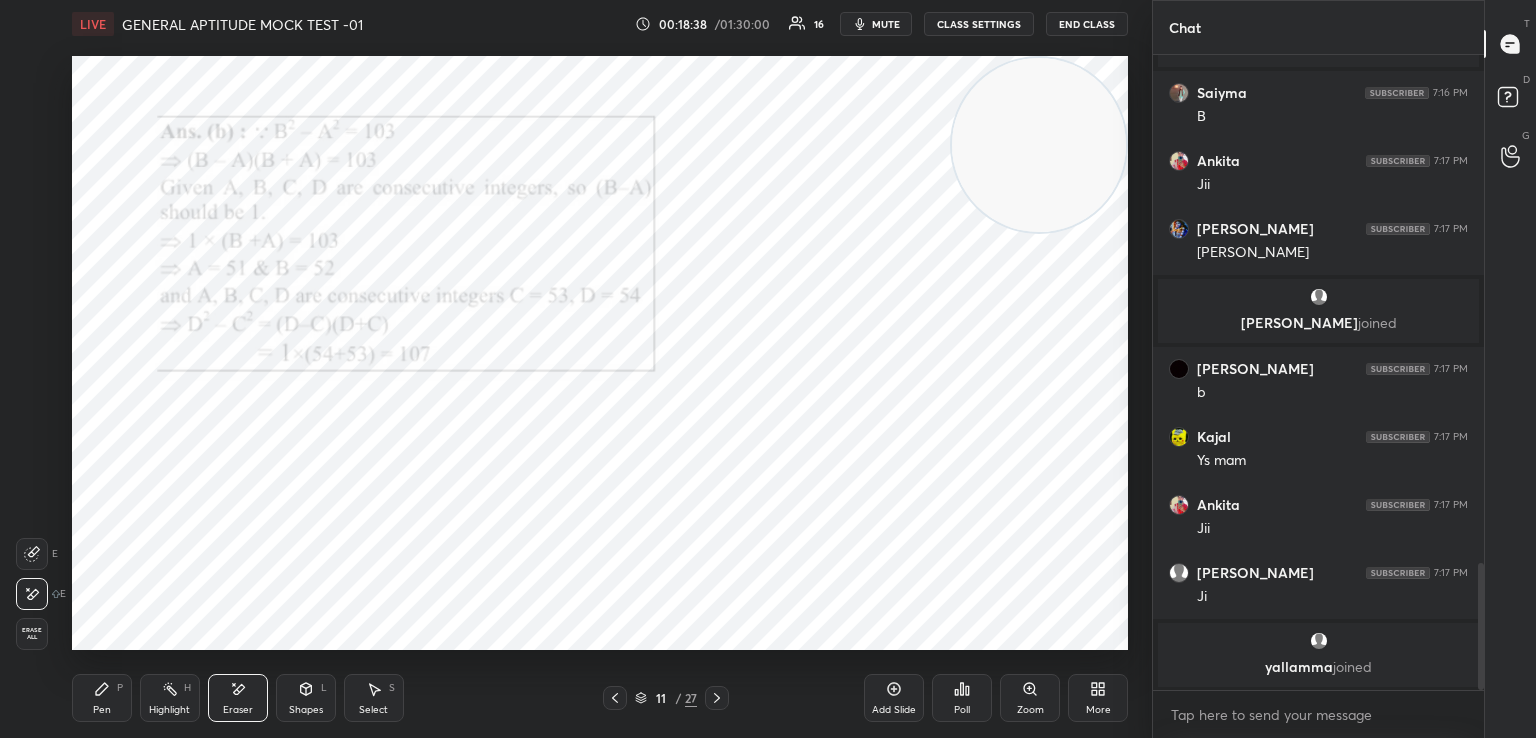 click on "Pen P" at bounding box center [102, 698] 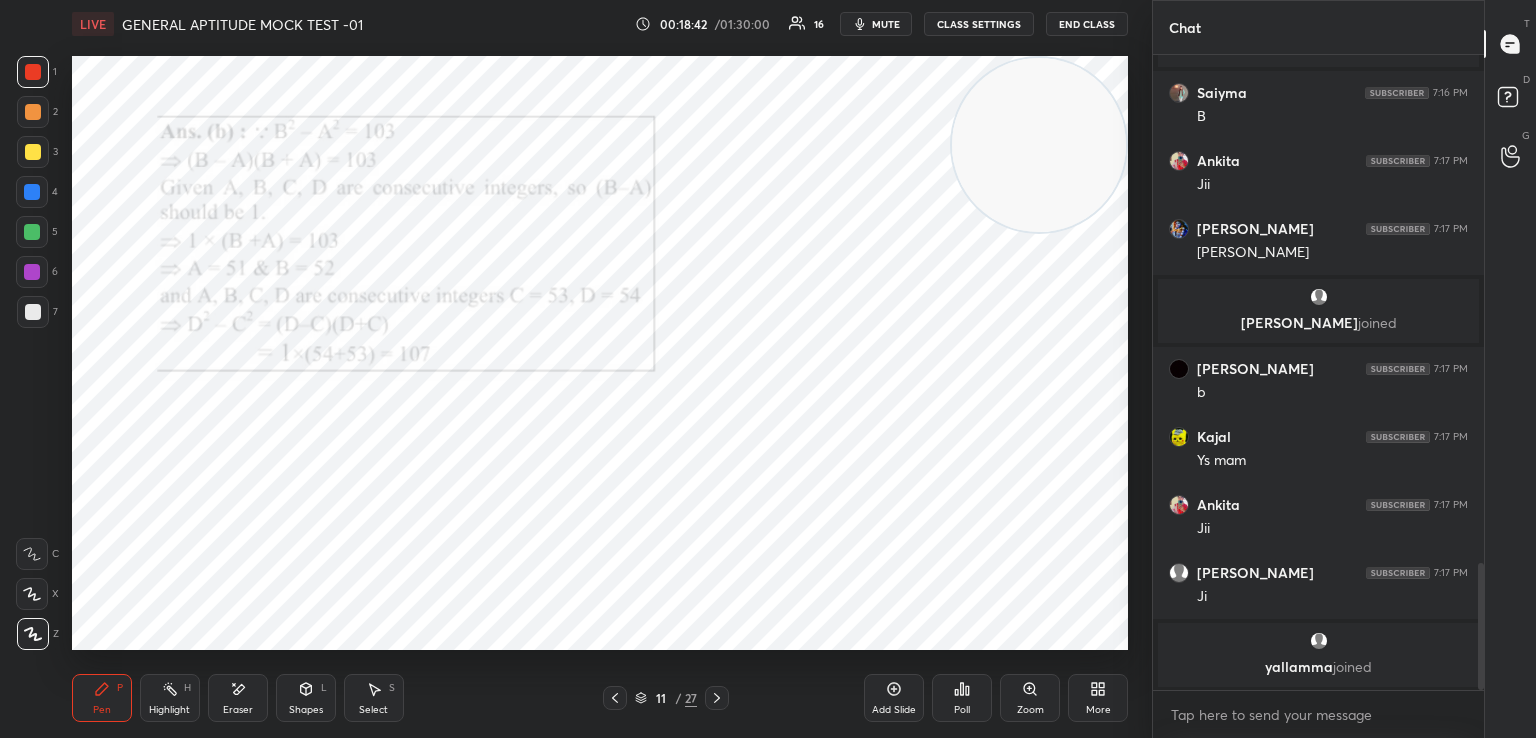 click 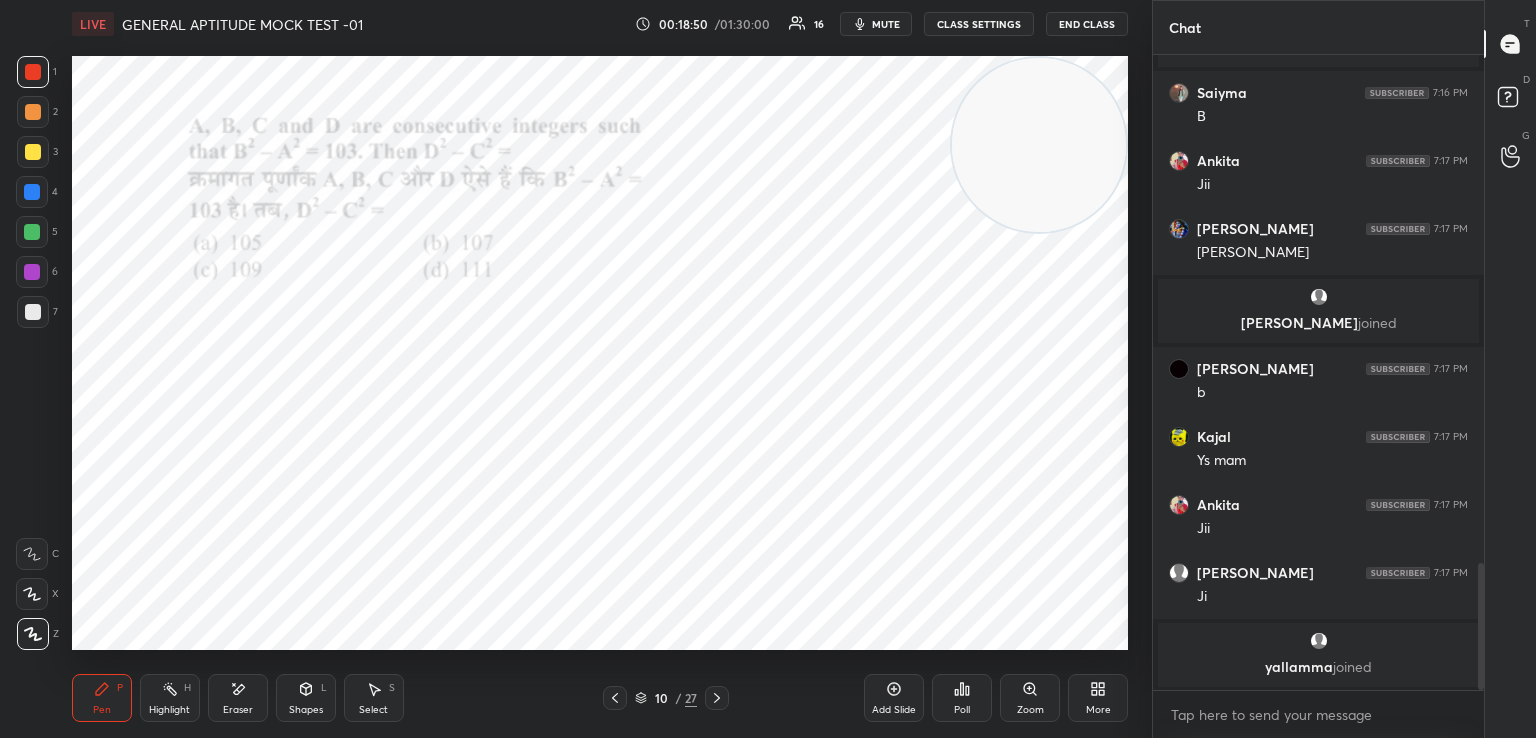 scroll, scrollTop: 2526, scrollLeft: 0, axis: vertical 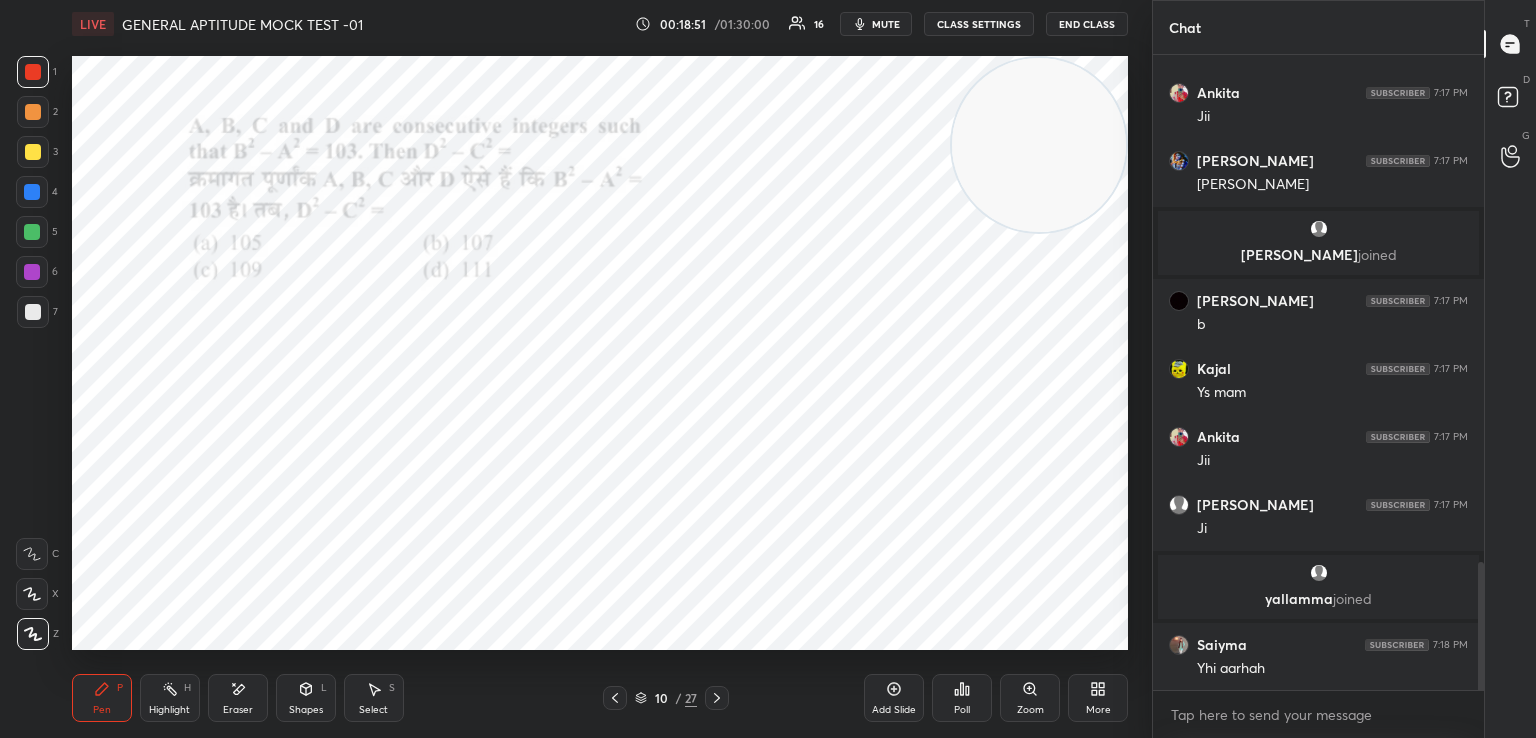 click on "Eraser" at bounding box center (238, 698) 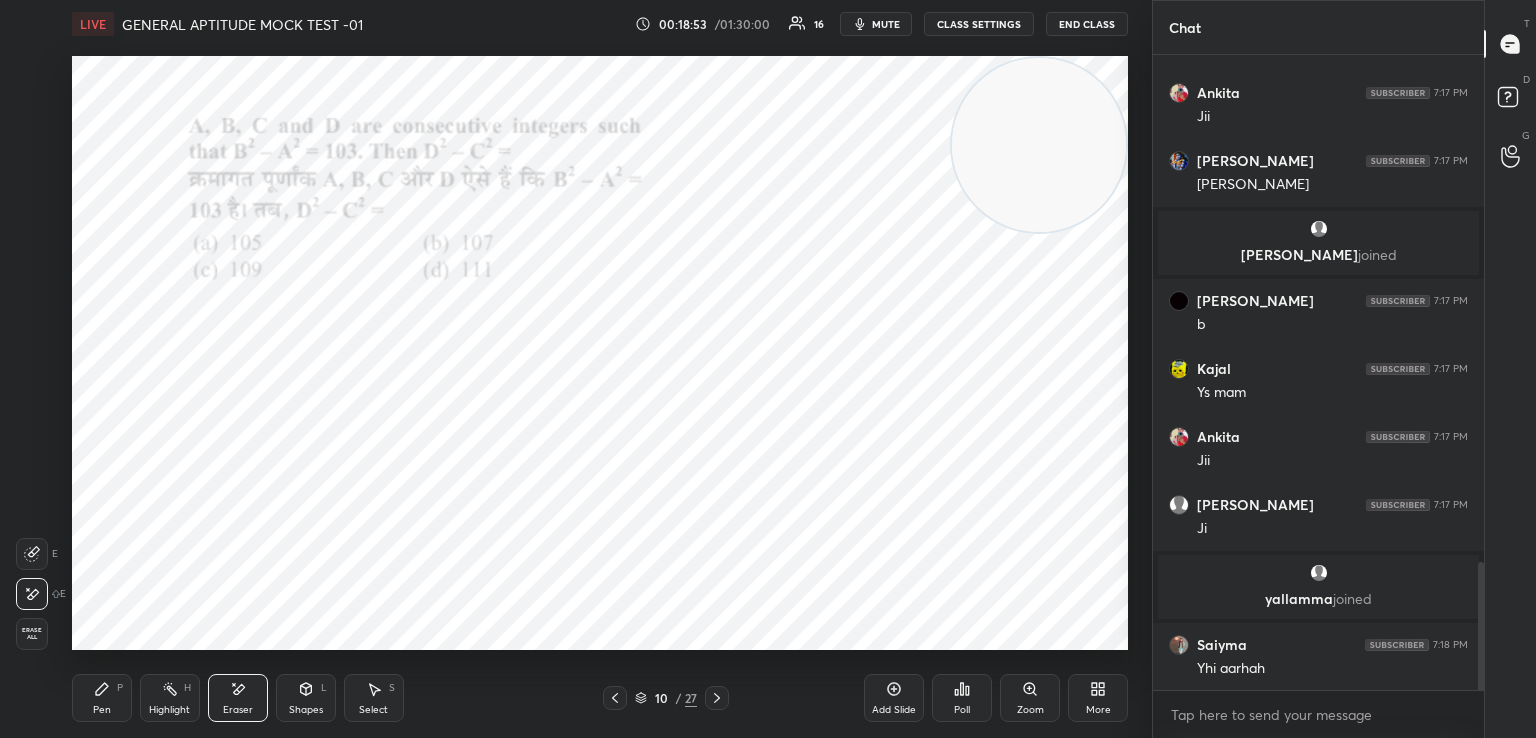 click on "Pen P" at bounding box center [102, 698] 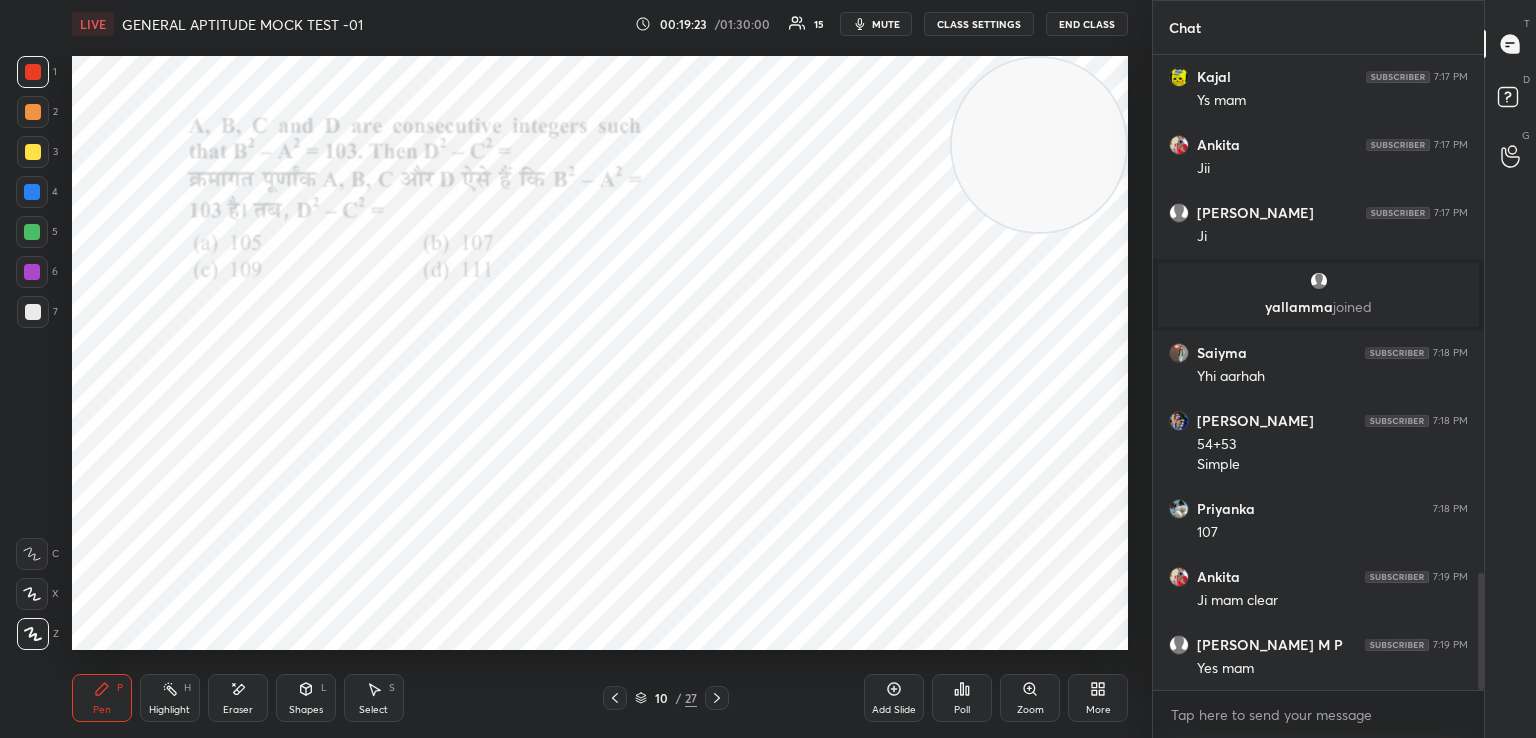 scroll, scrollTop: 2890, scrollLeft: 0, axis: vertical 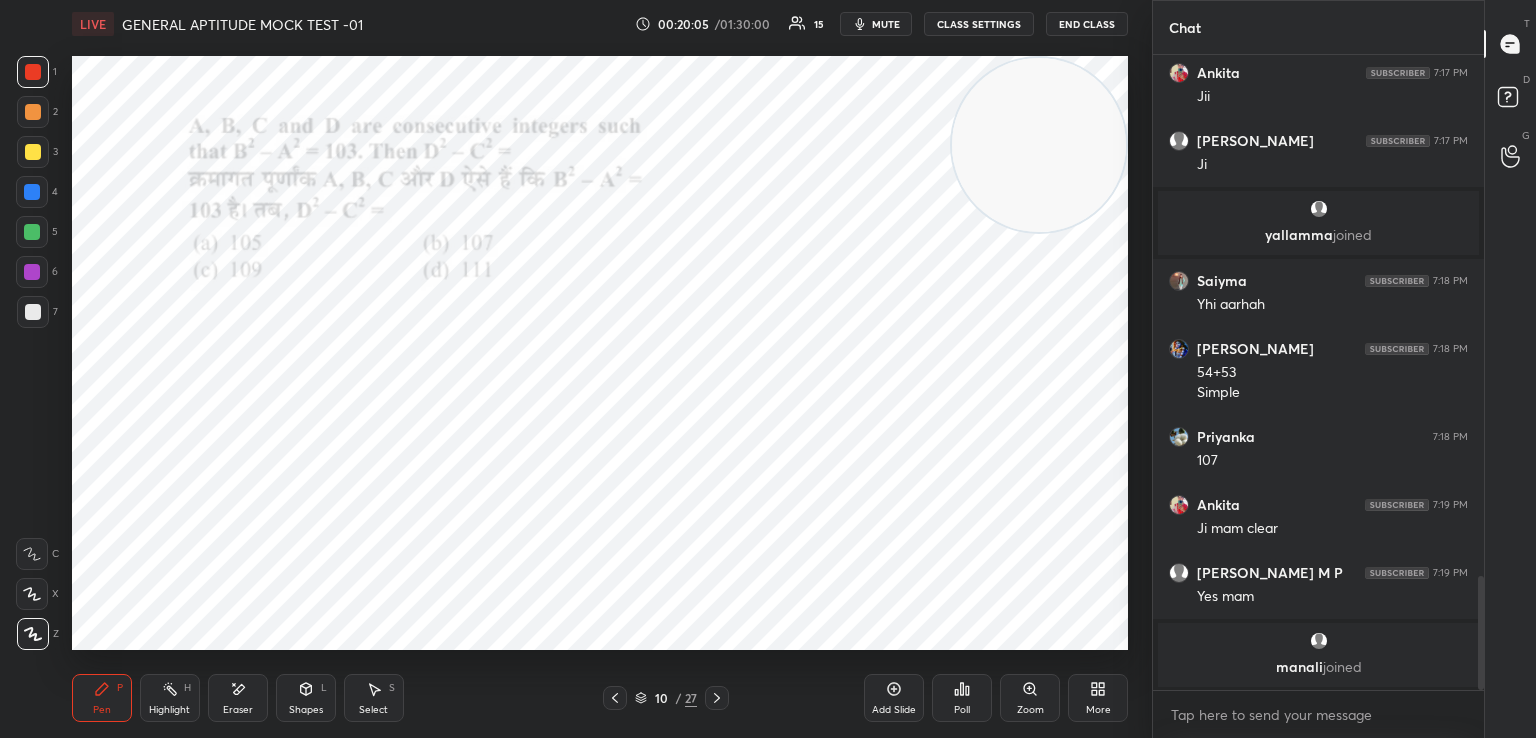 click at bounding box center (717, 698) 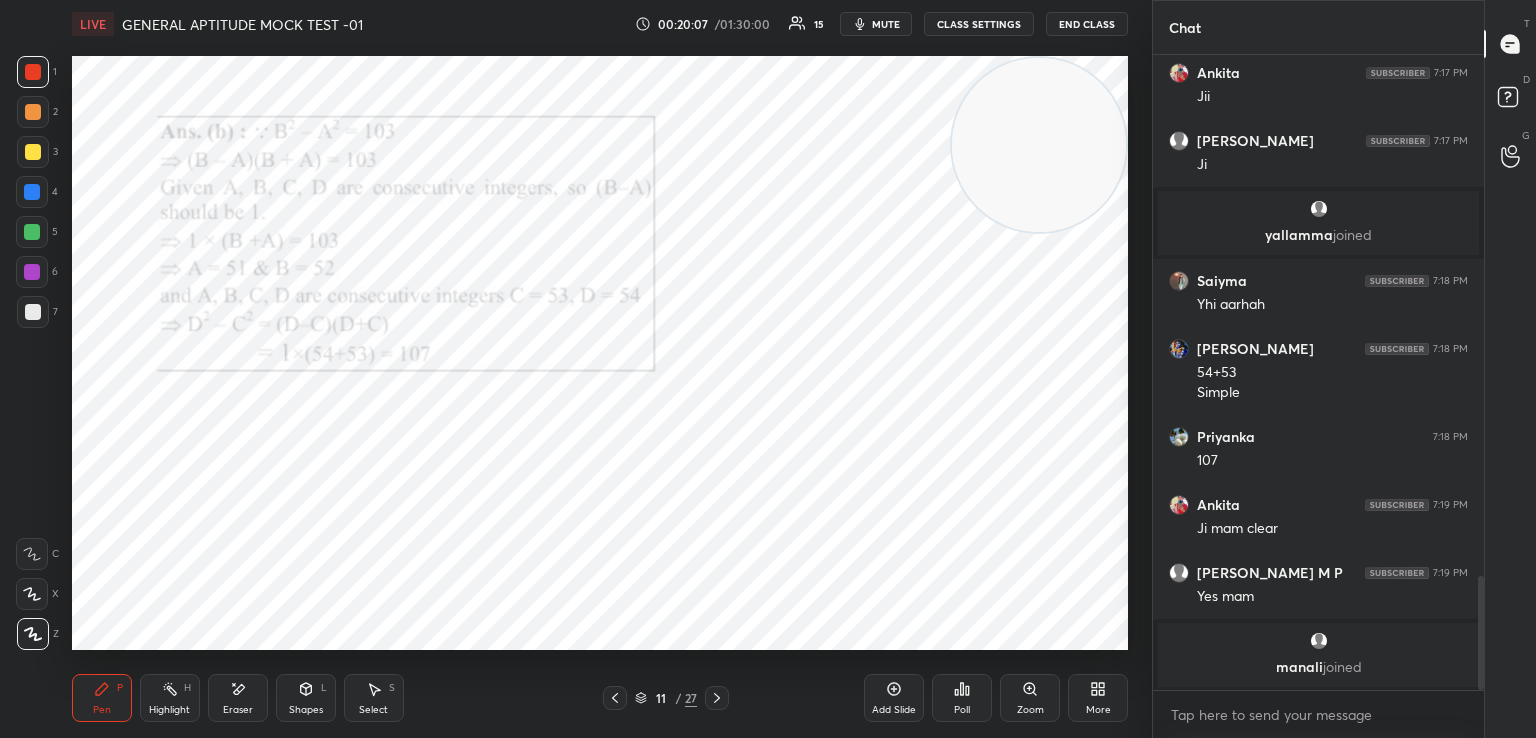 click 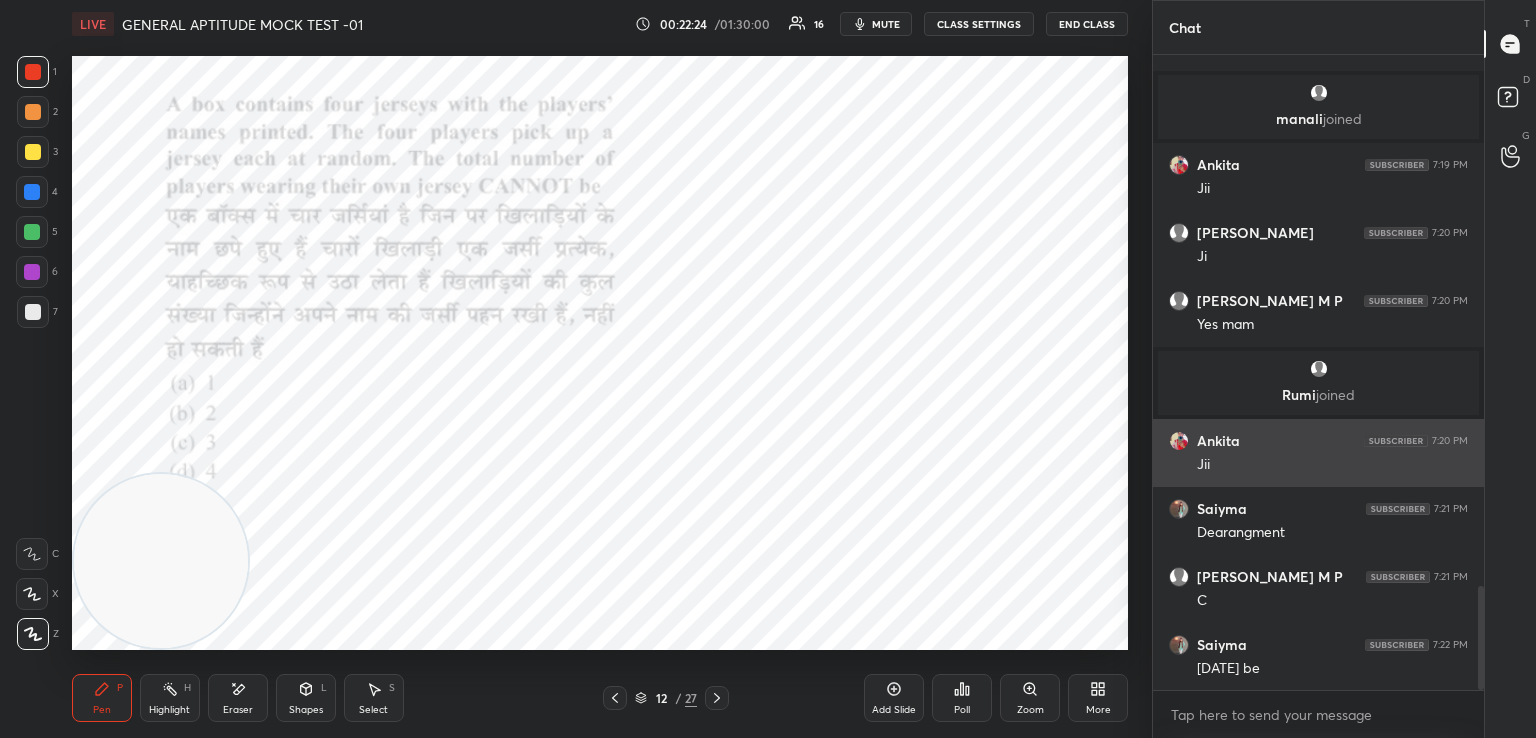 scroll, scrollTop: 3322, scrollLeft: 0, axis: vertical 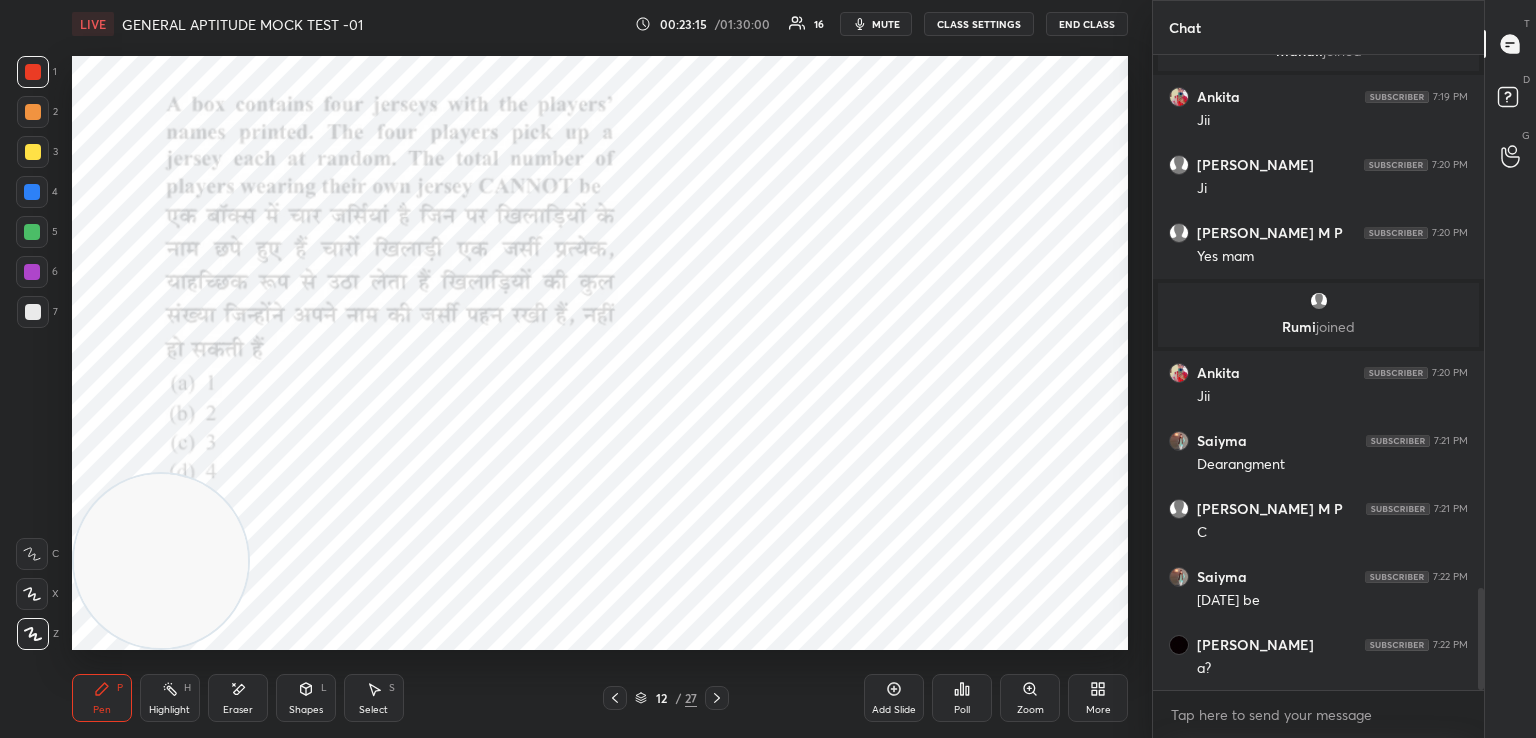 click 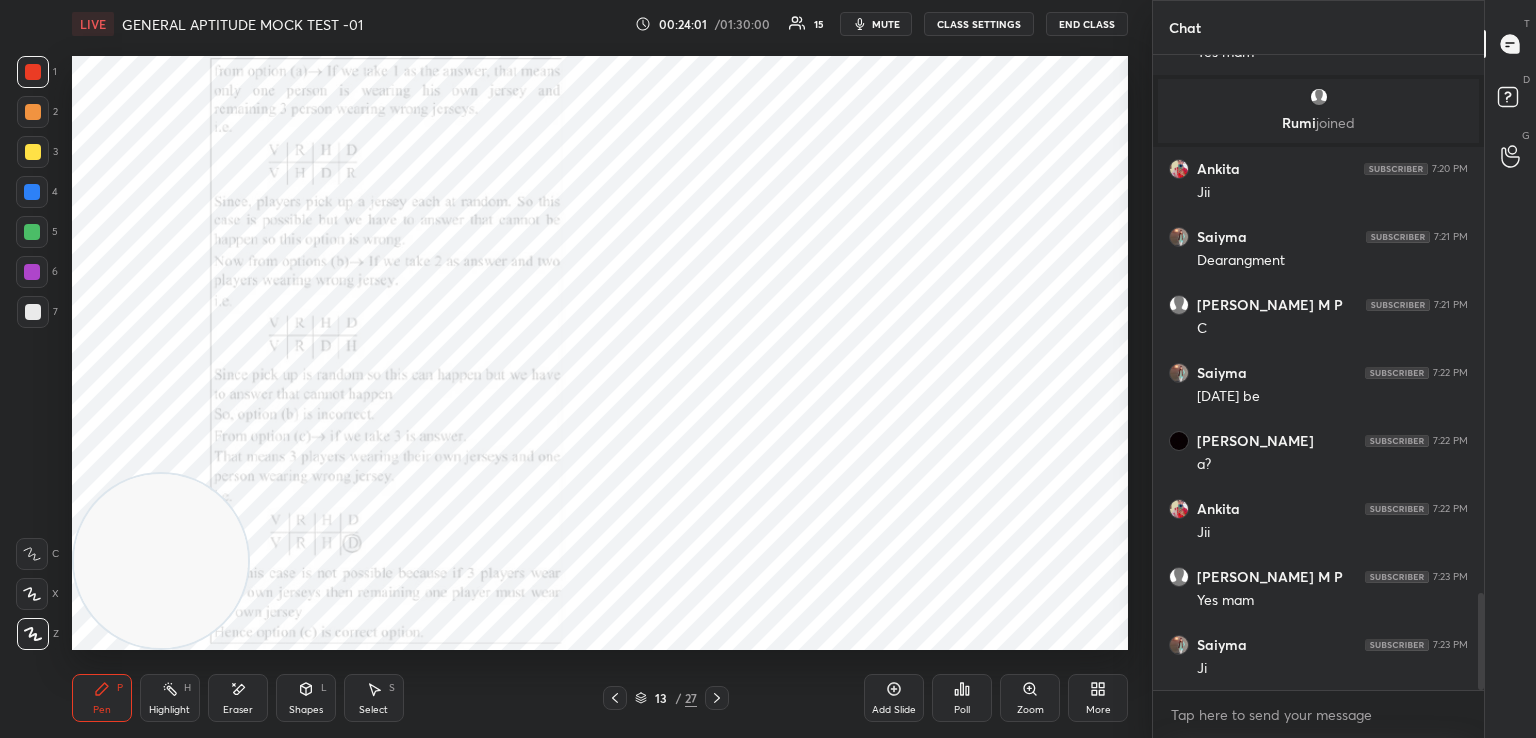 scroll, scrollTop: 3546, scrollLeft: 0, axis: vertical 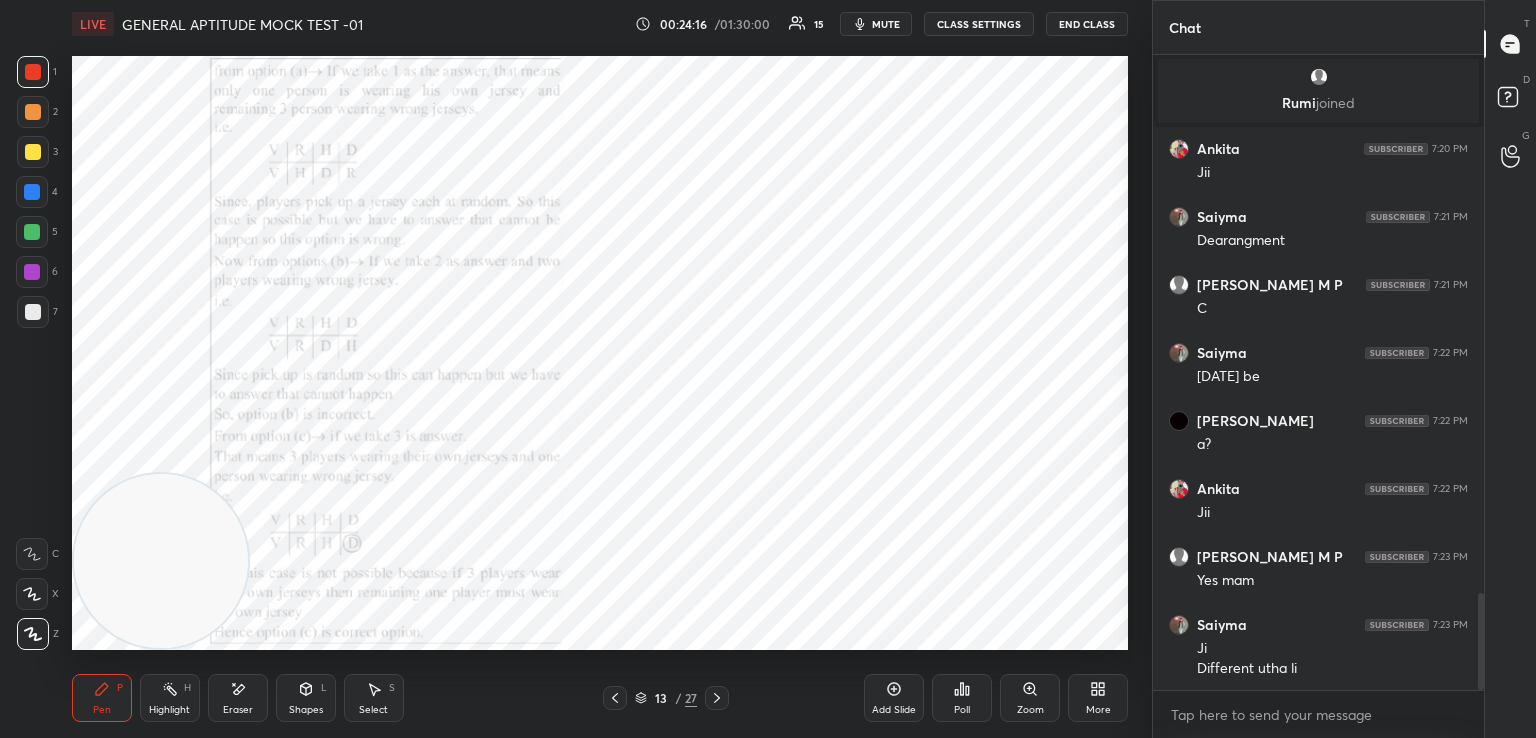click 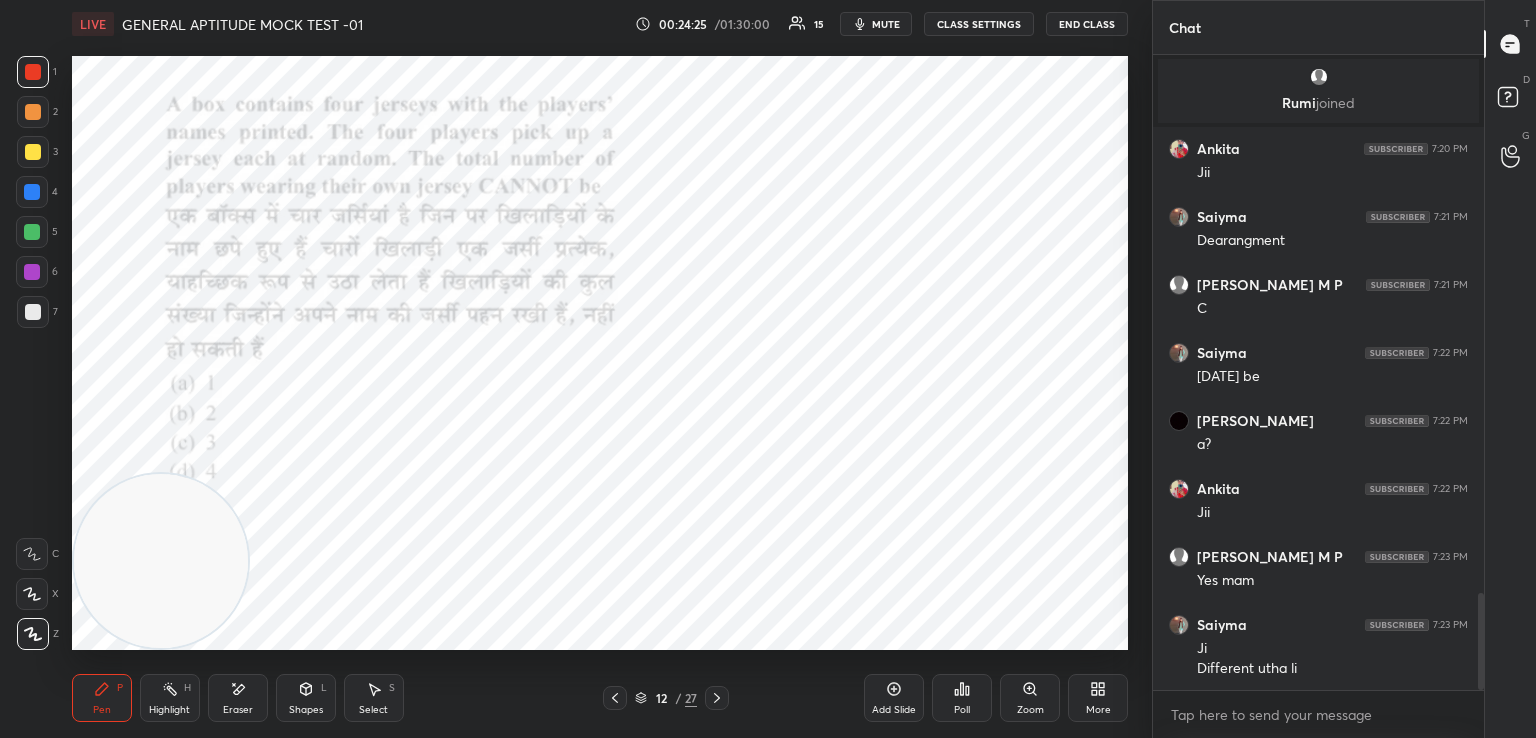 click 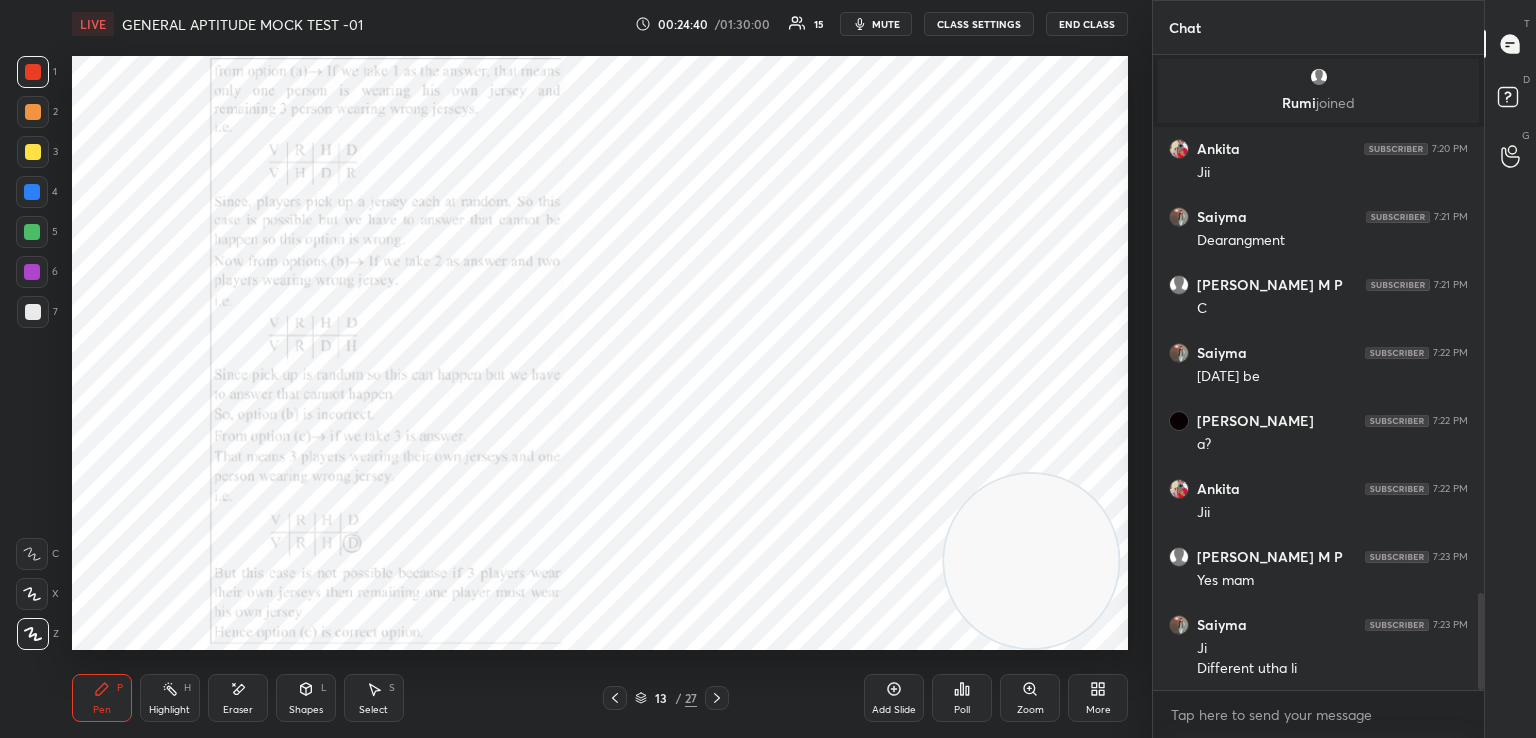 click 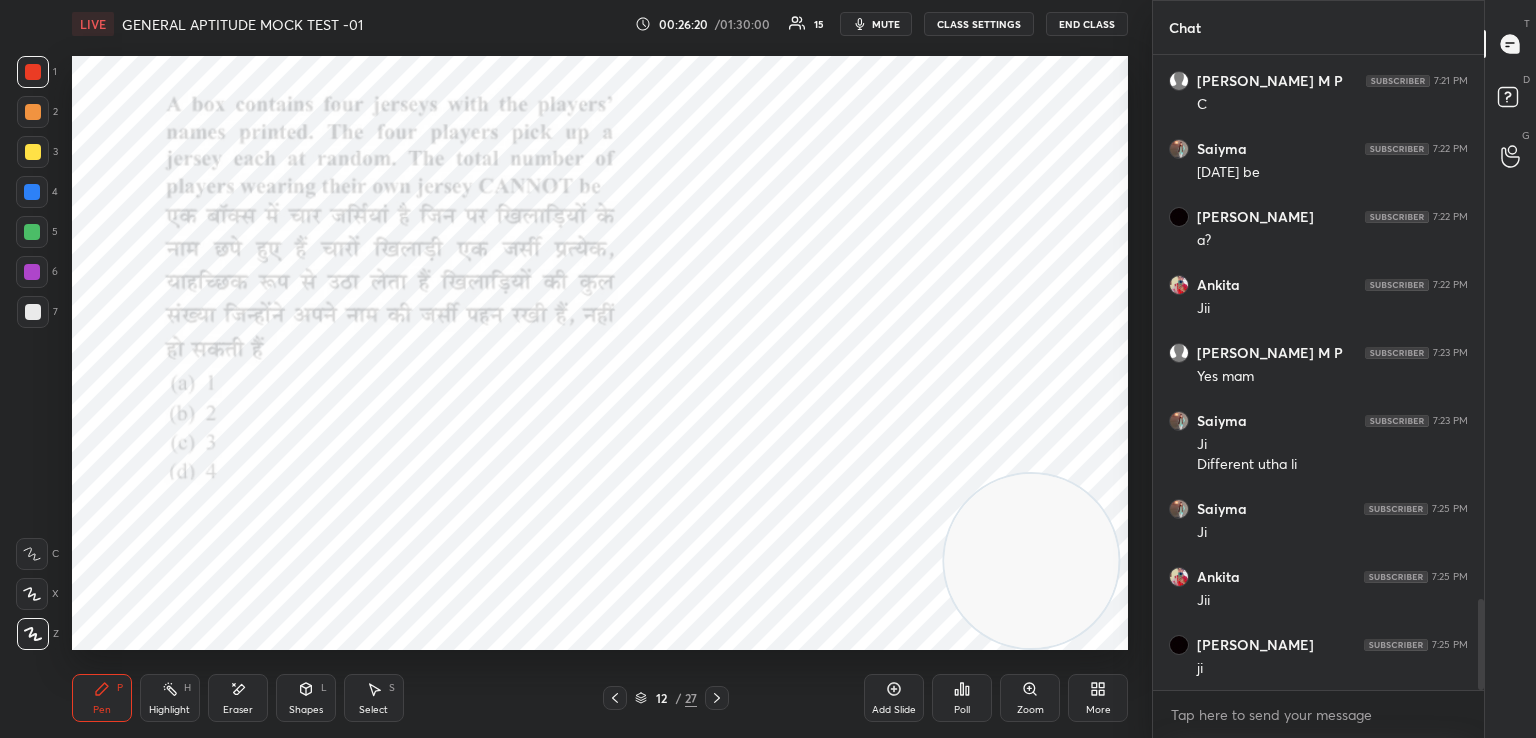 scroll, scrollTop: 3818, scrollLeft: 0, axis: vertical 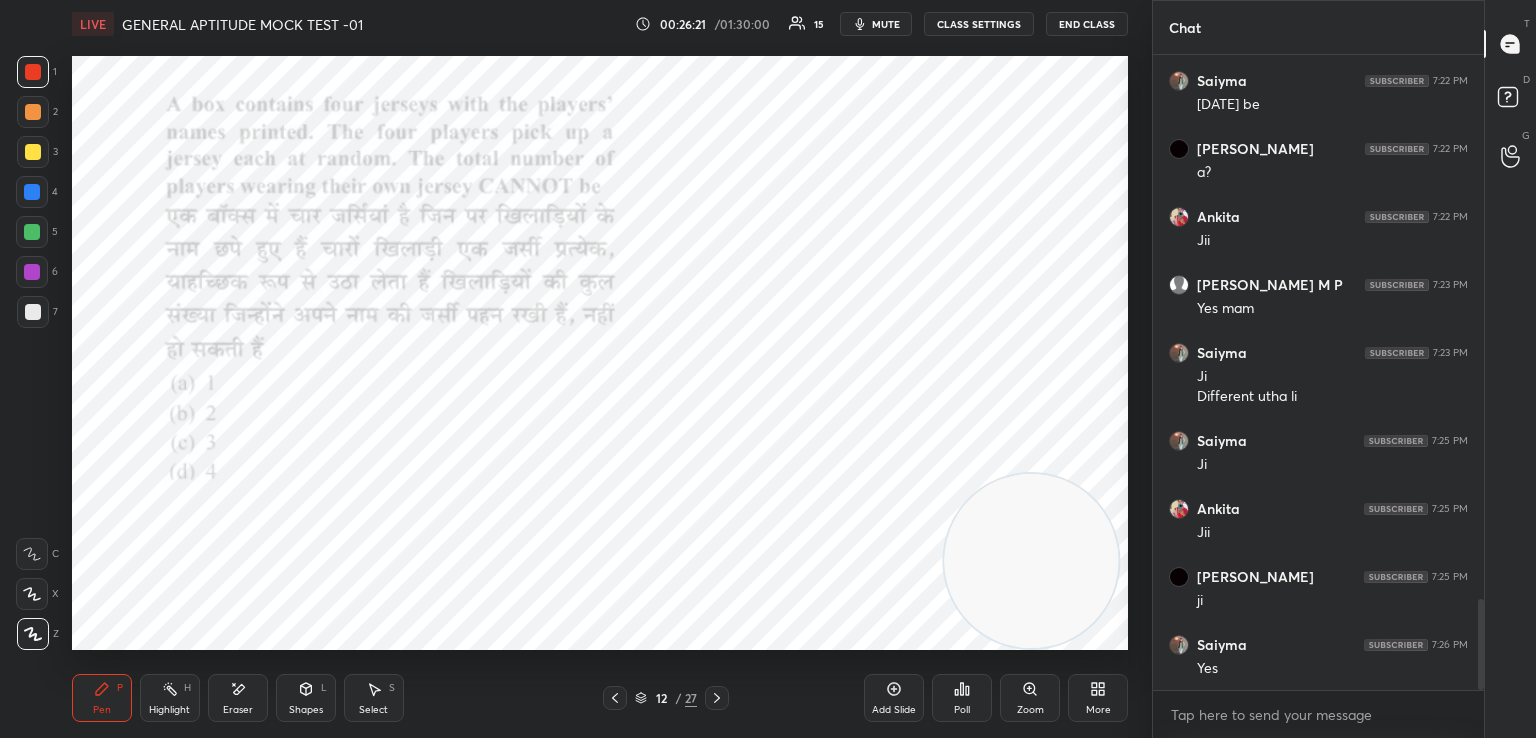 click on "Eraser" at bounding box center (238, 698) 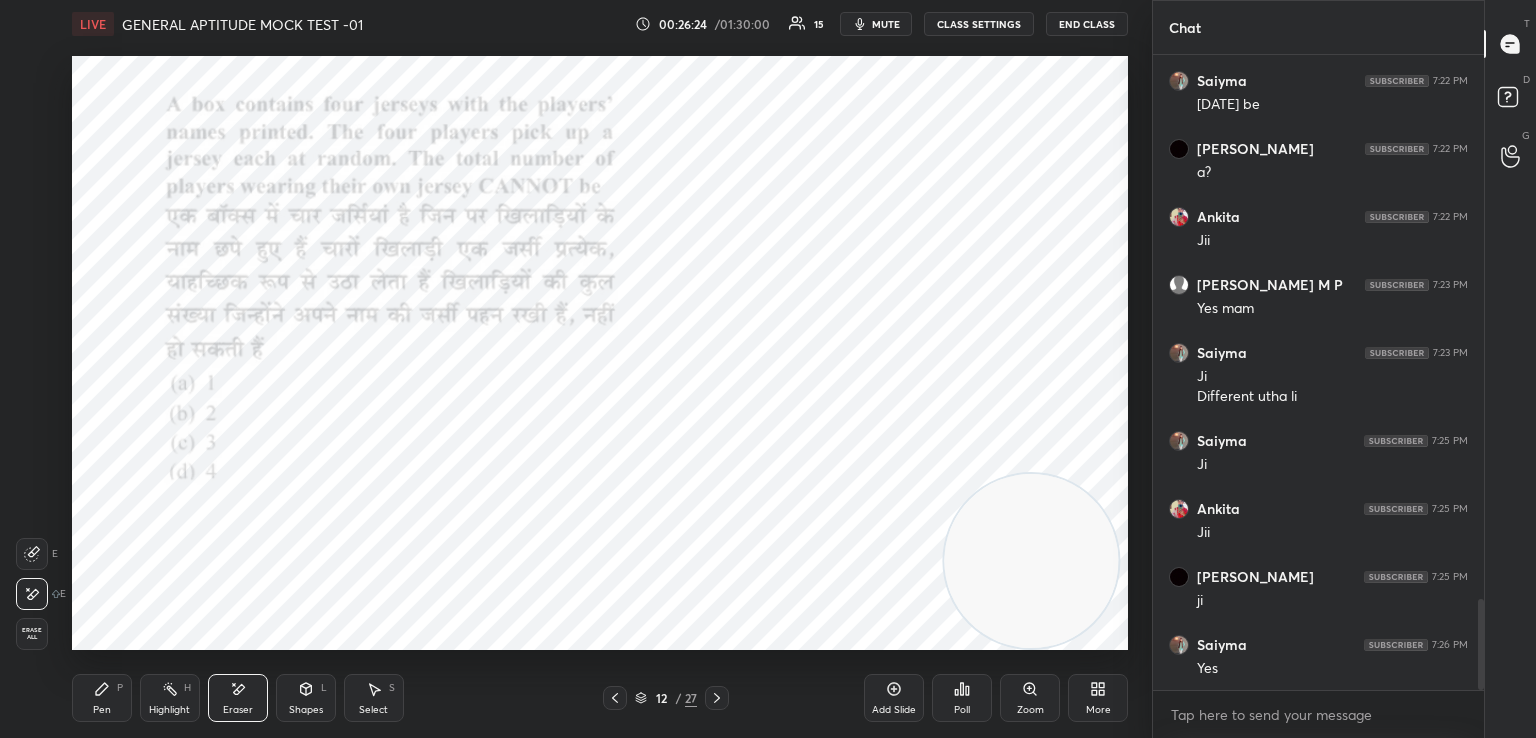 click 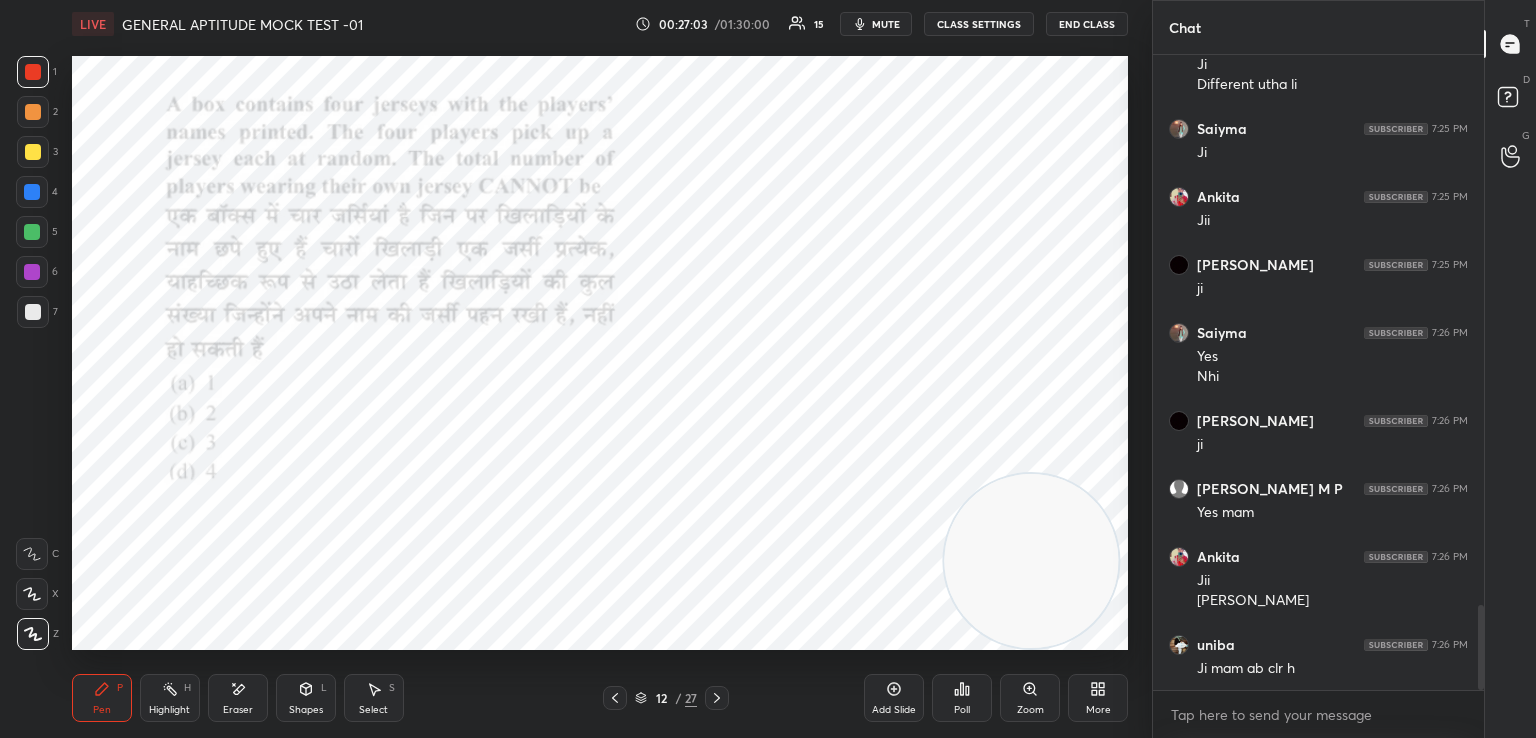 scroll, scrollTop: 4198, scrollLeft: 0, axis: vertical 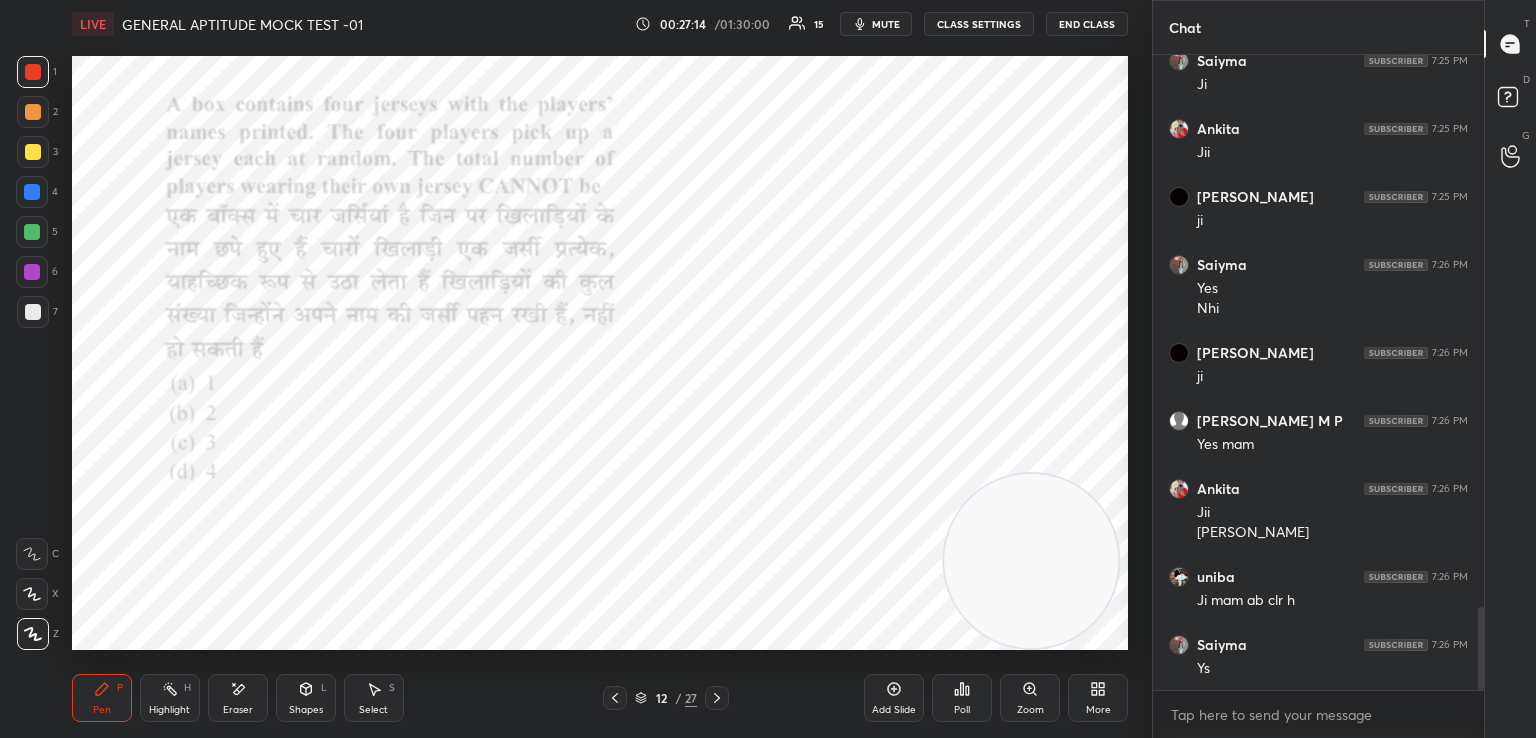click 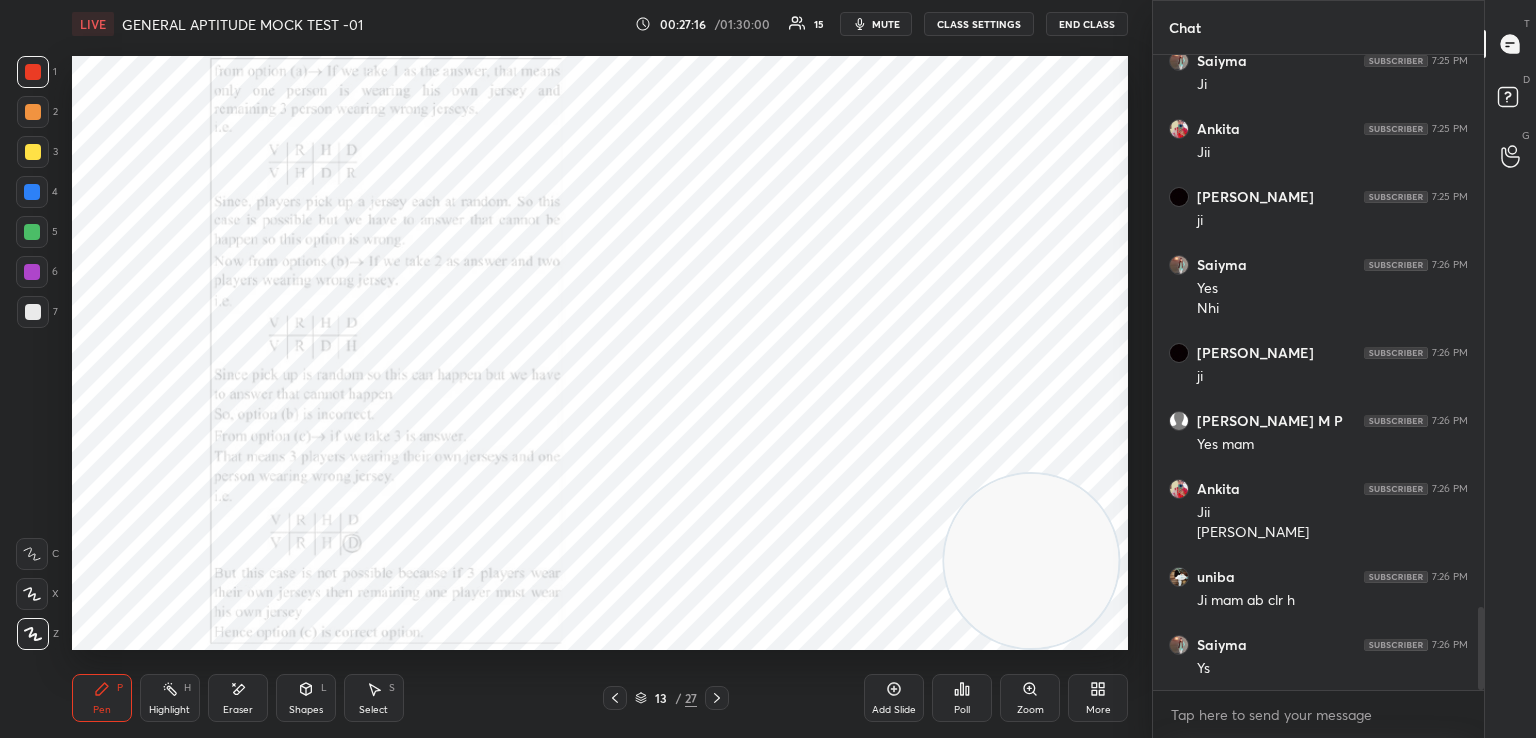 click 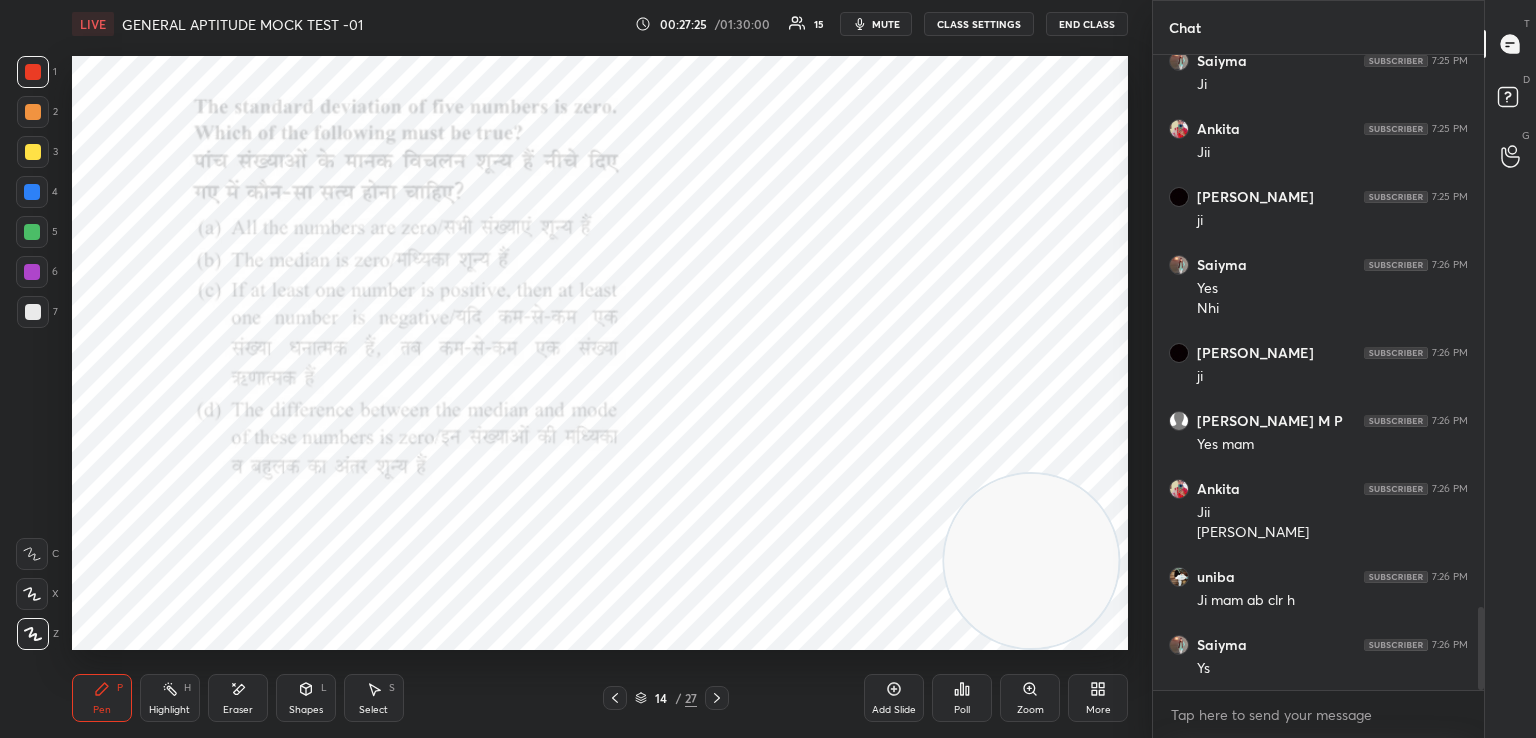 click 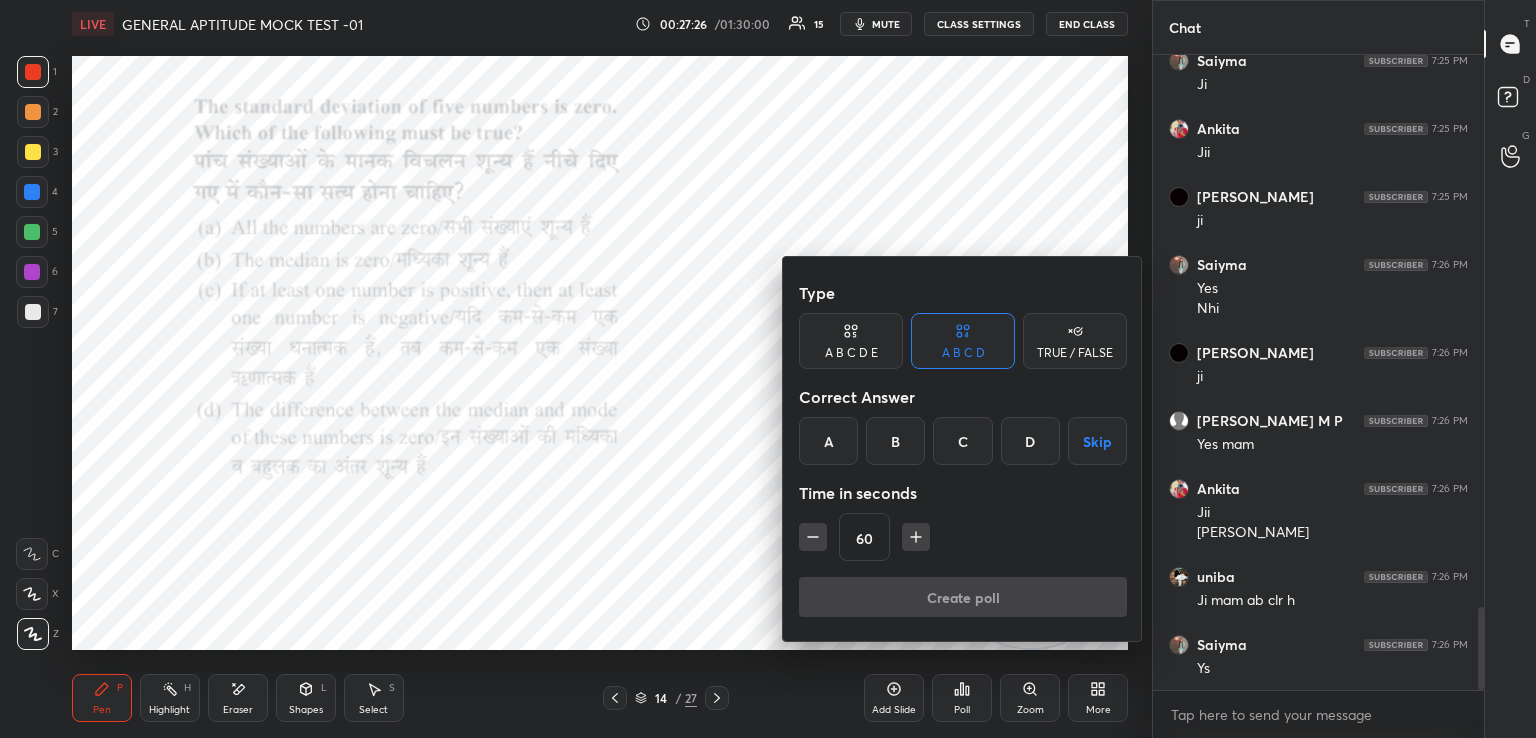 click on "D" at bounding box center [1030, 441] 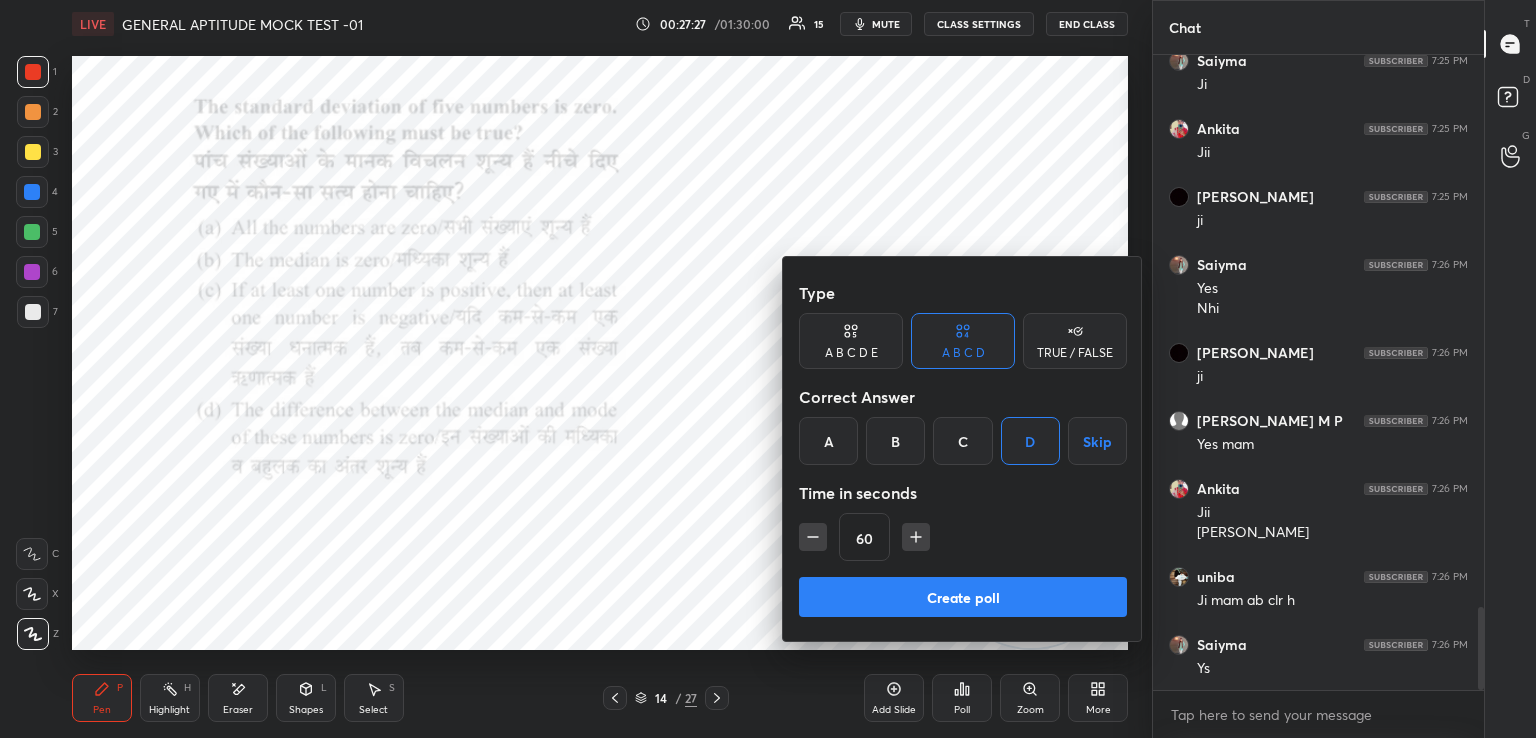 click on "Create poll" at bounding box center [963, 597] 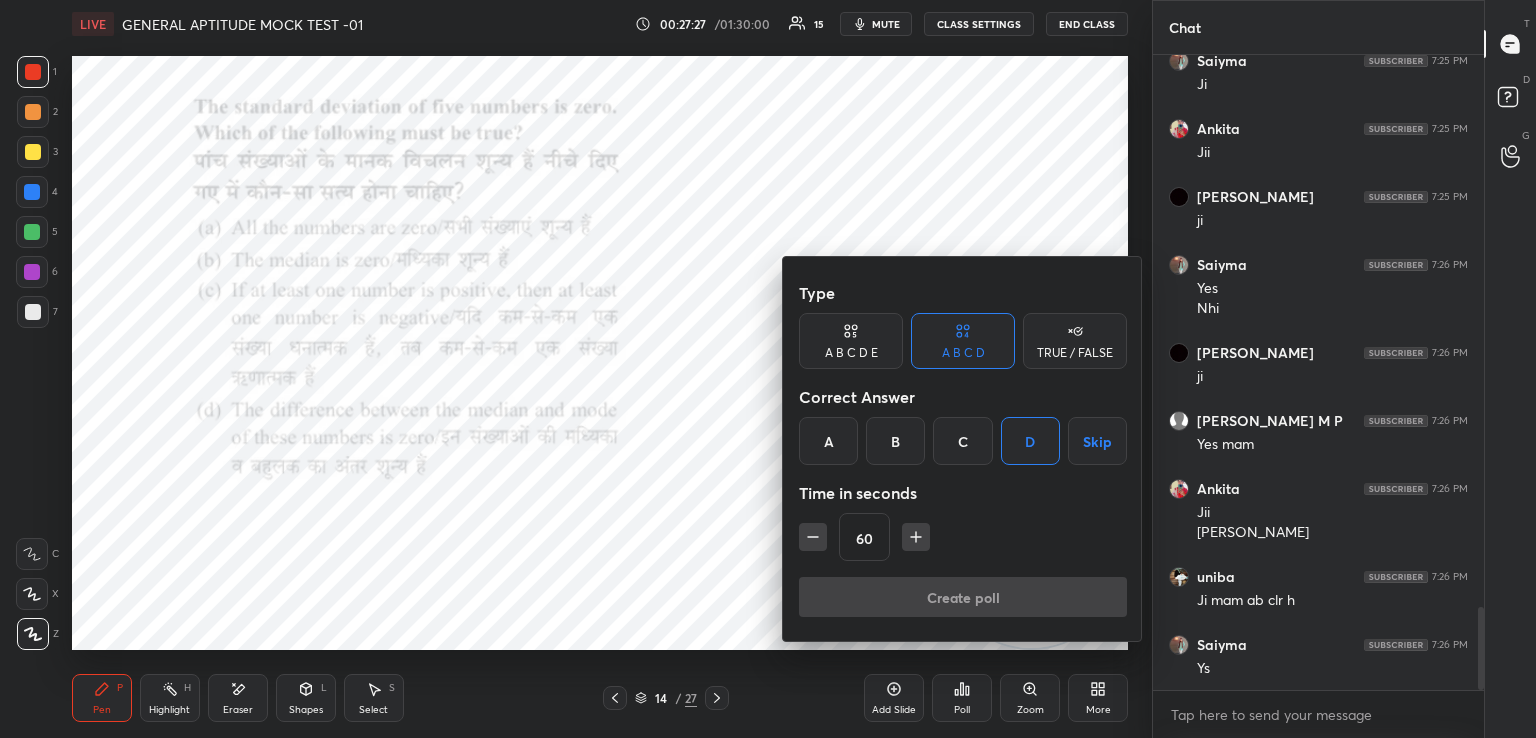 scroll, scrollTop: 398, scrollLeft: 325, axis: both 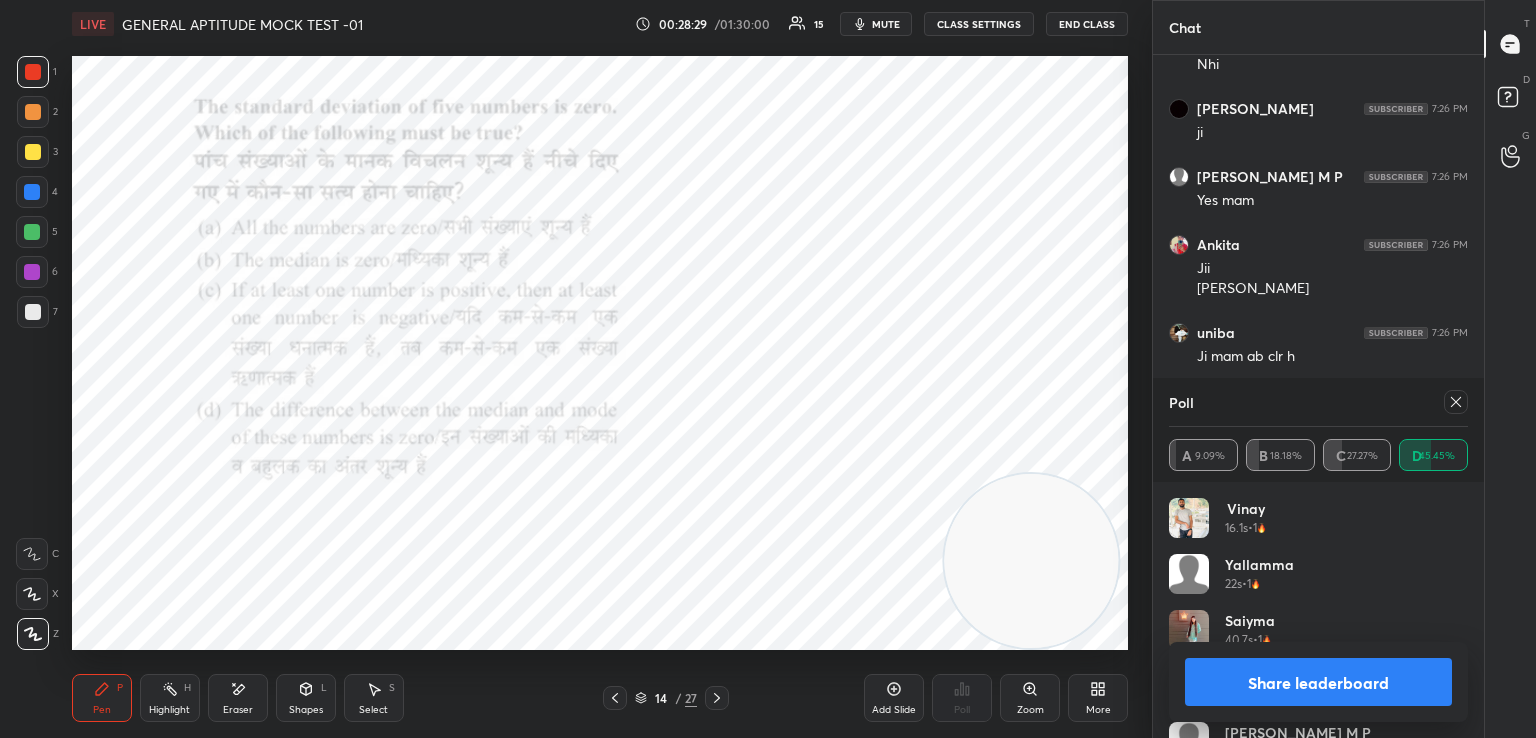 click on "Share leaderboard" at bounding box center (1318, 682) 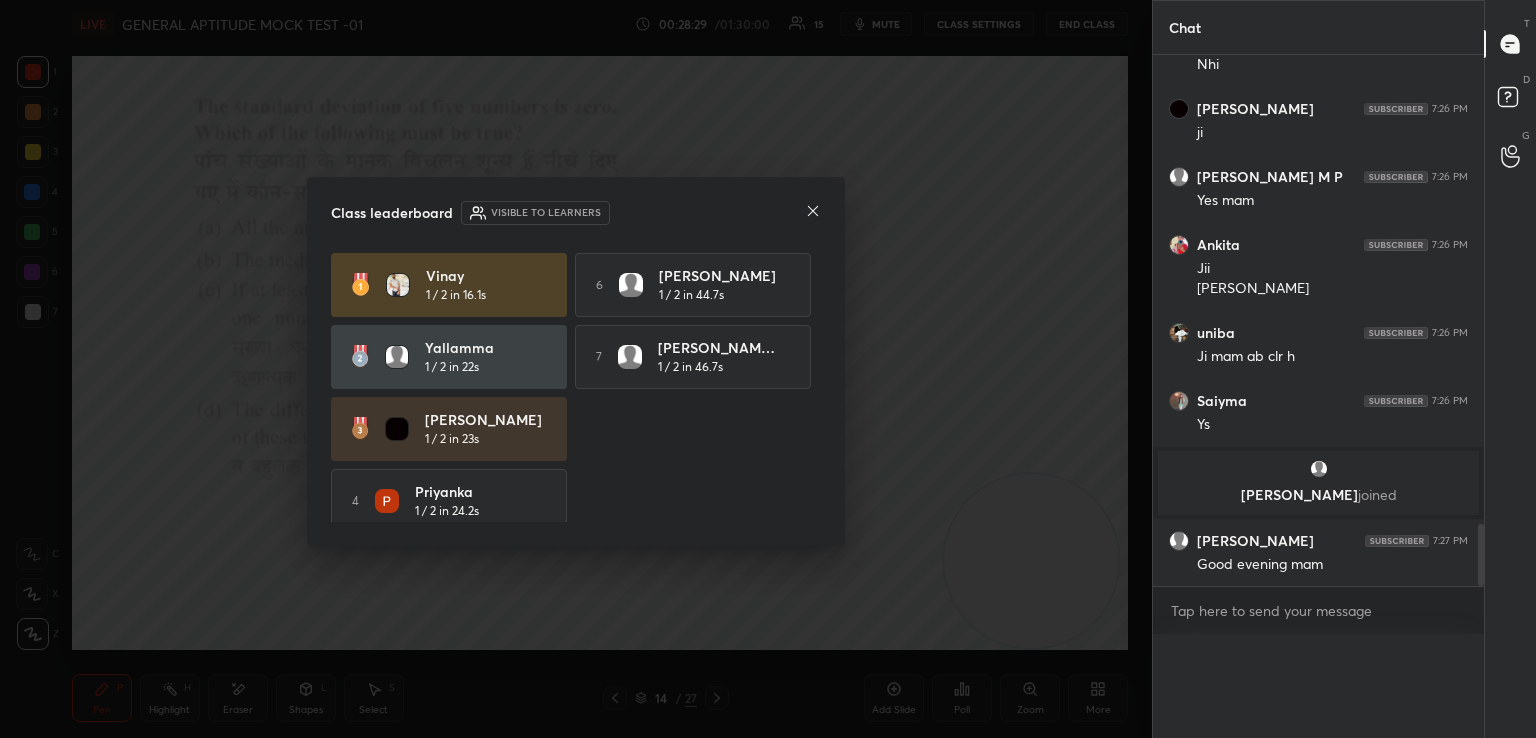 scroll, scrollTop: 0, scrollLeft: 6, axis: horizontal 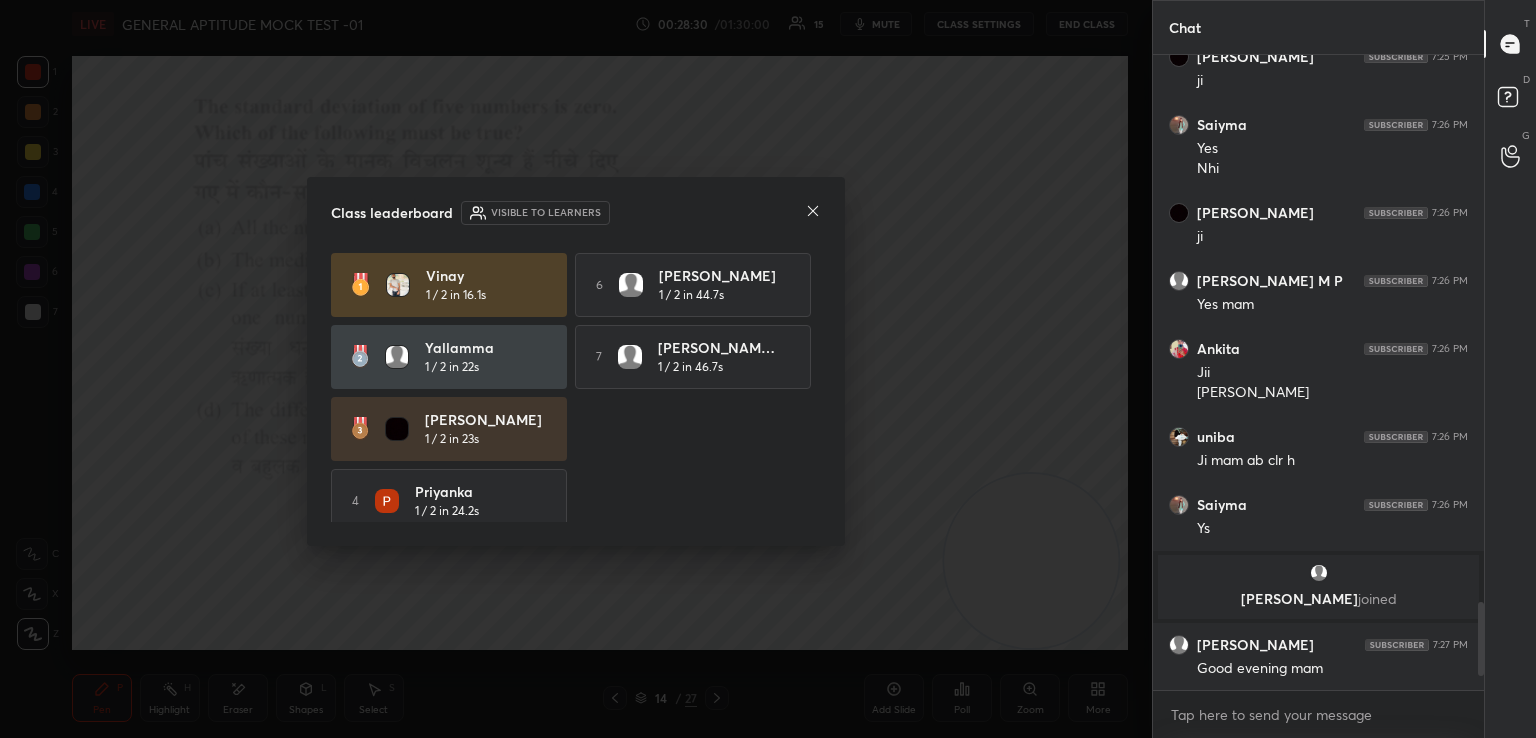 click on "Class leaderboard Visible to learners" at bounding box center [576, 213] 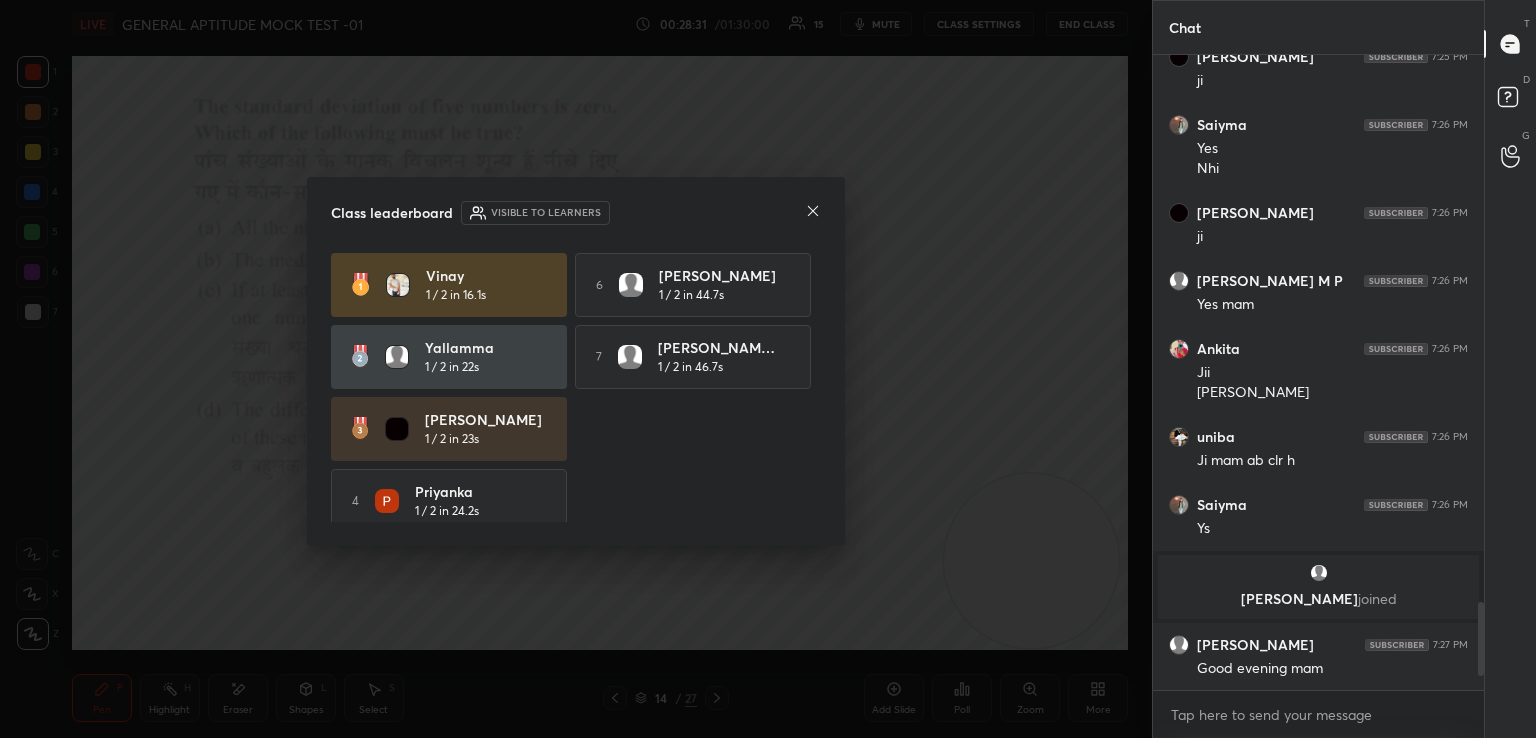 click 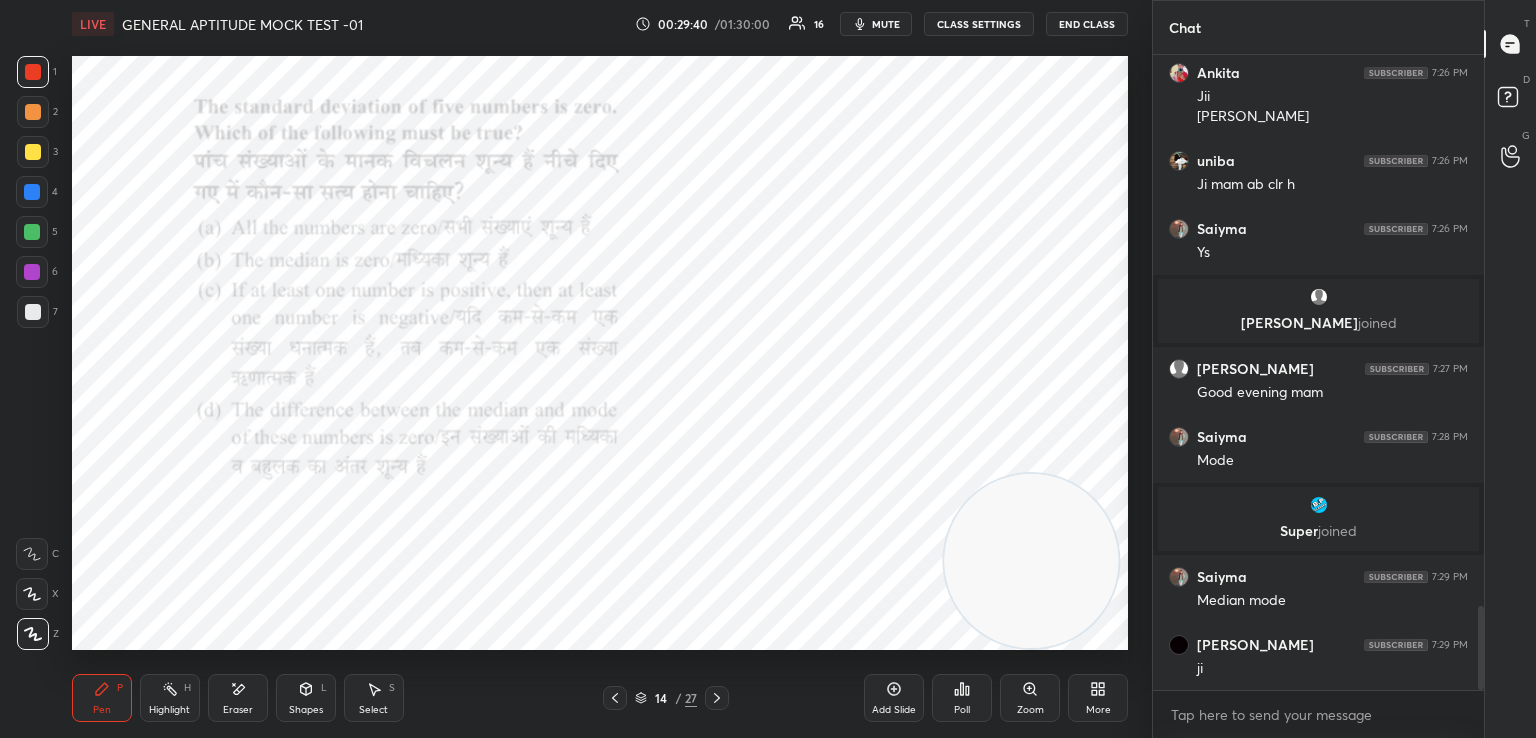 scroll, scrollTop: 4246, scrollLeft: 0, axis: vertical 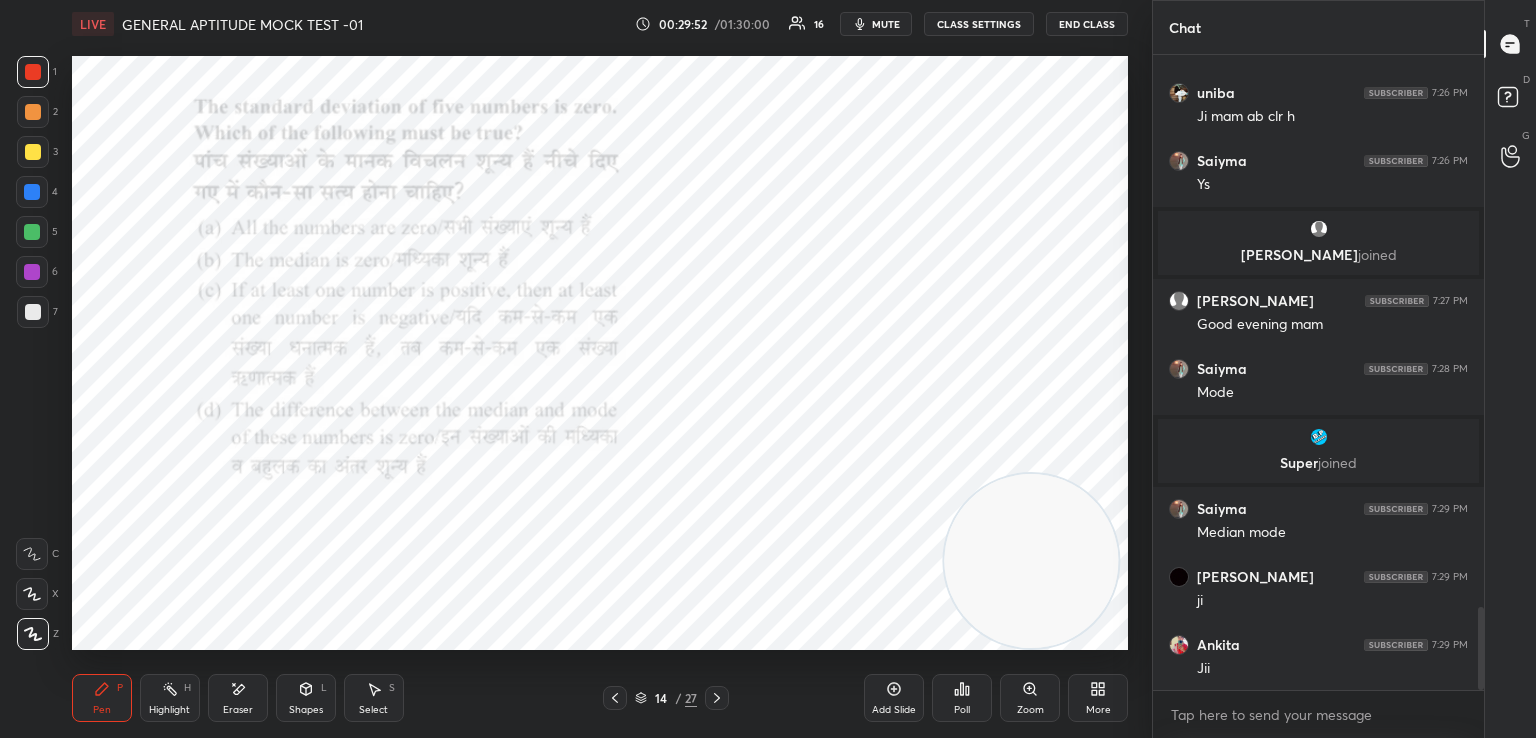 click 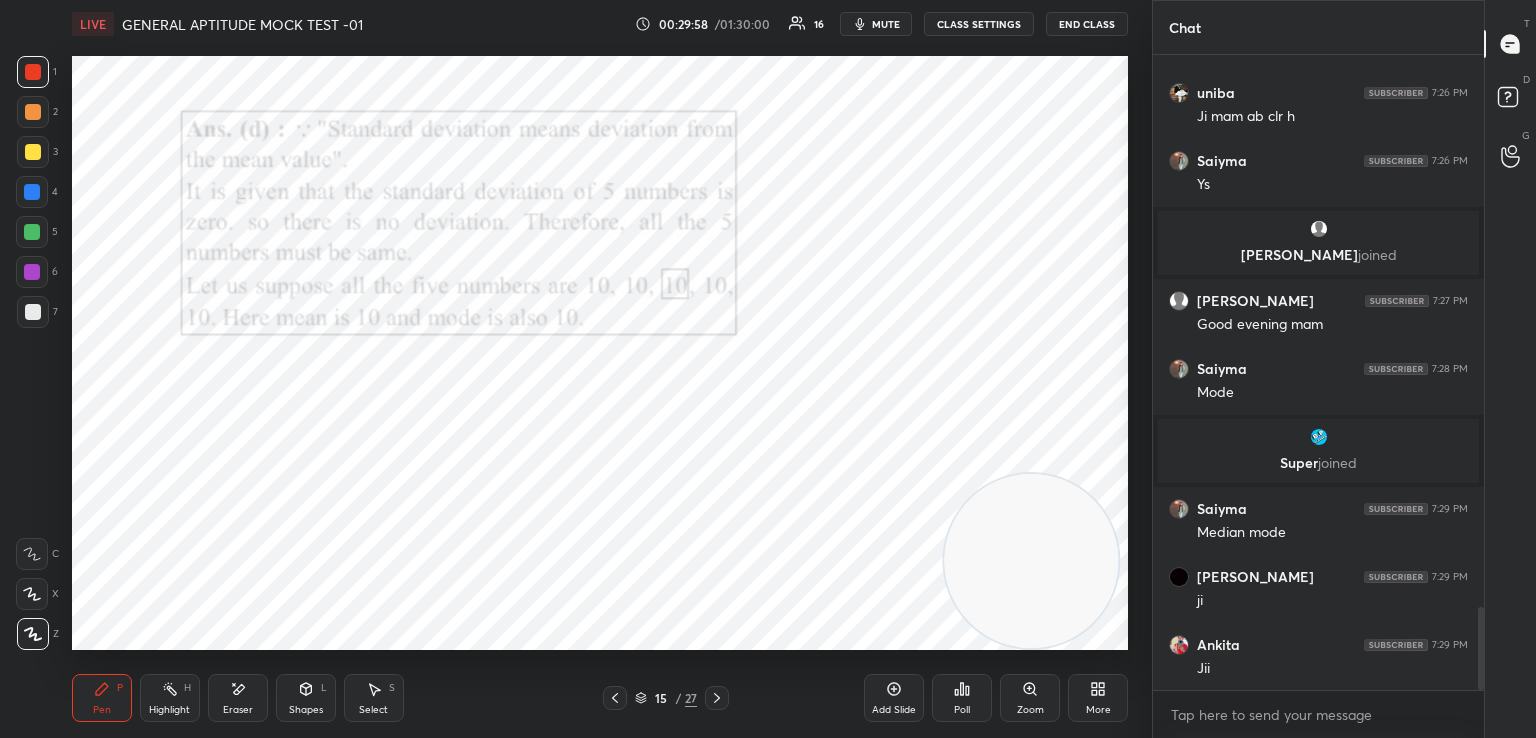 click 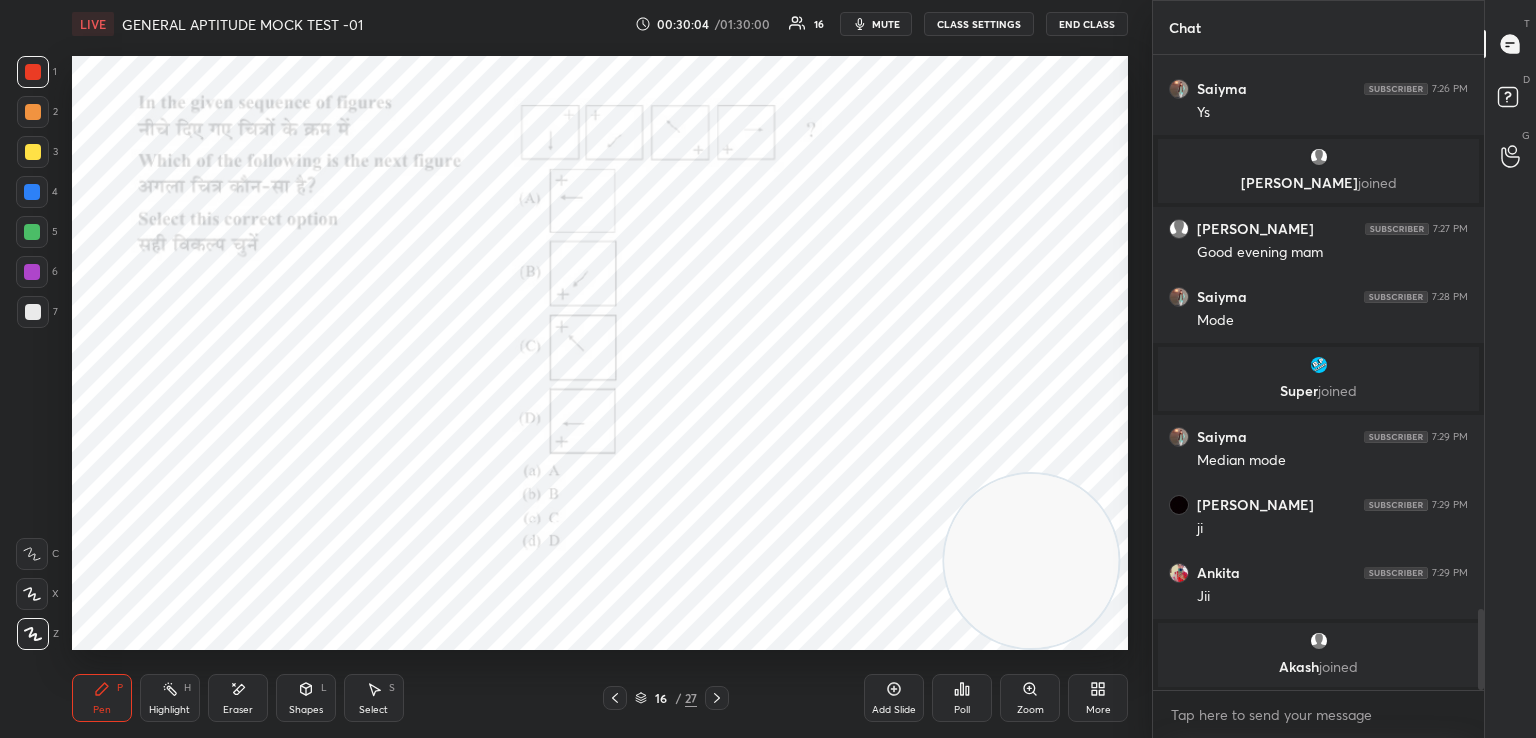 scroll, scrollTop: 4332, scrollLeft: 0, axis: vertical 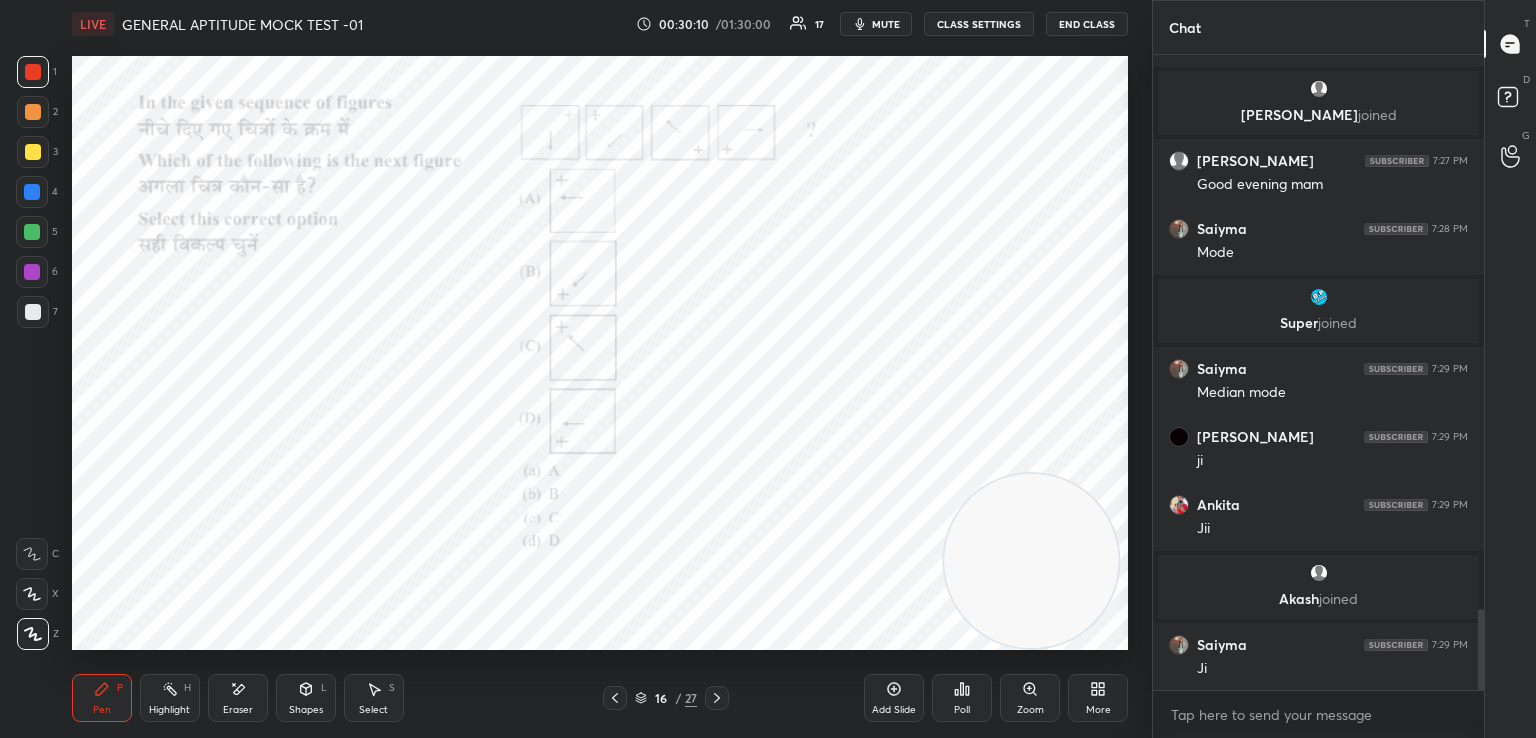 click 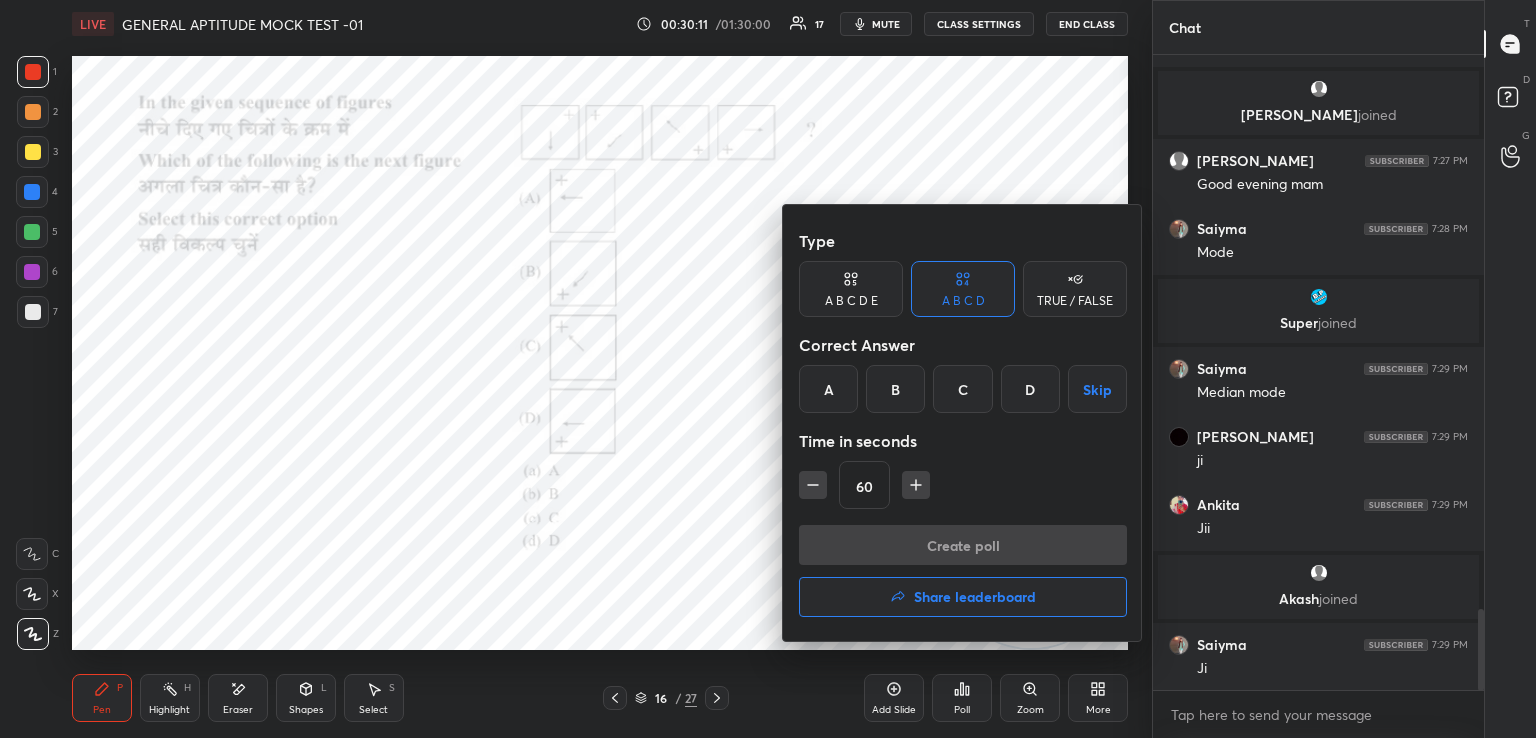 click on "D" at bounding box center (1030, 389) 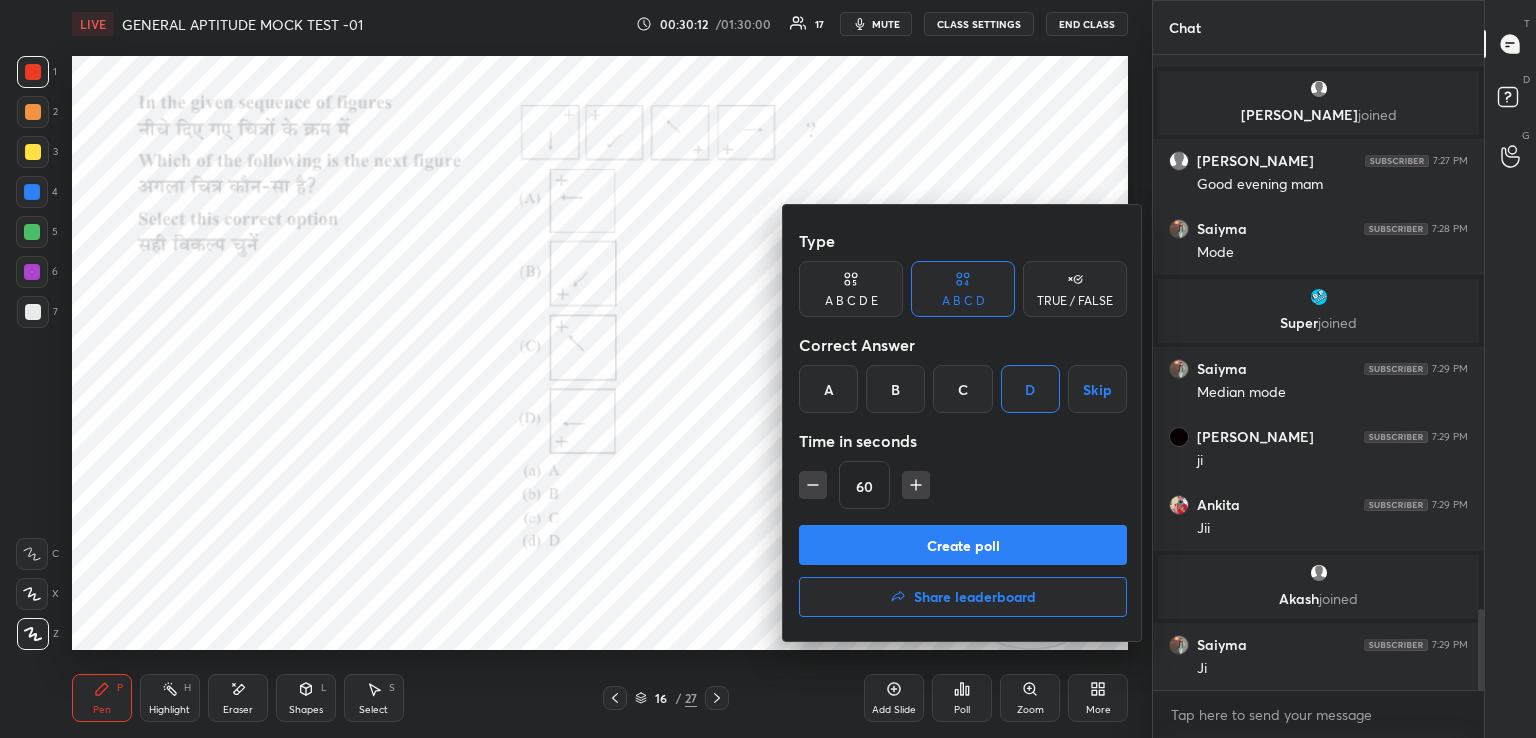 click on "Create poll" at bounding box center (963, 545) 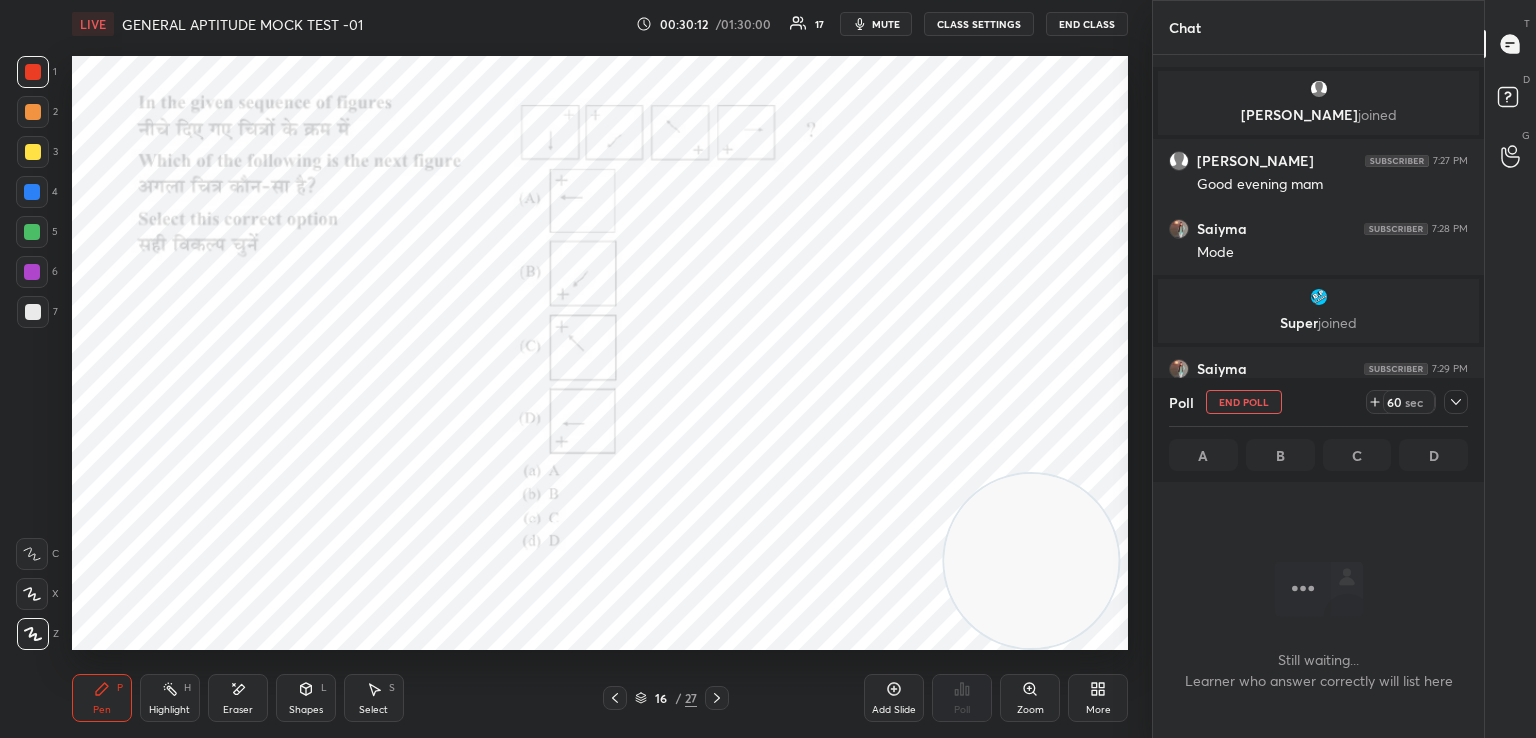 scroll, scrollTop: 399, scrollLeft: 325, axis: both 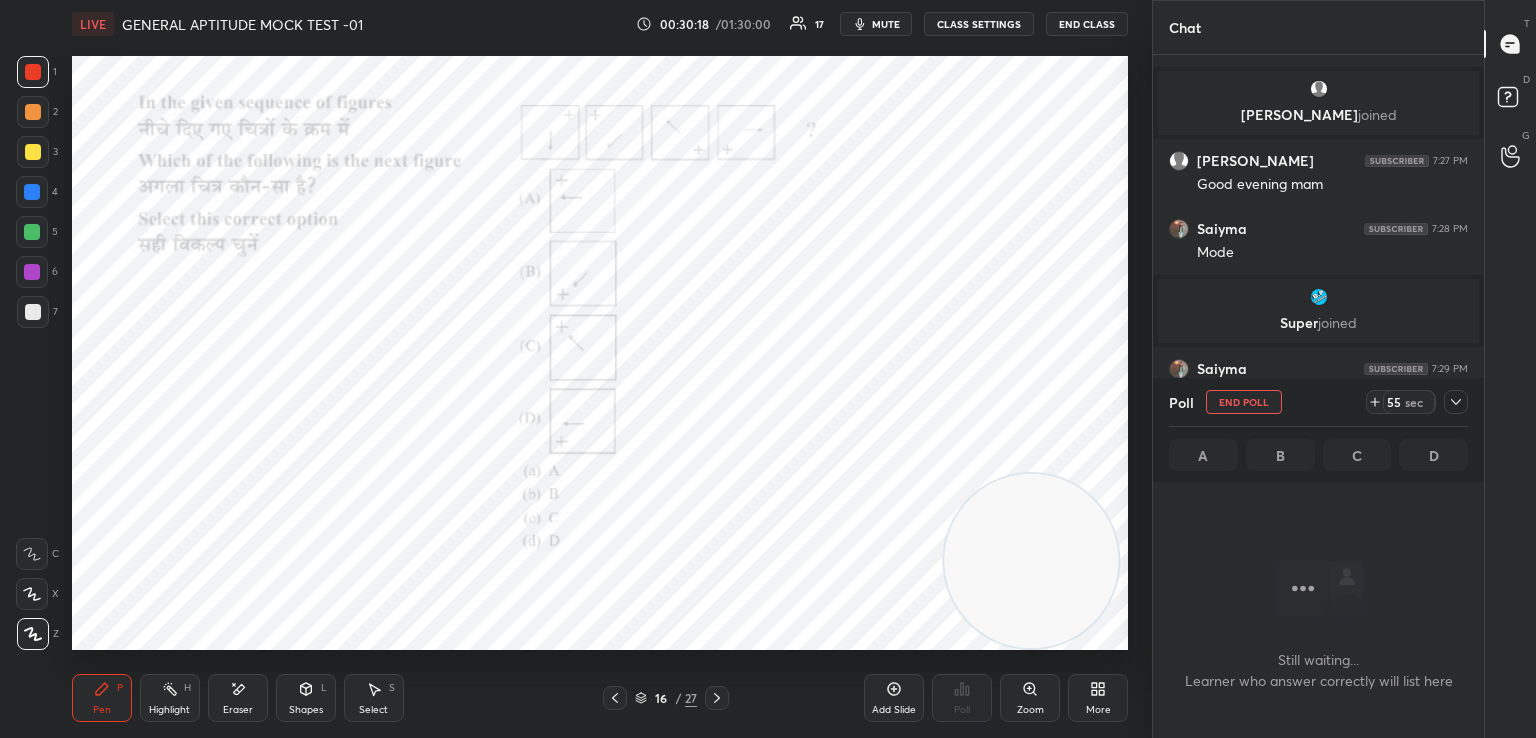click 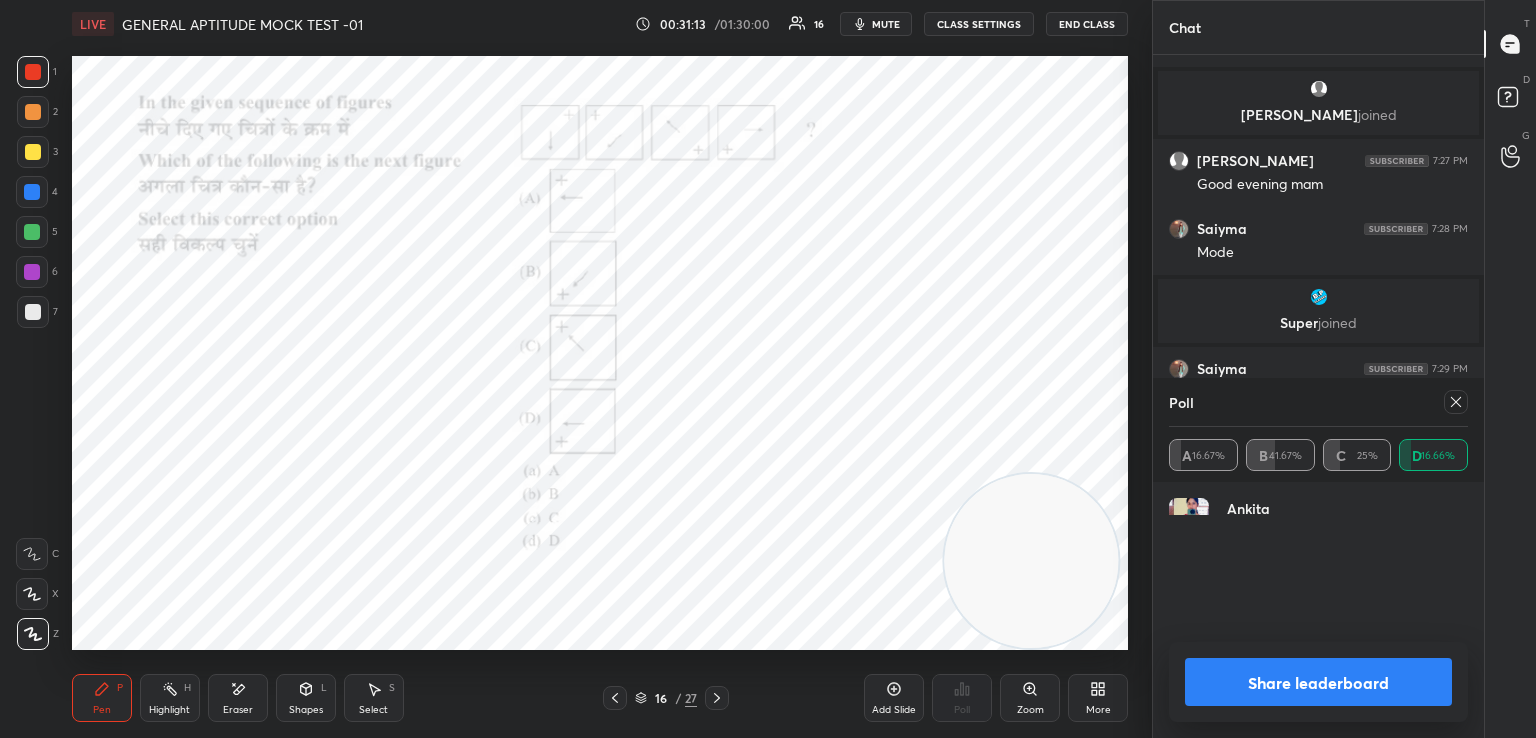 scroll, scrollTop: 0, scrollLeft: 0, axis: both 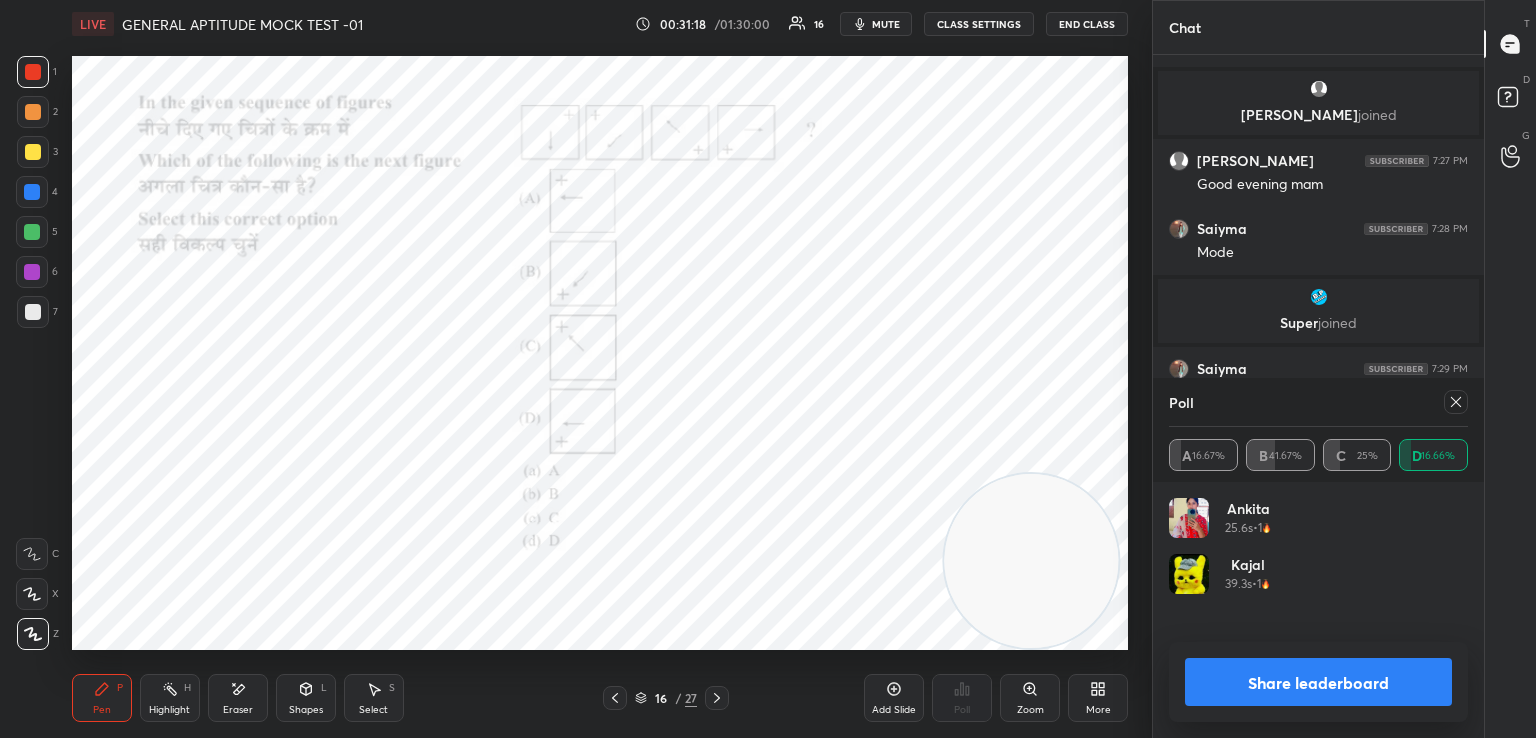 click on "Share leaderboard" at bounding box center (1318, 682) 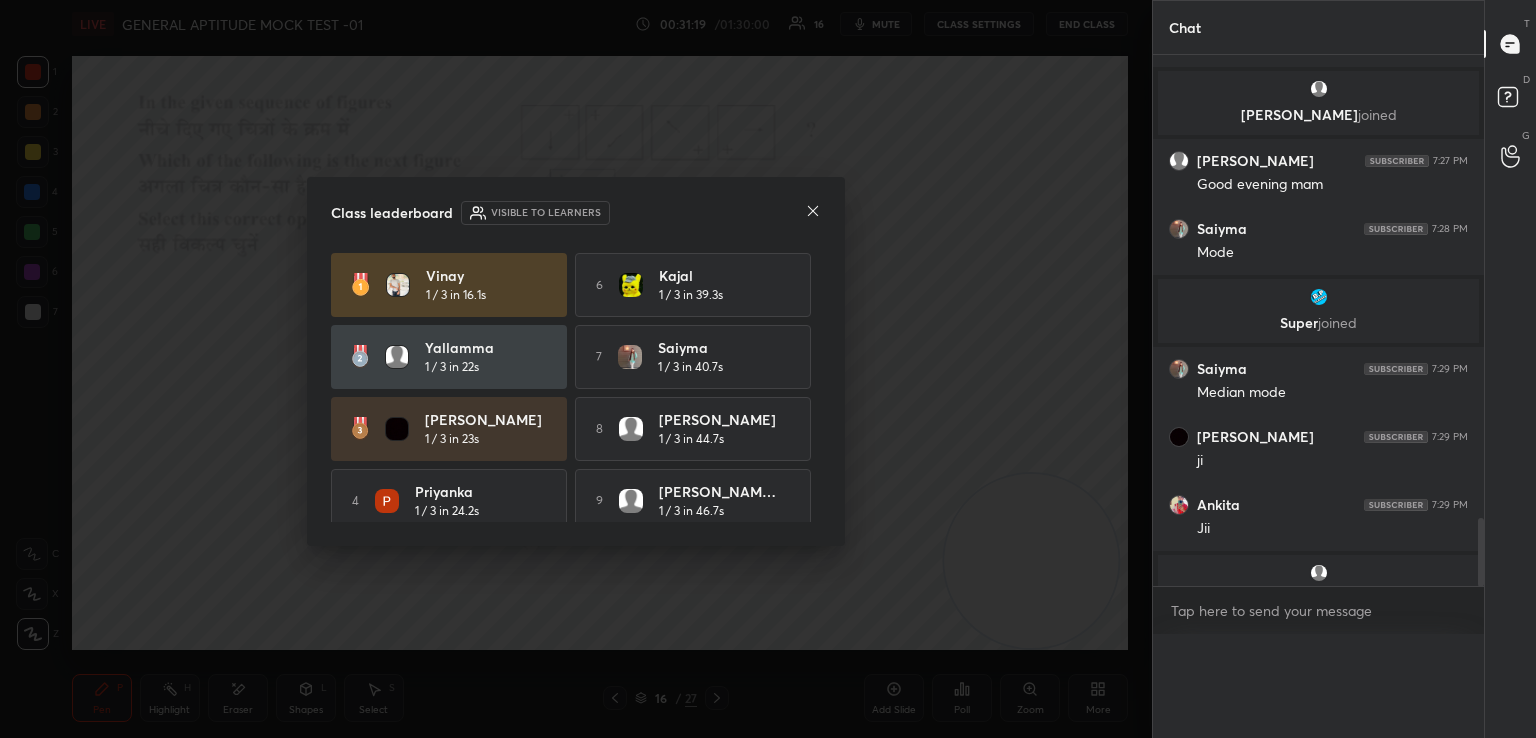 scroll, scrollTop: 7, scrollLeft: 6, axis: both 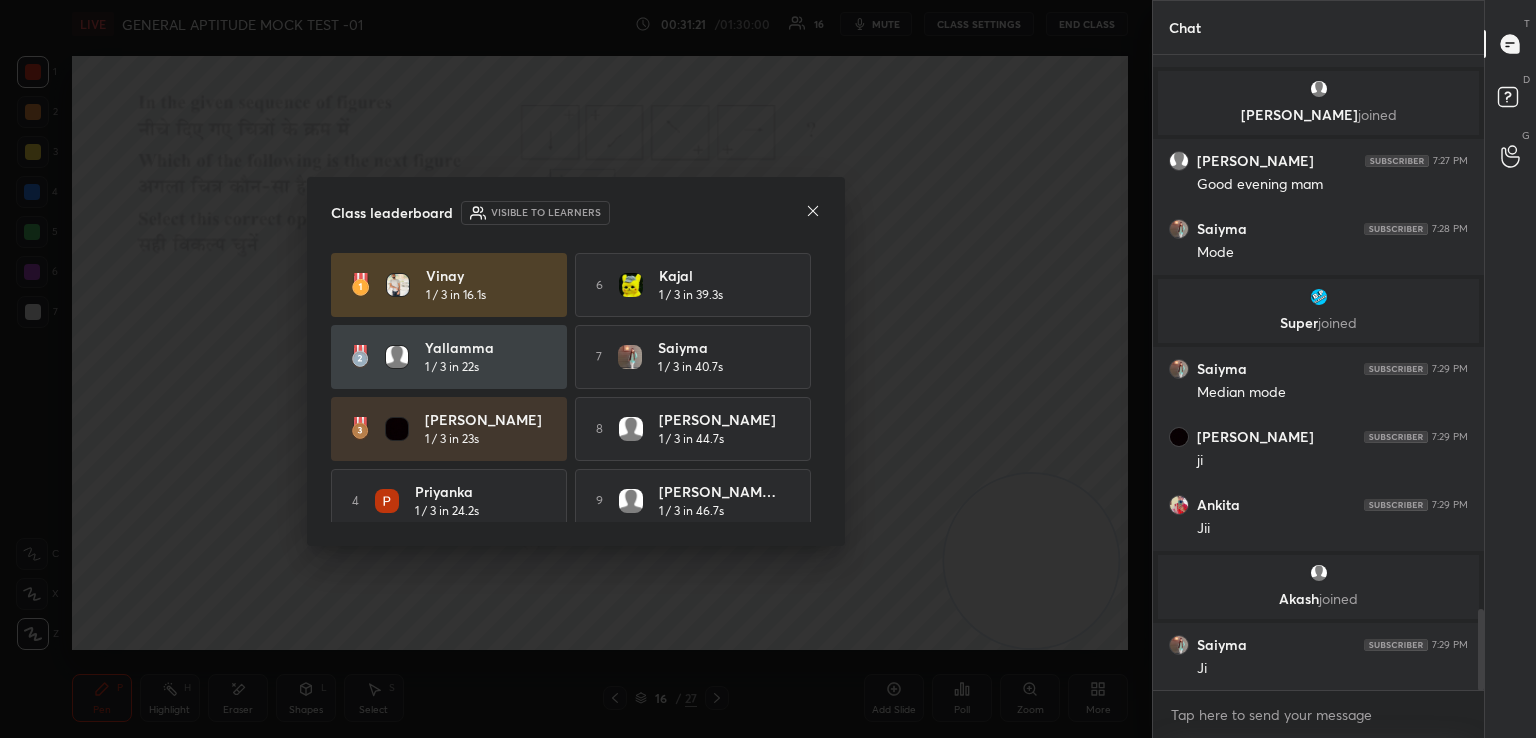 click 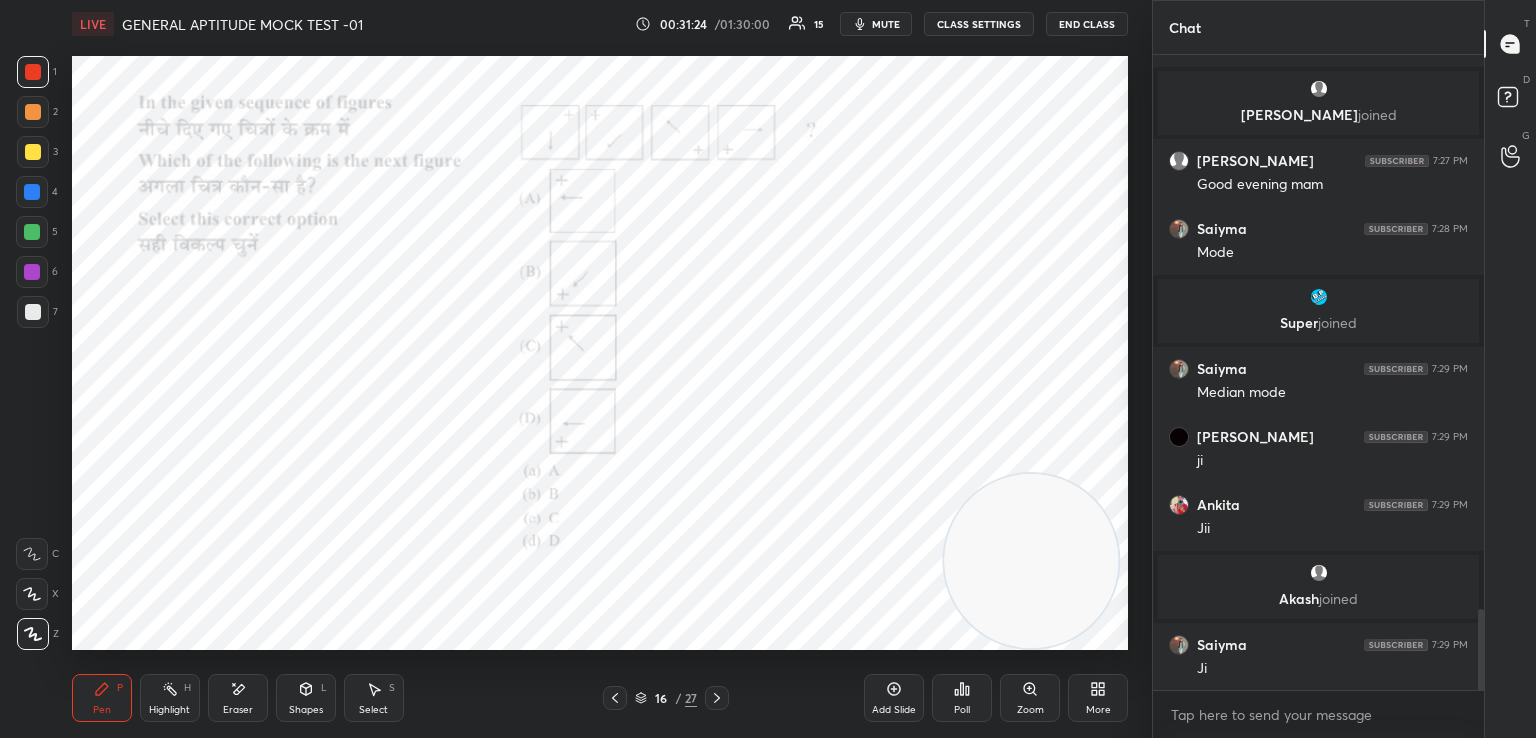 click at bounding box center (33, 72) 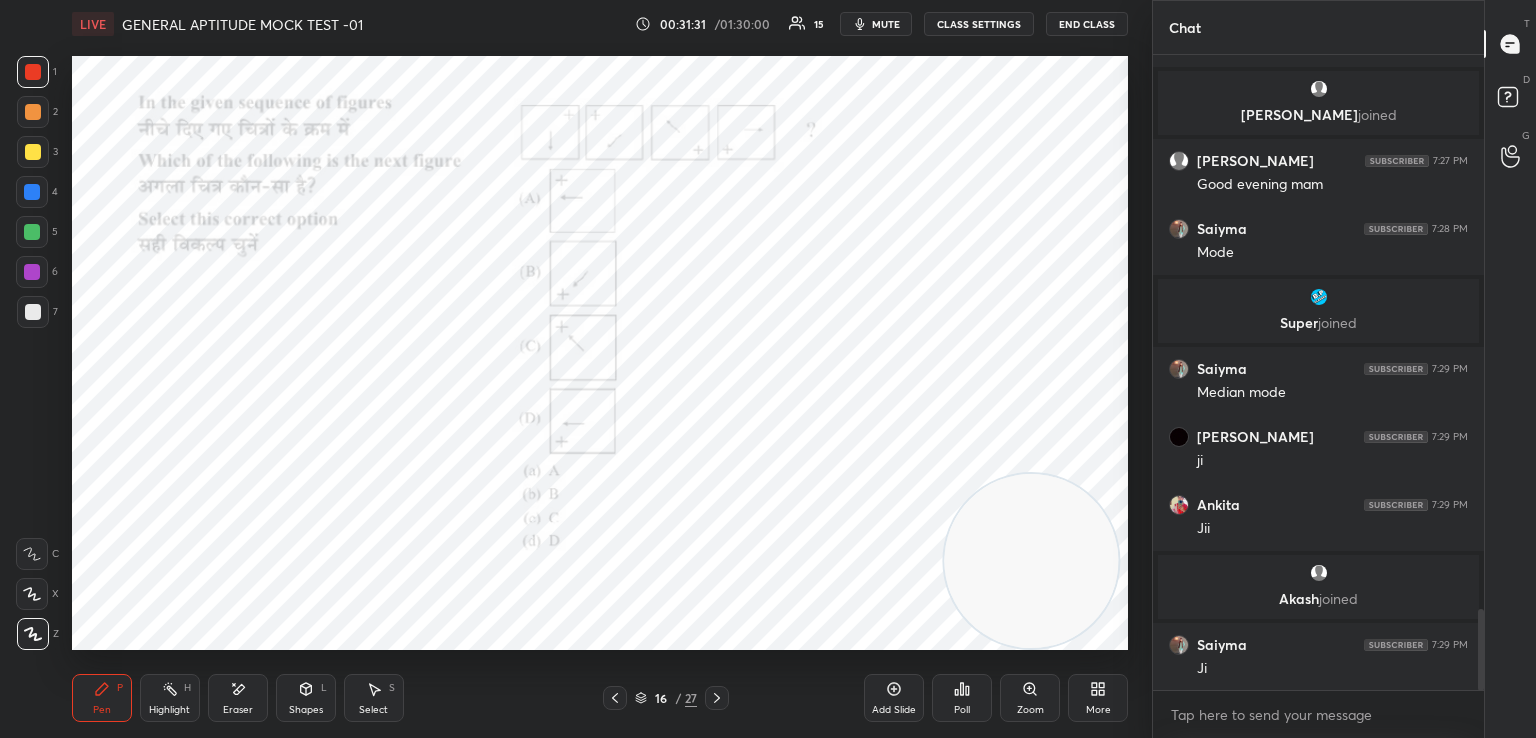 click 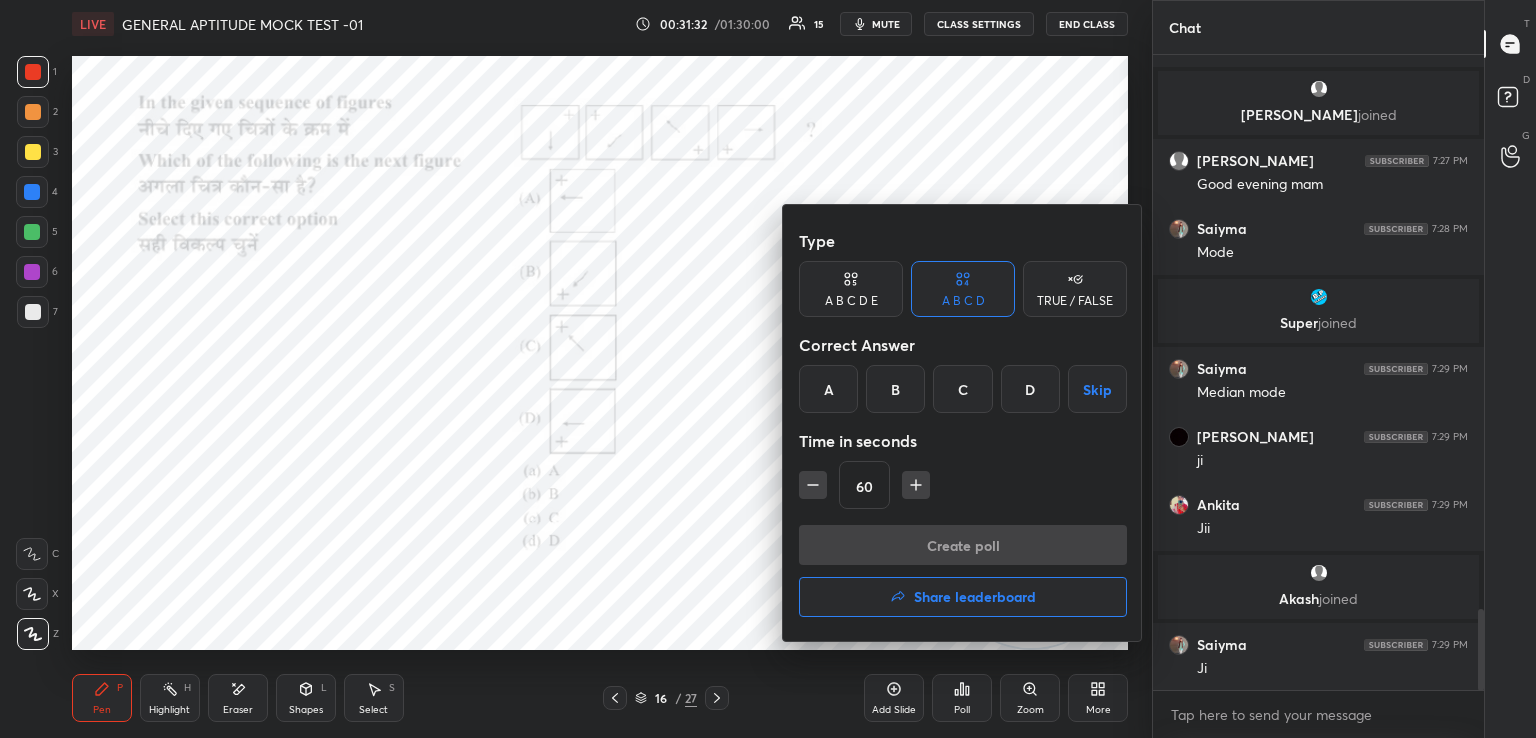 scroll, scrollTop: 4400, scrollLeft: 0, axis: vertical 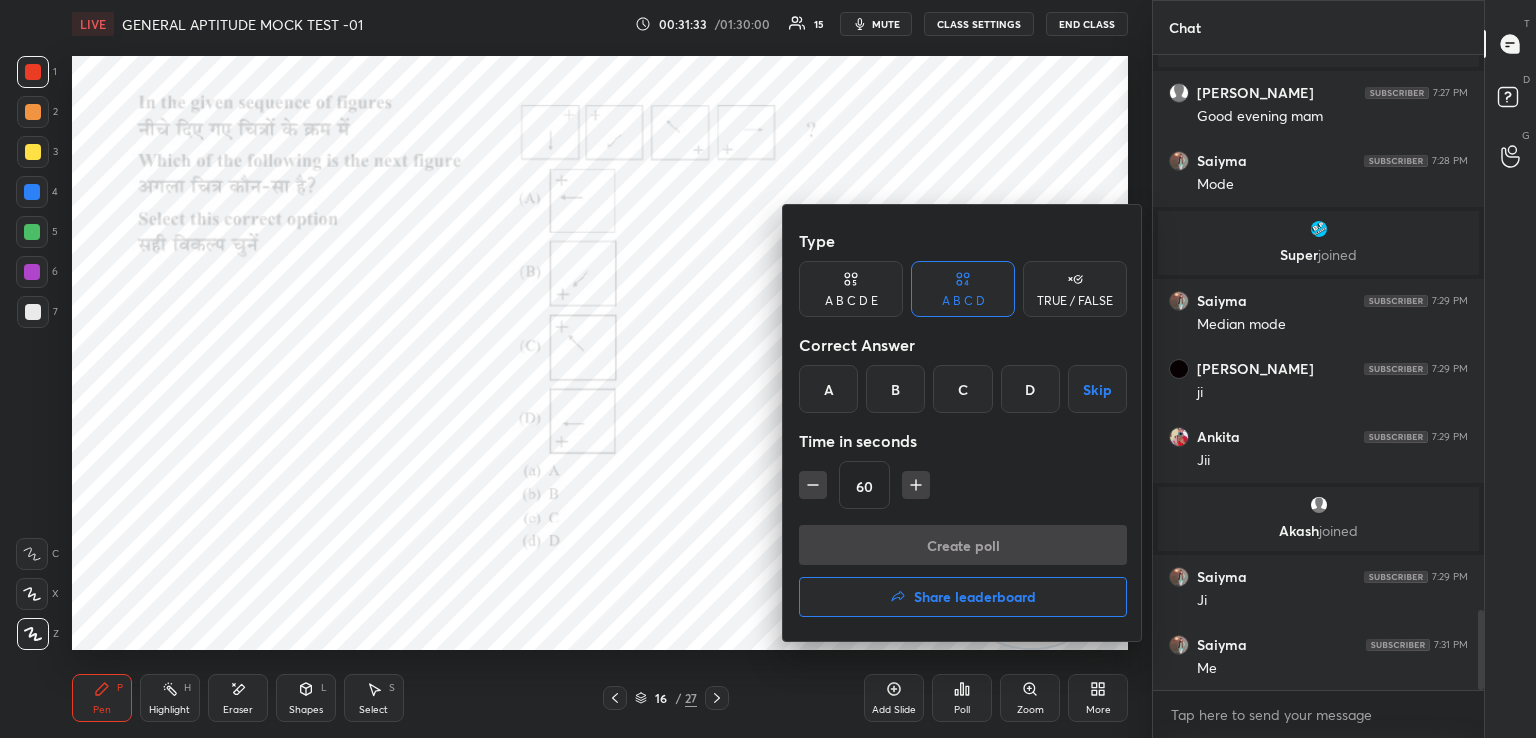 click 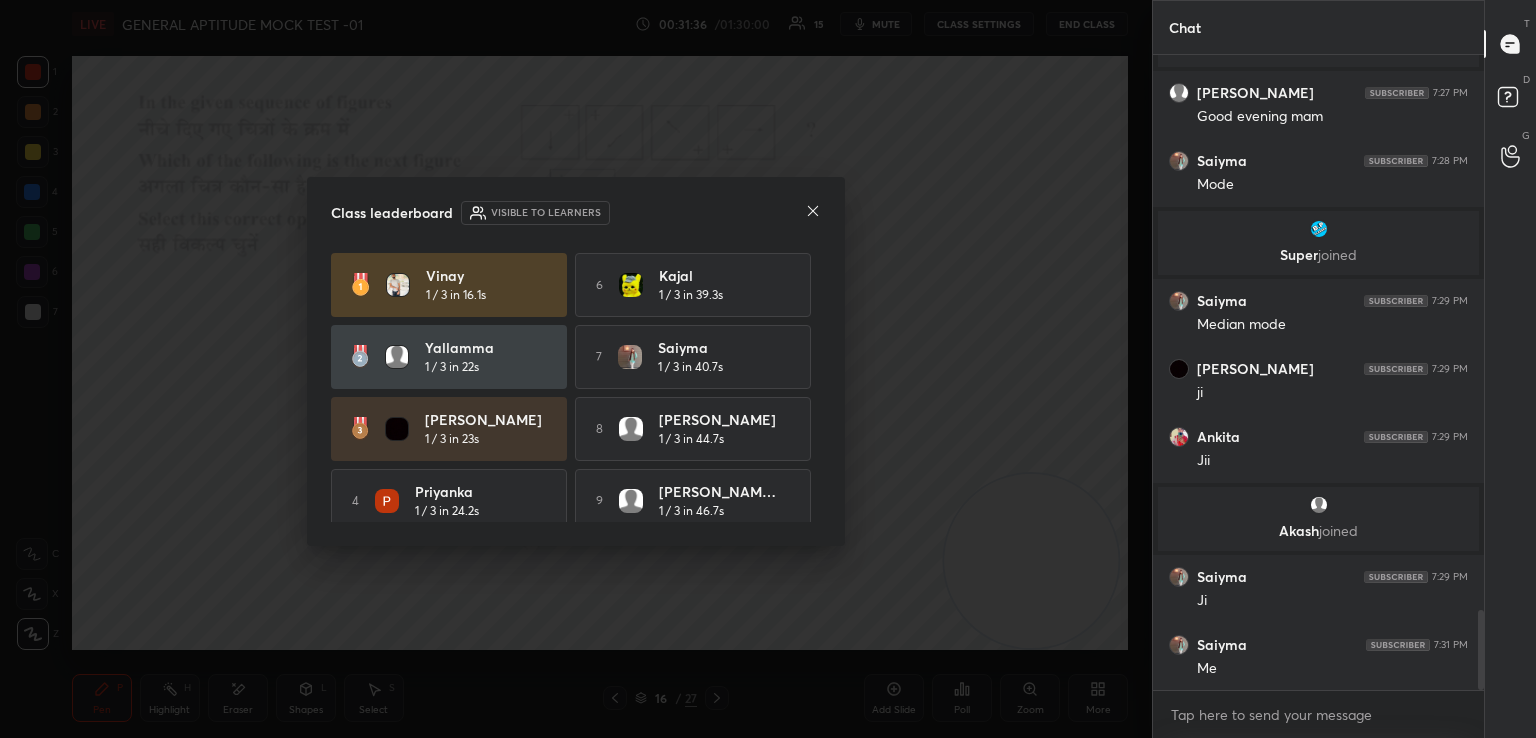 click 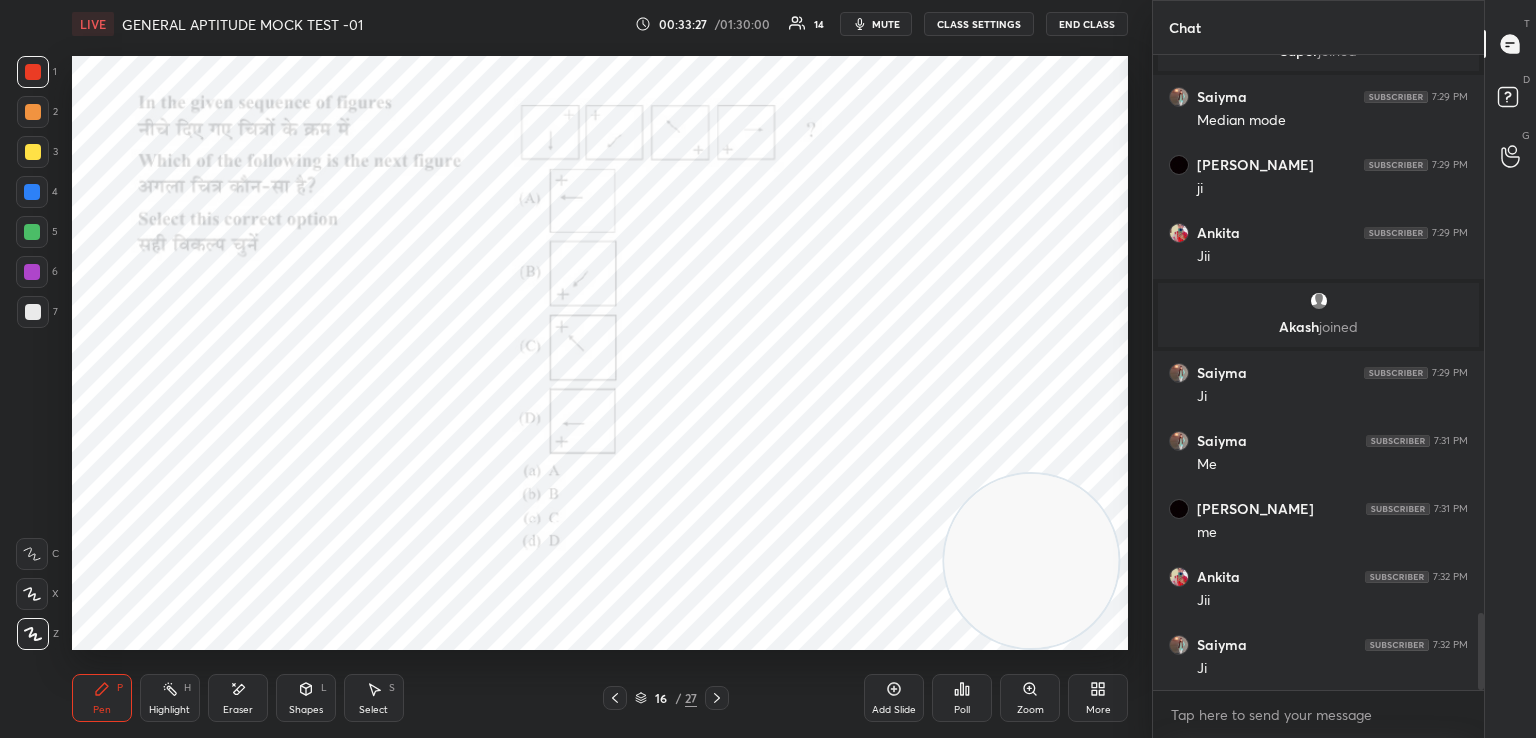 scroll, scrollTop: 4676, scrollLeft: 0, axis: vertical 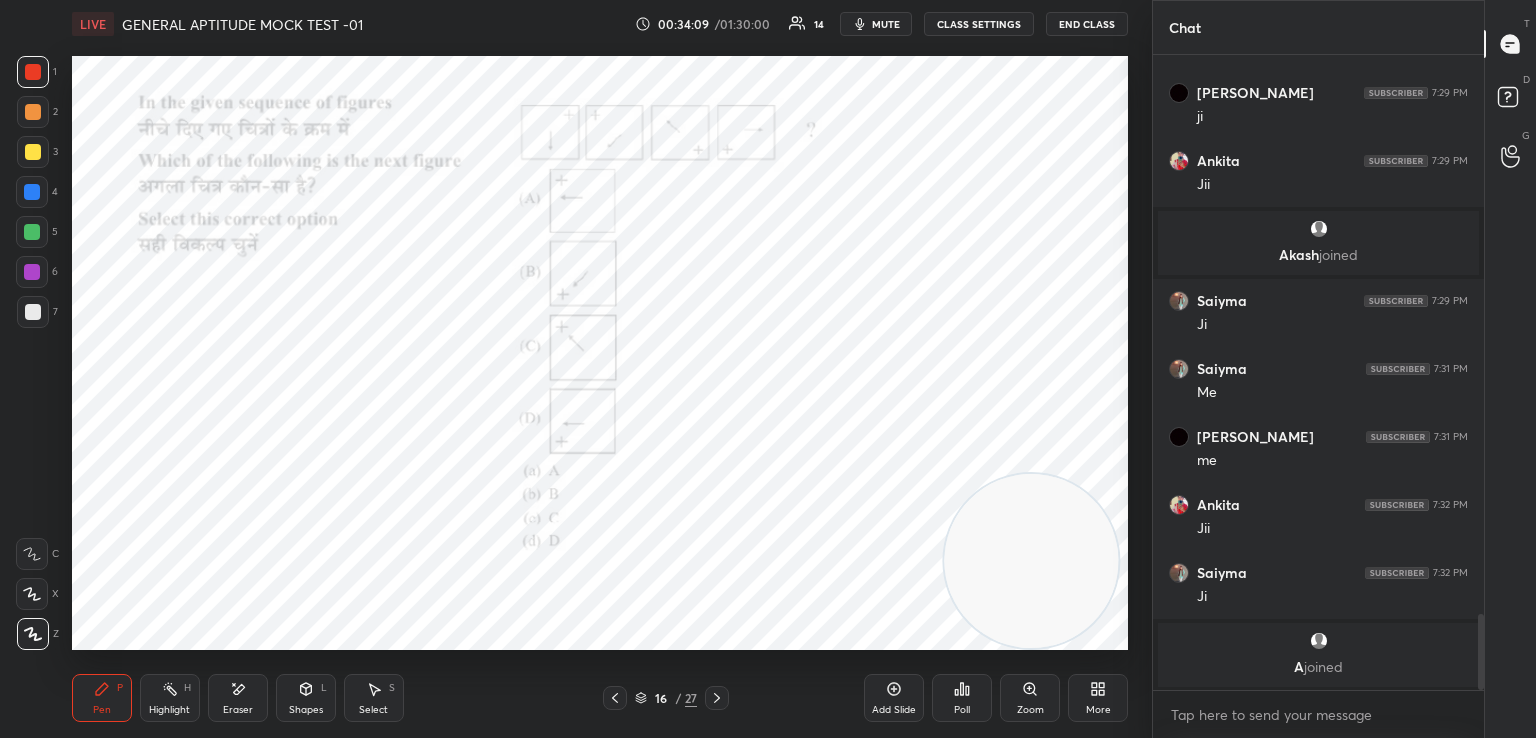 click 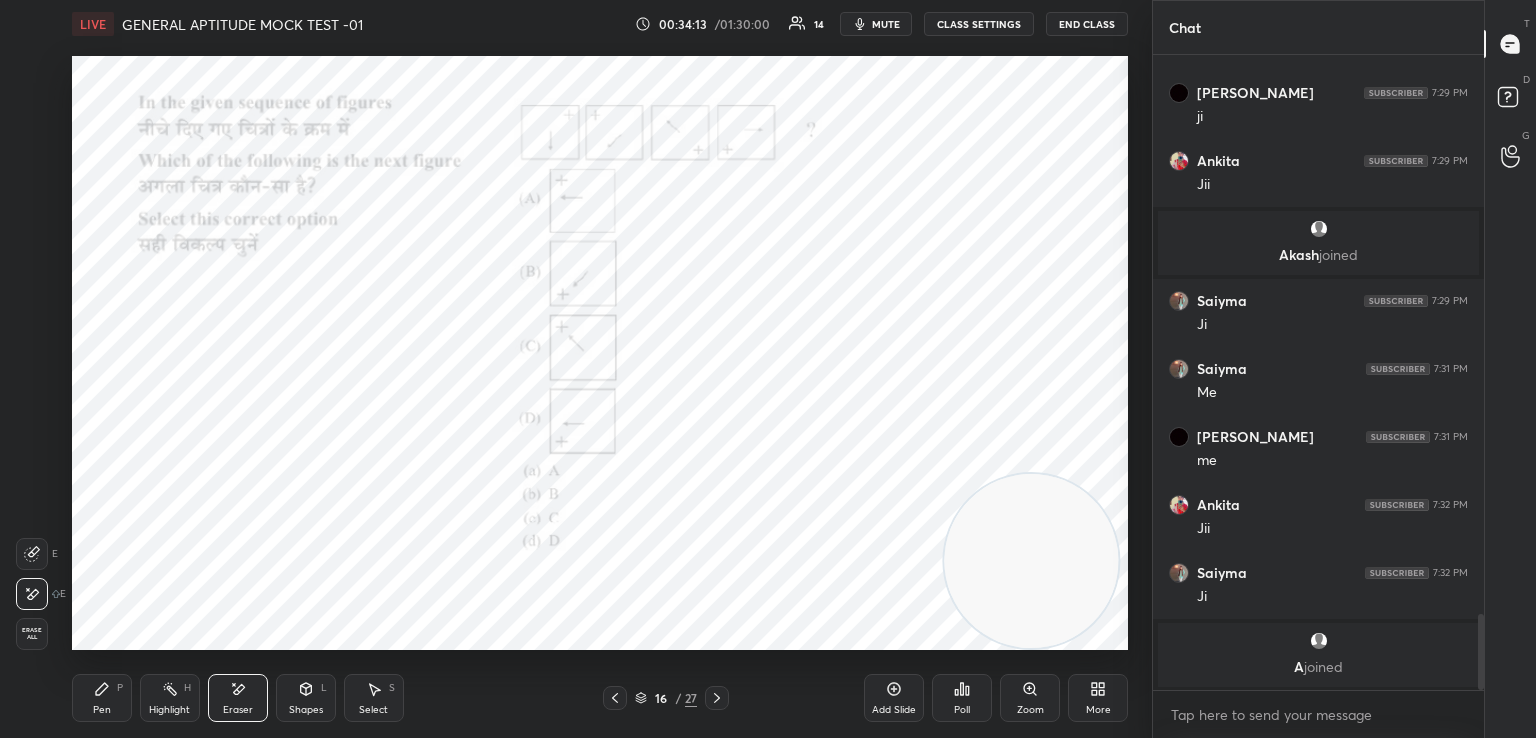 click 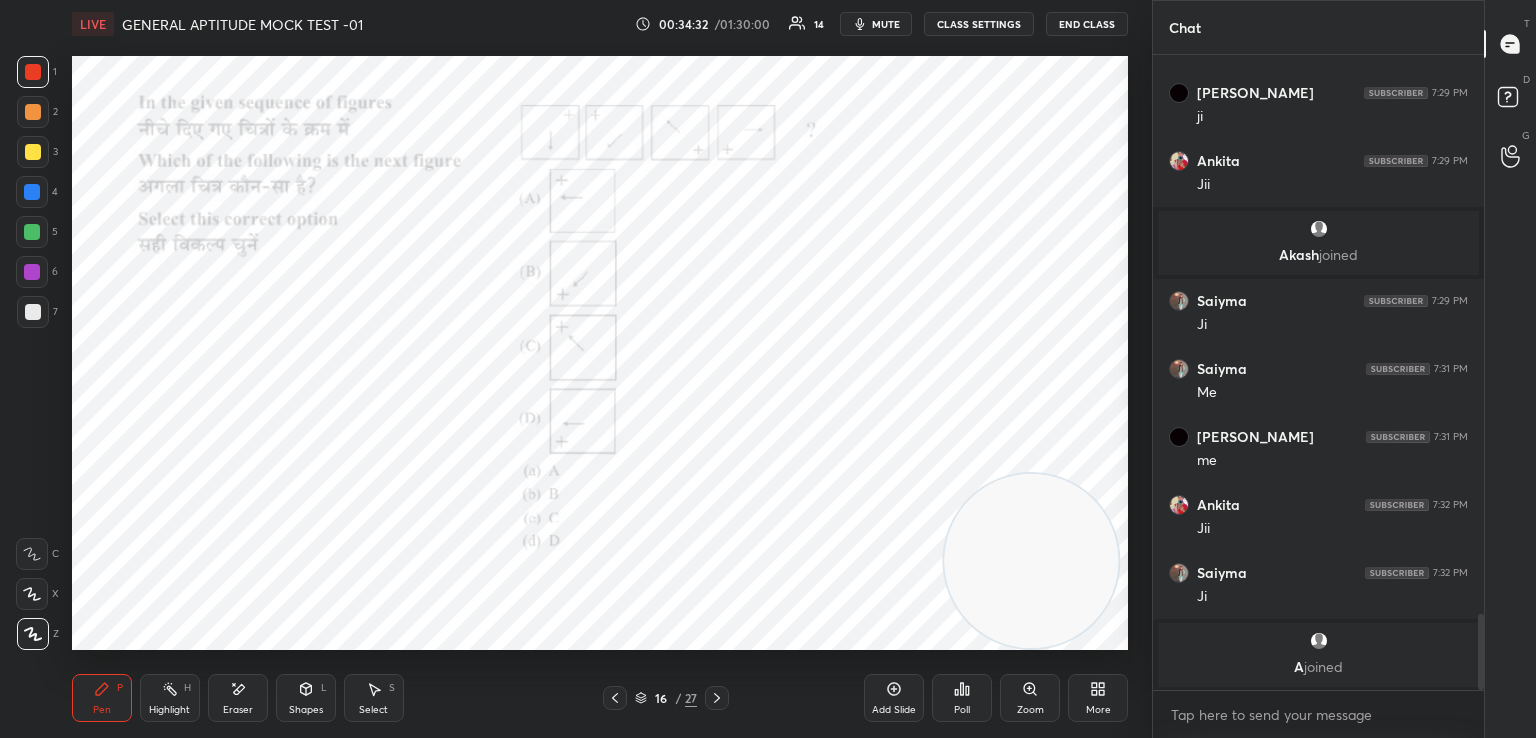 click 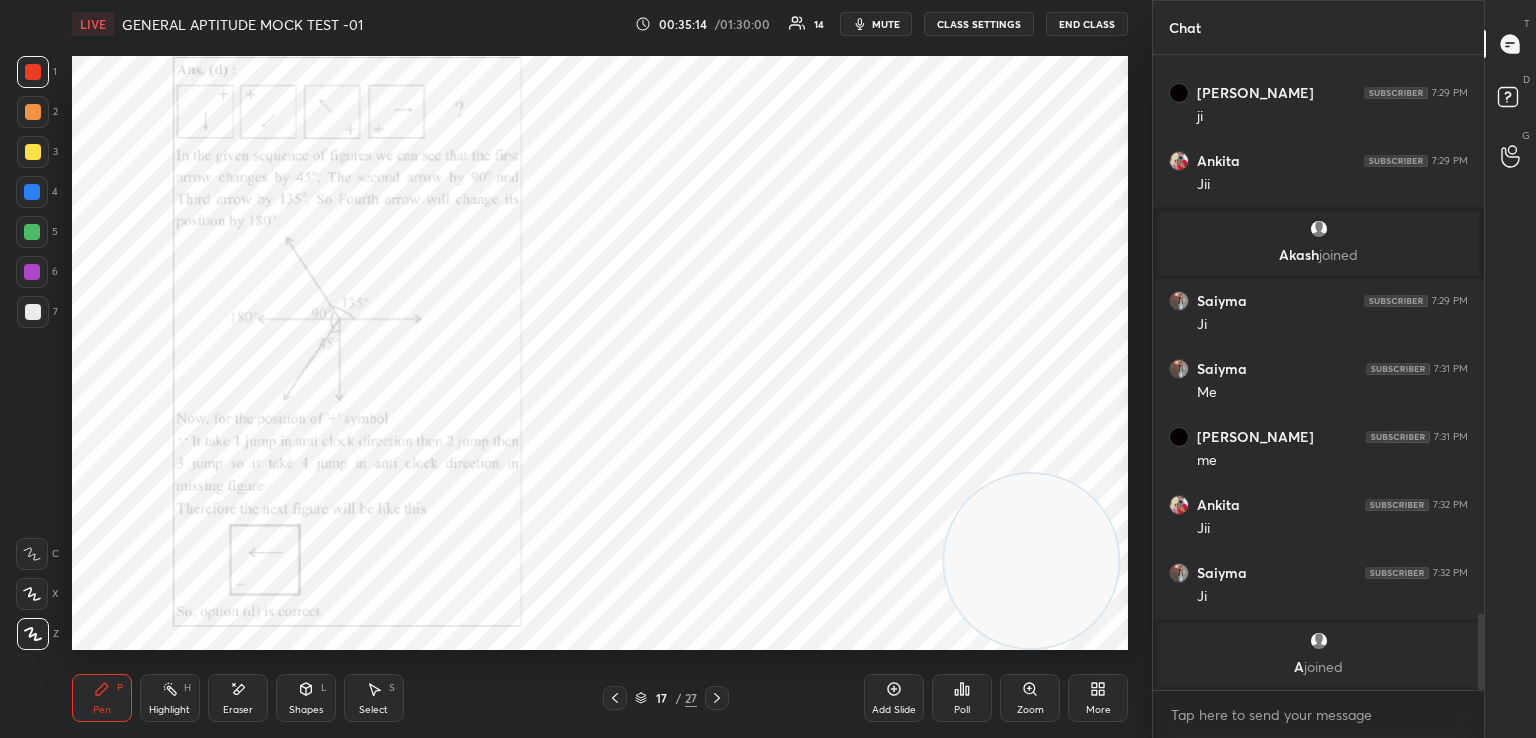 click 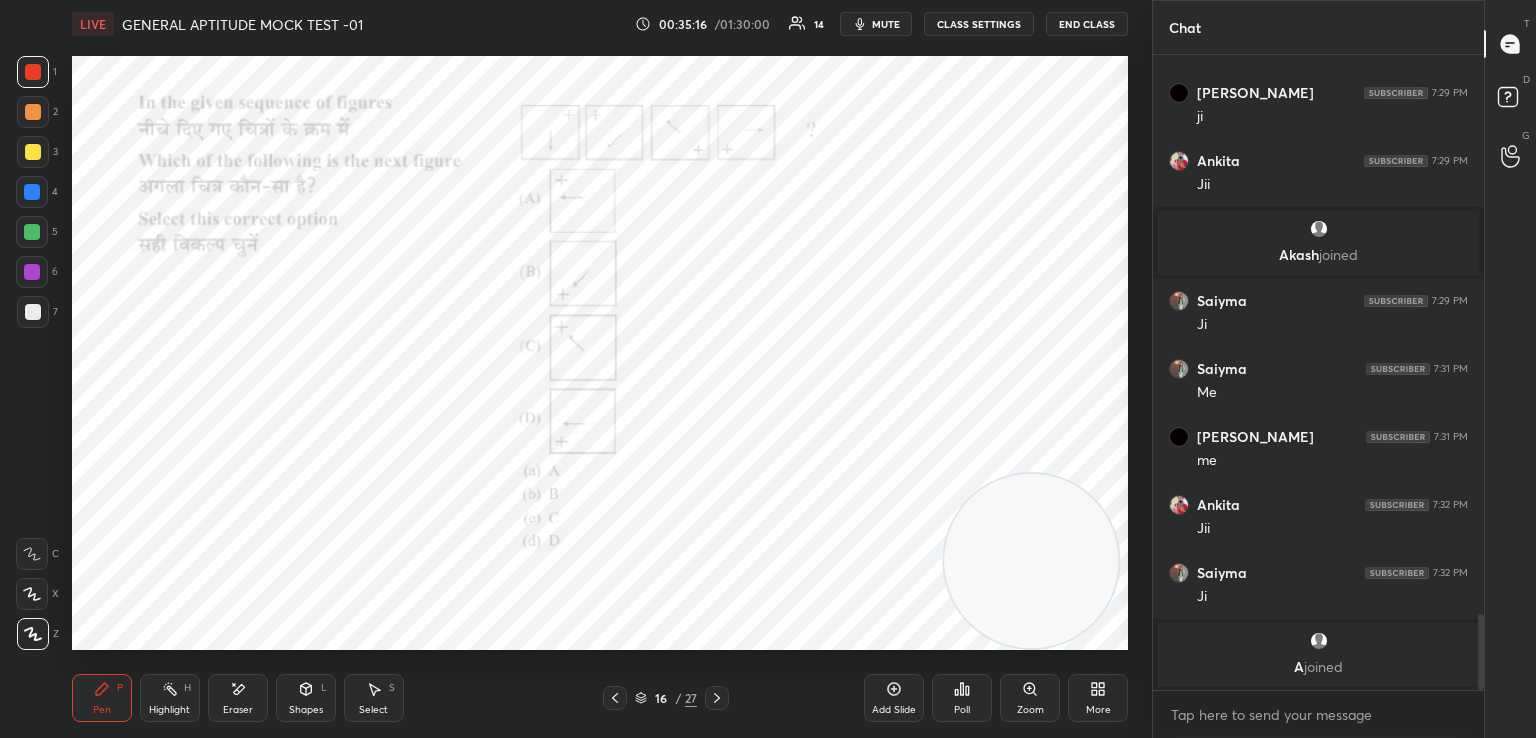 click 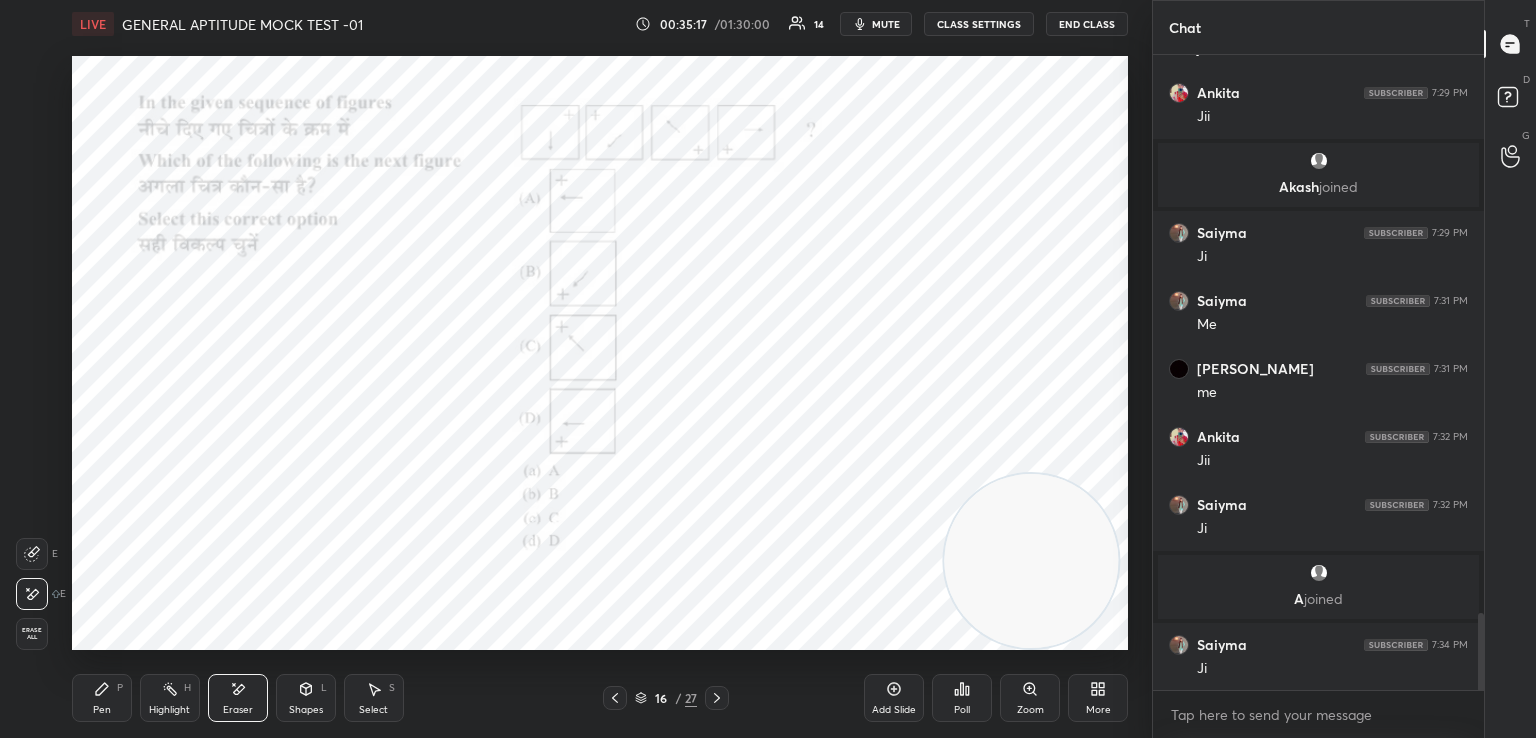scroll, scrollTop: 4702, scrollLeft: 0, axis: vertical 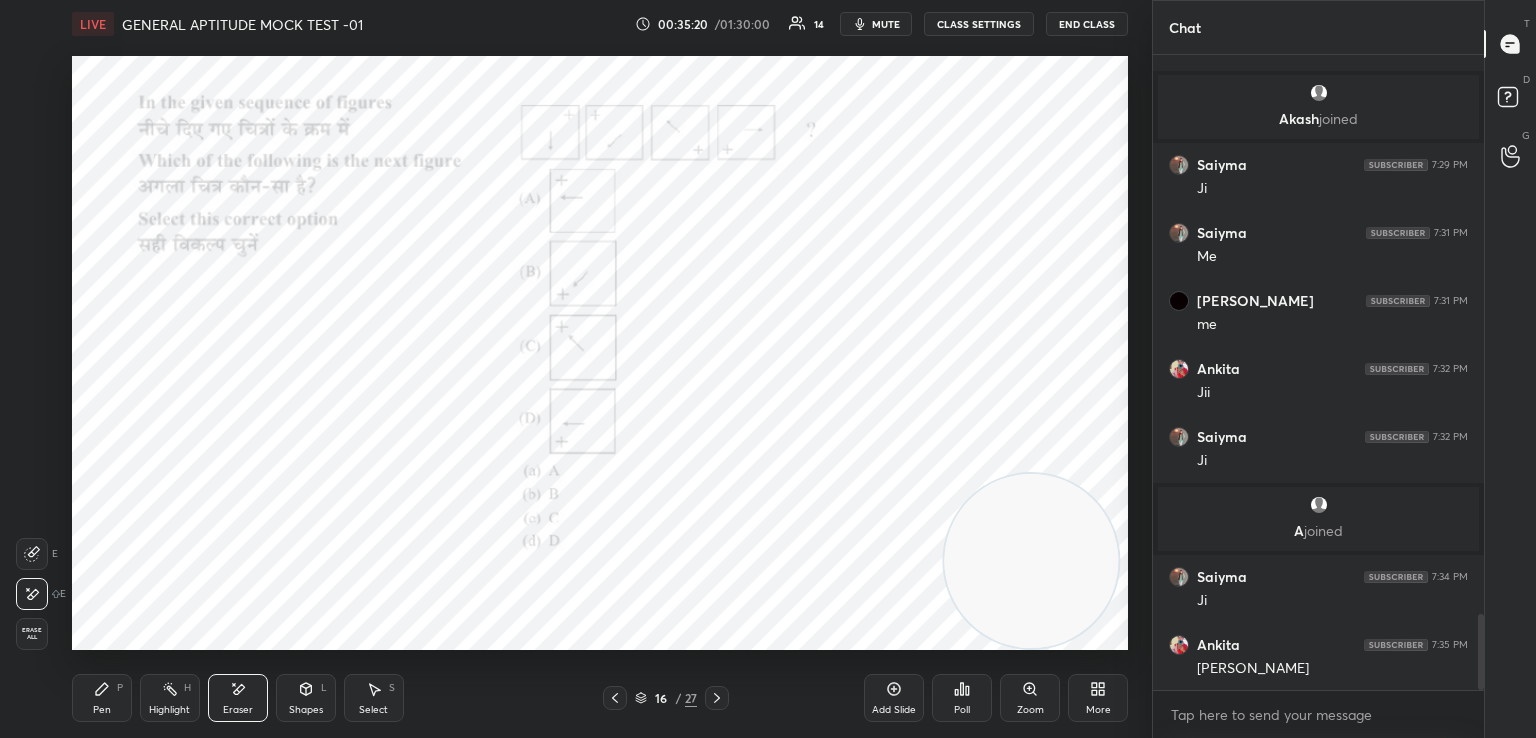 click on "Pen P" at bounding box center [102, 698] 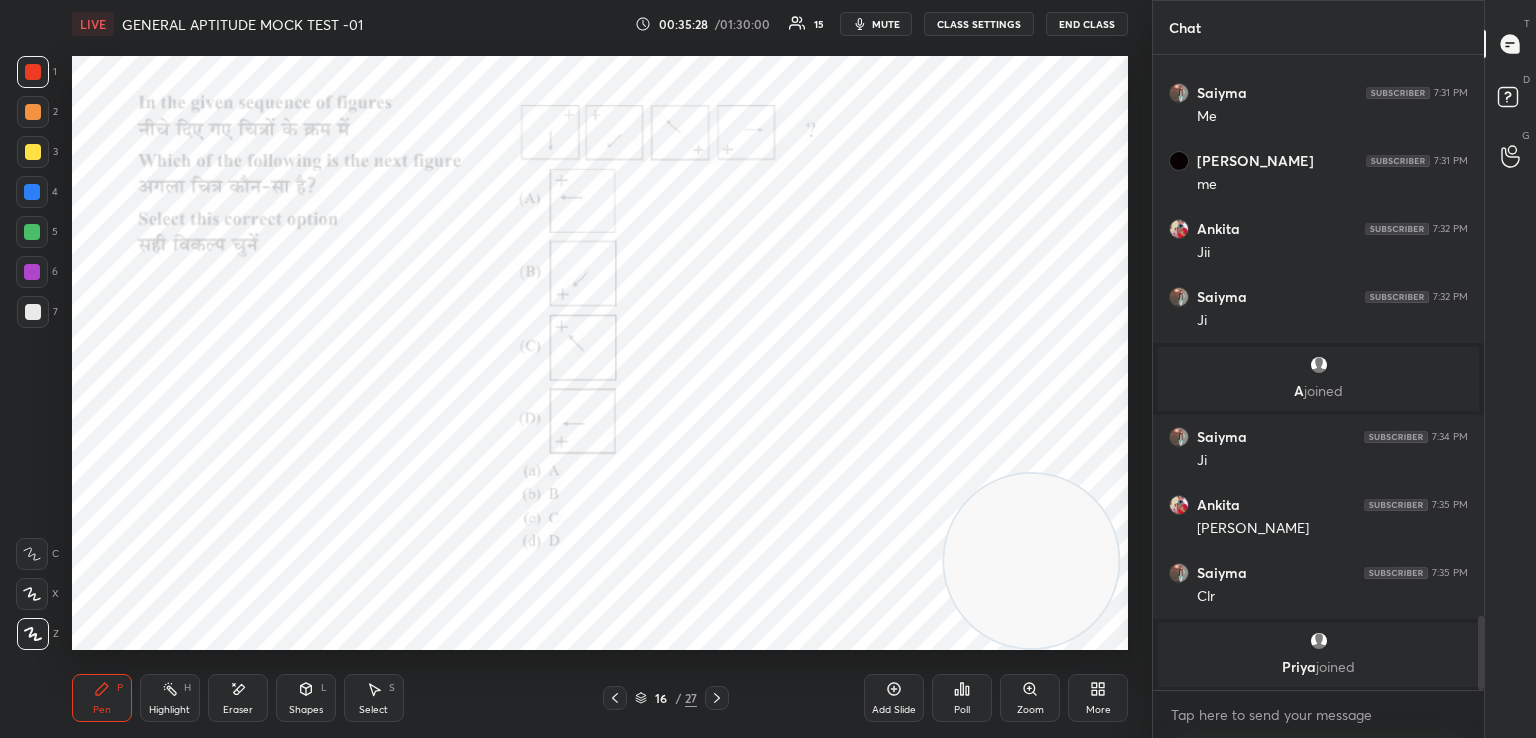 scroll, scrollTop: 4818, scrollLeft: 0, axis: vertical 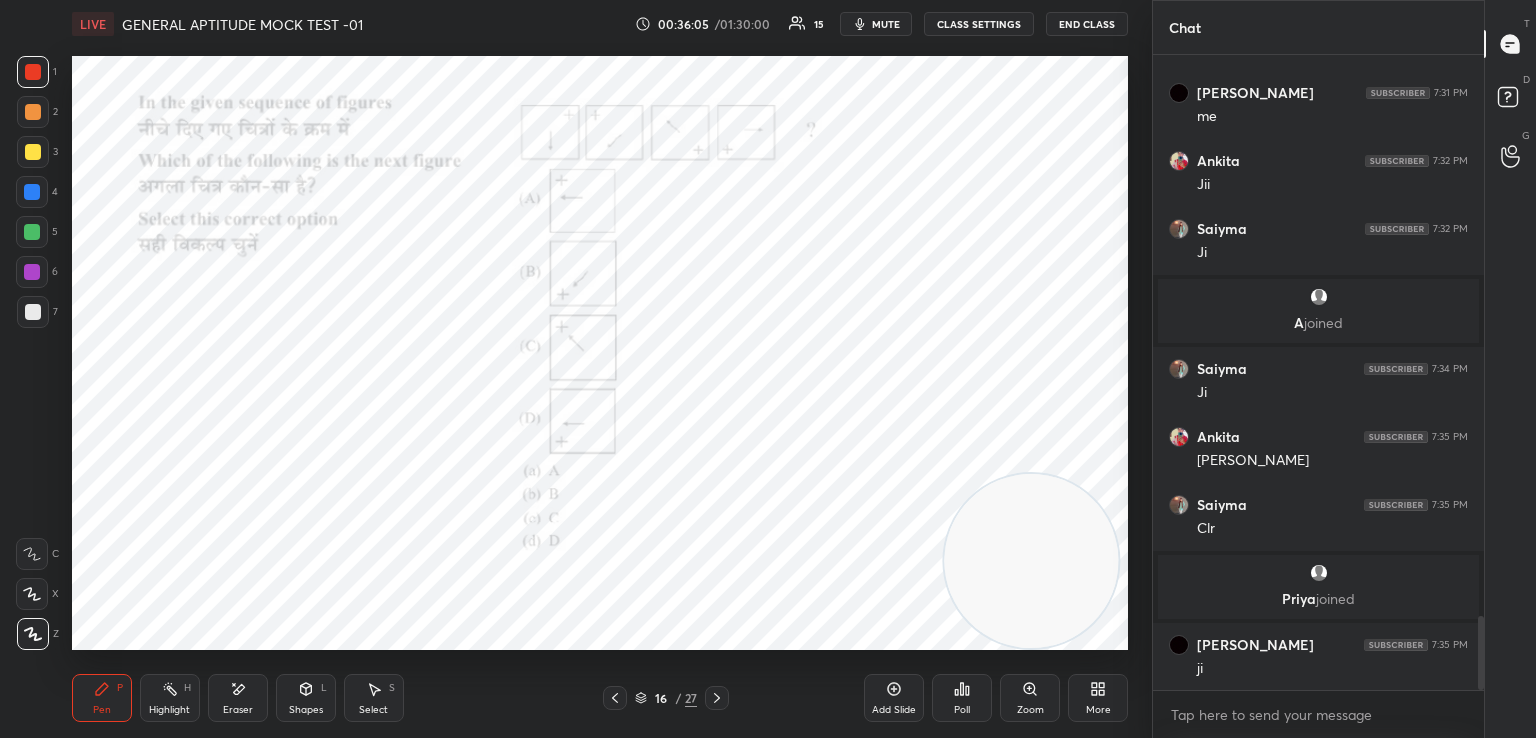 click 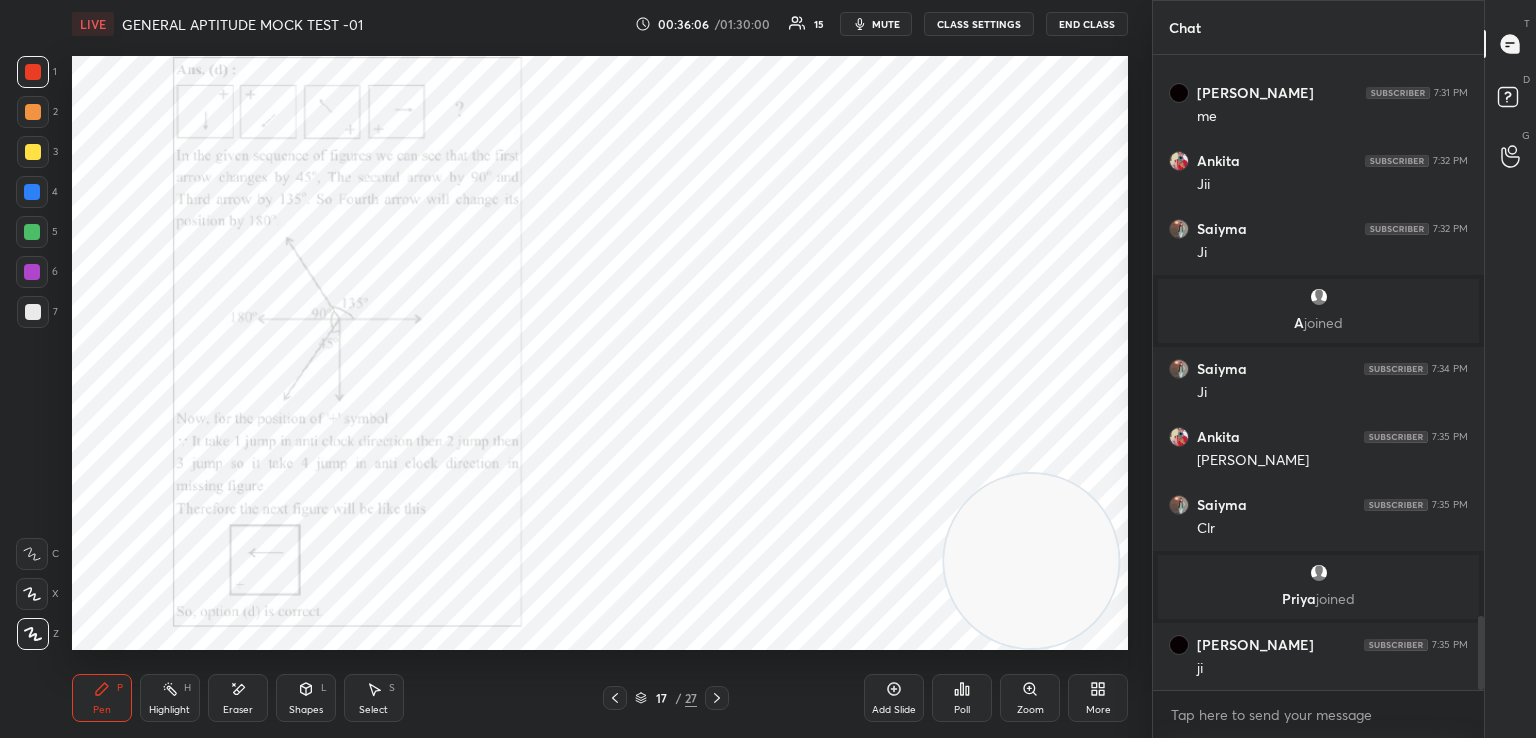 click 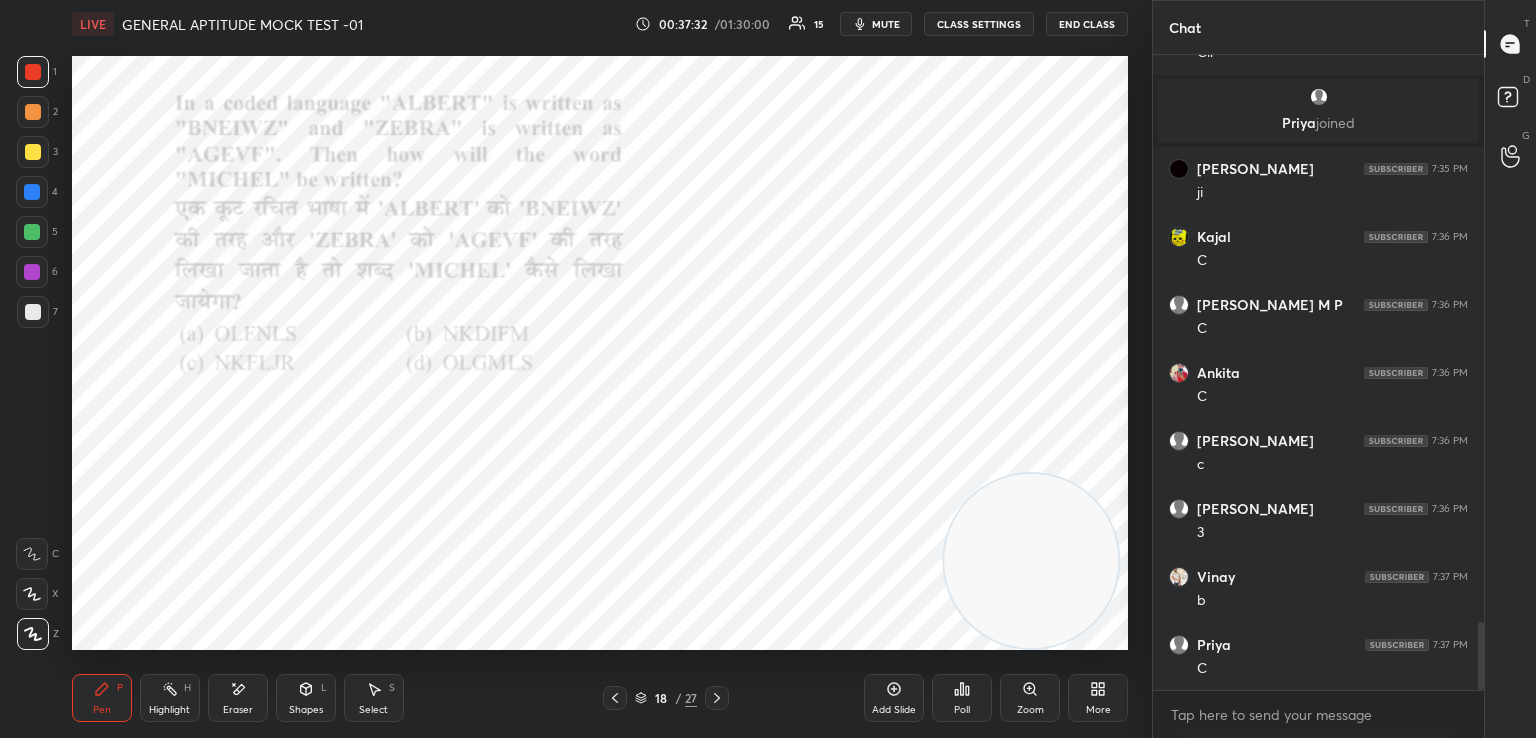scroll, scrollTop: 5362, scrollLeft: 0, axis: vertical 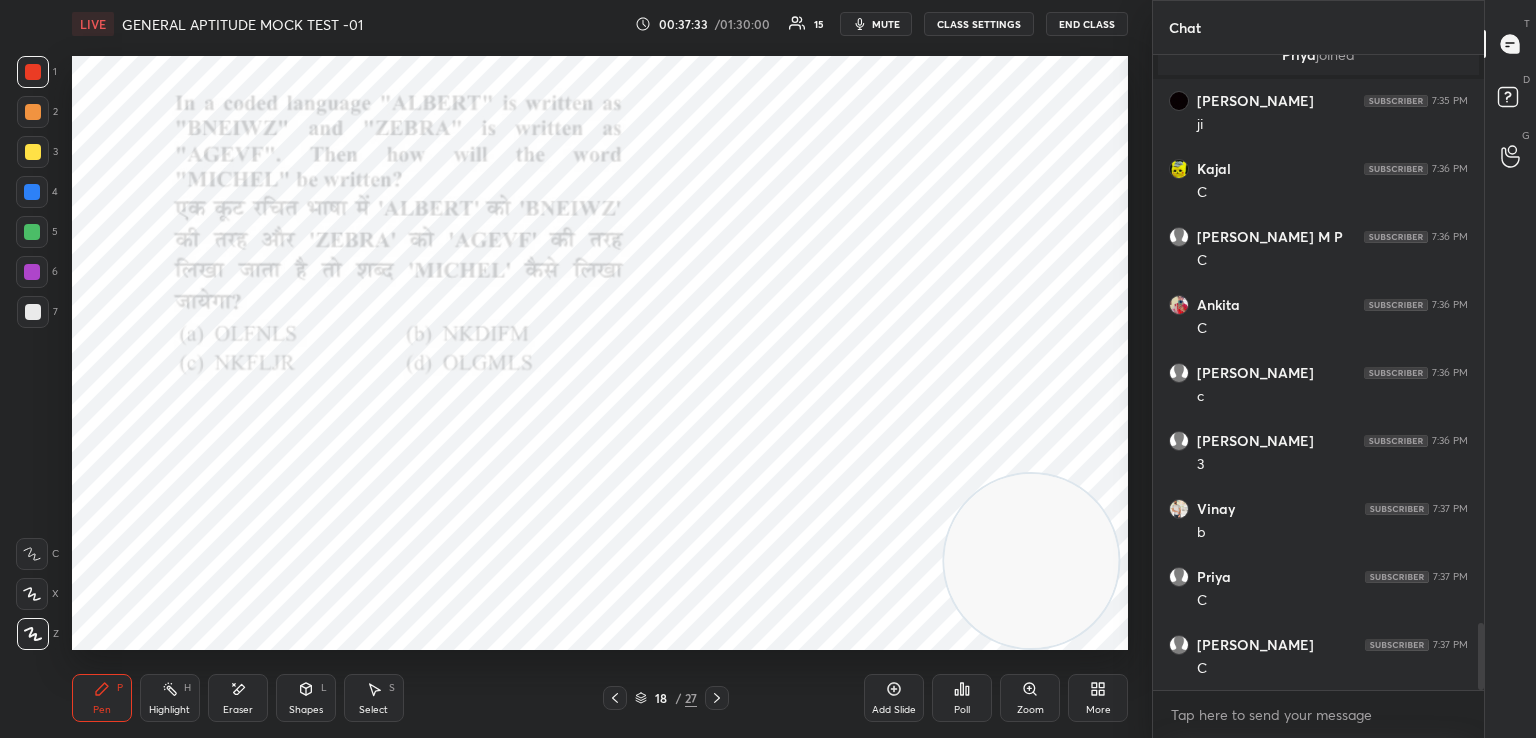click at bounding box center [33, 72] 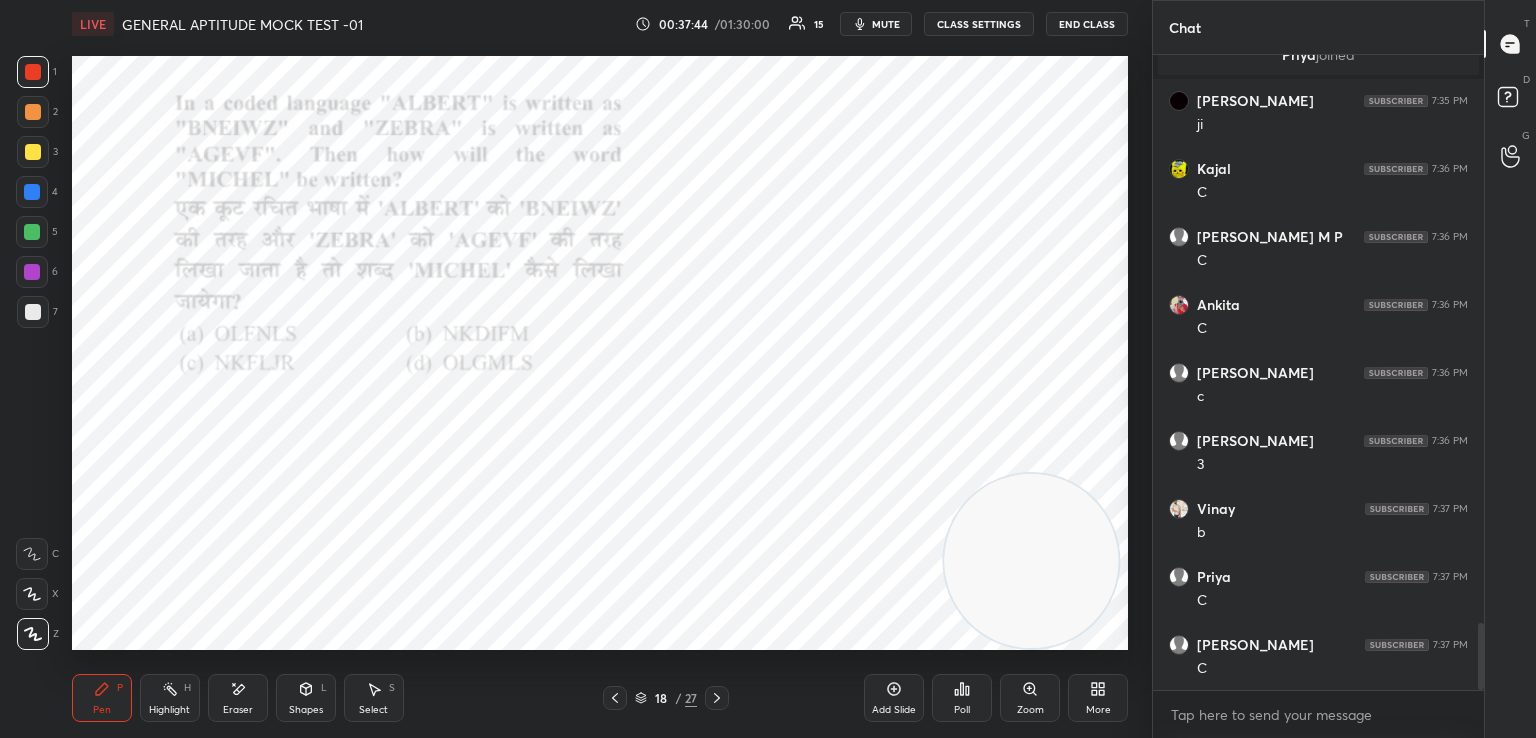 scroll, scrollTop: 5430, scrollLeft: 0, axis: vertical 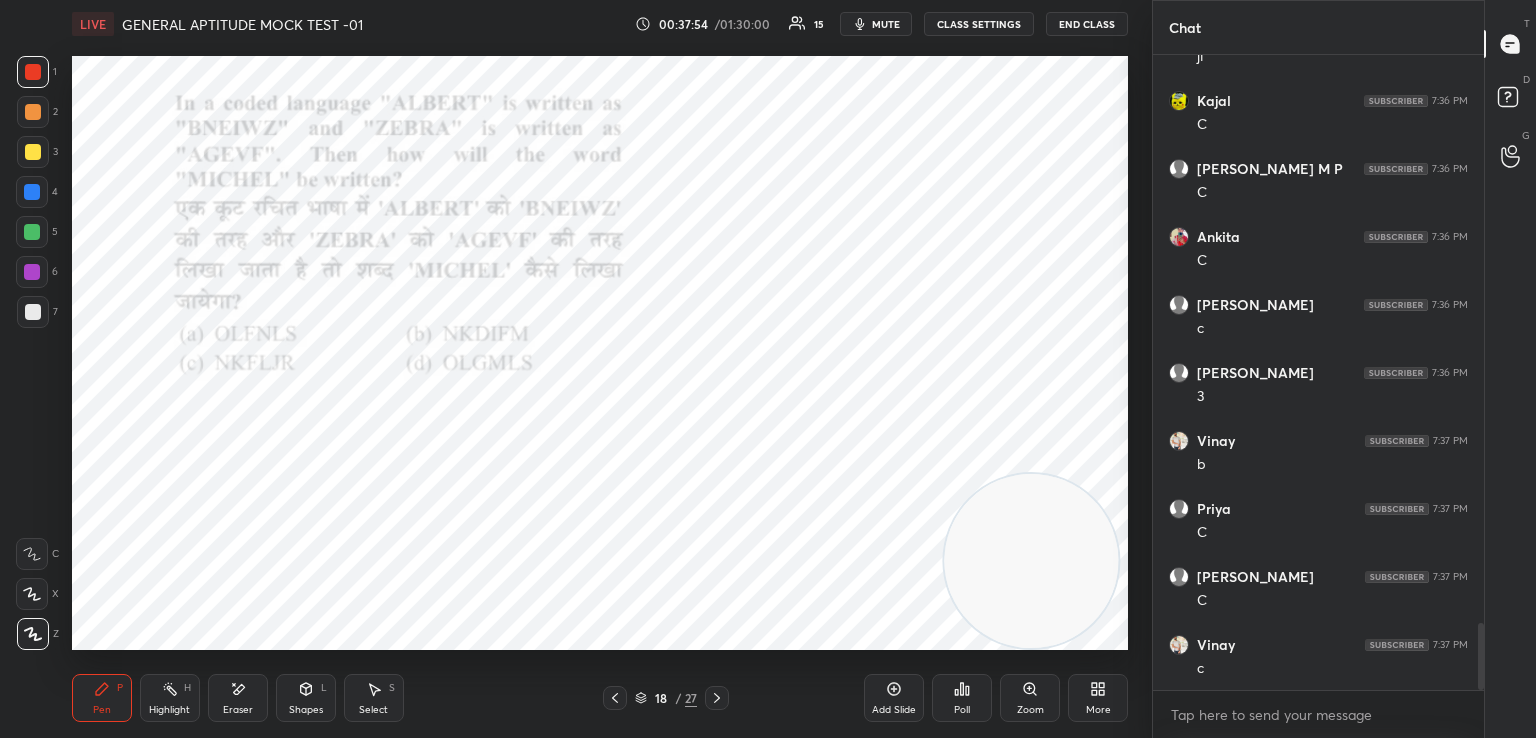 click at bounding box center (32, 192) 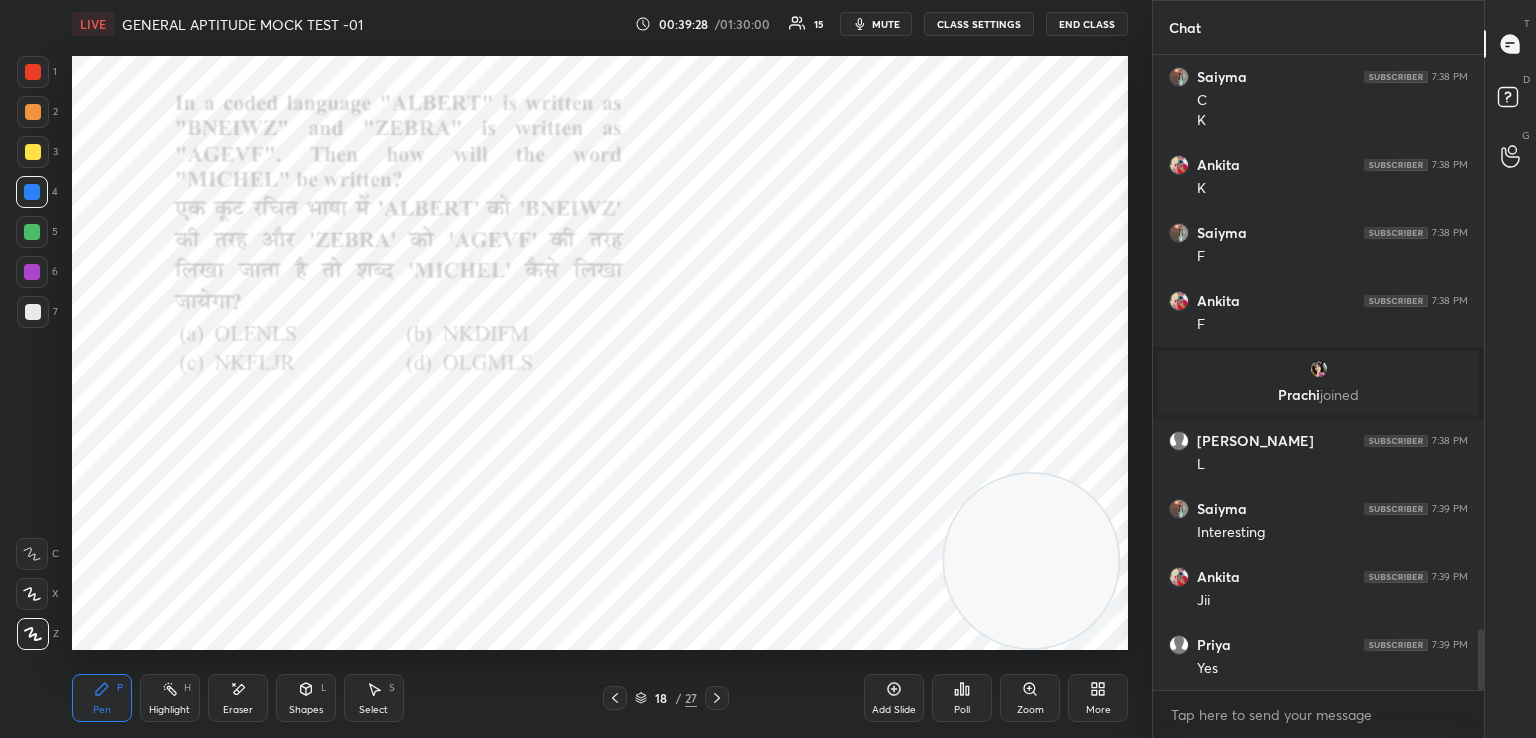 scroll, scrollTop: 5960, scrollLeft: 0, axis: vertical 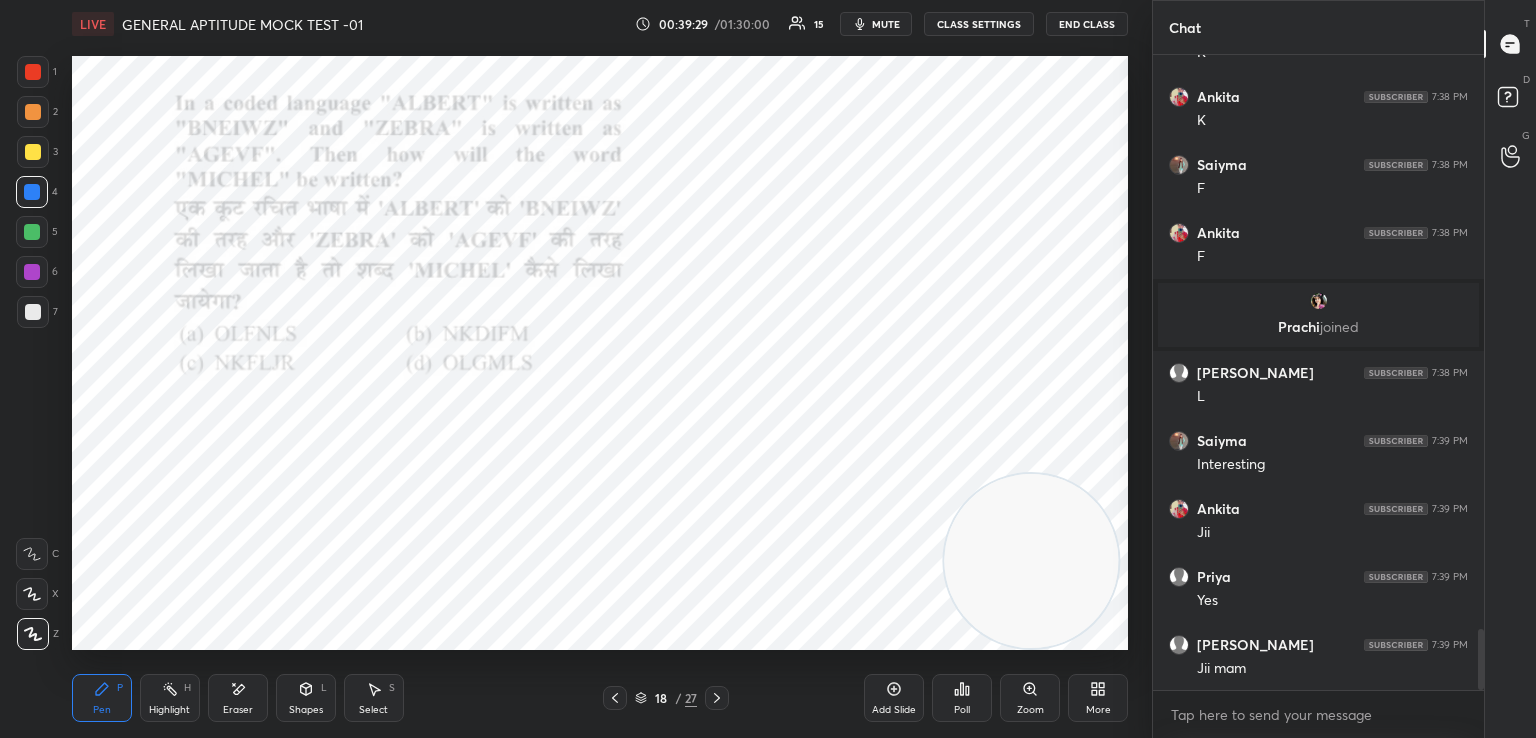 click 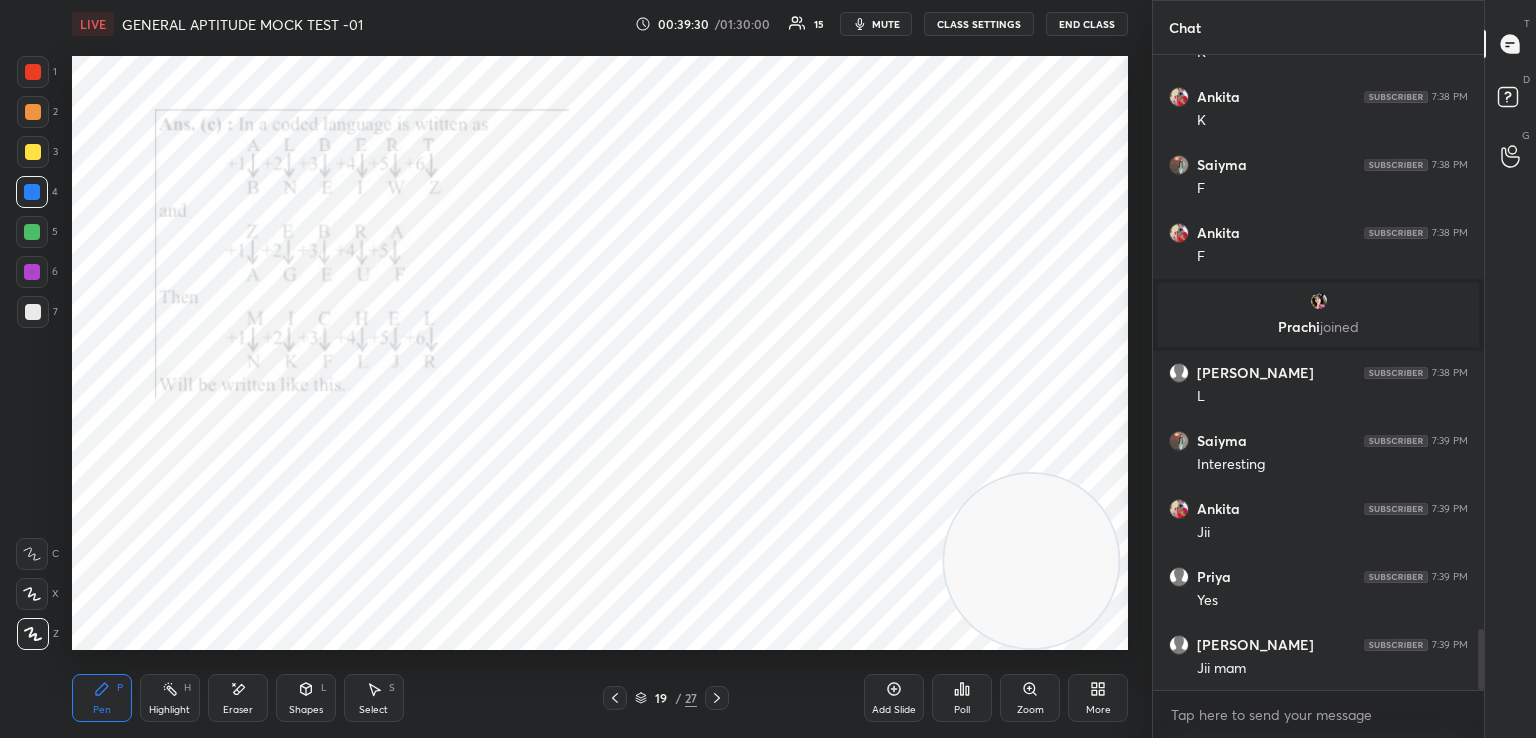 click 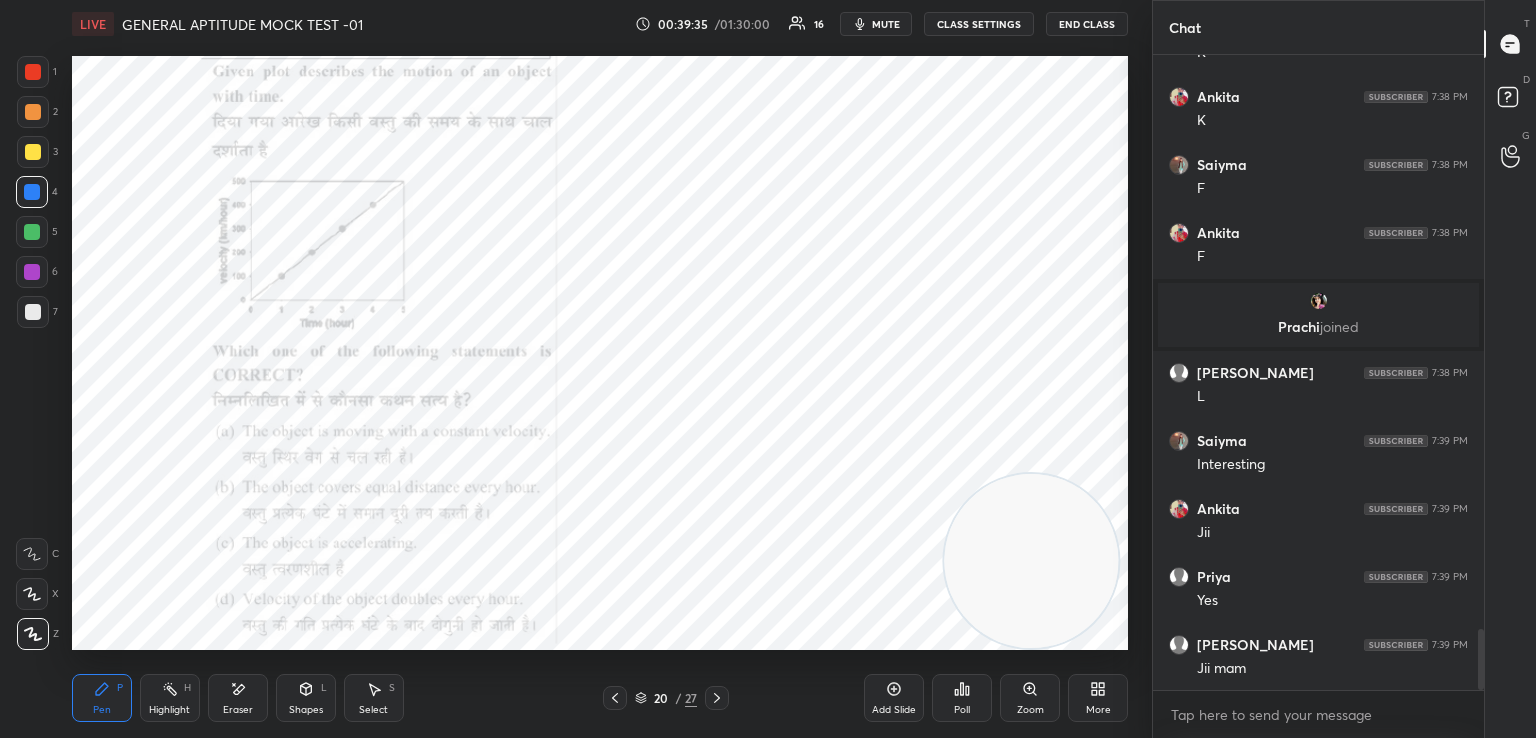 click 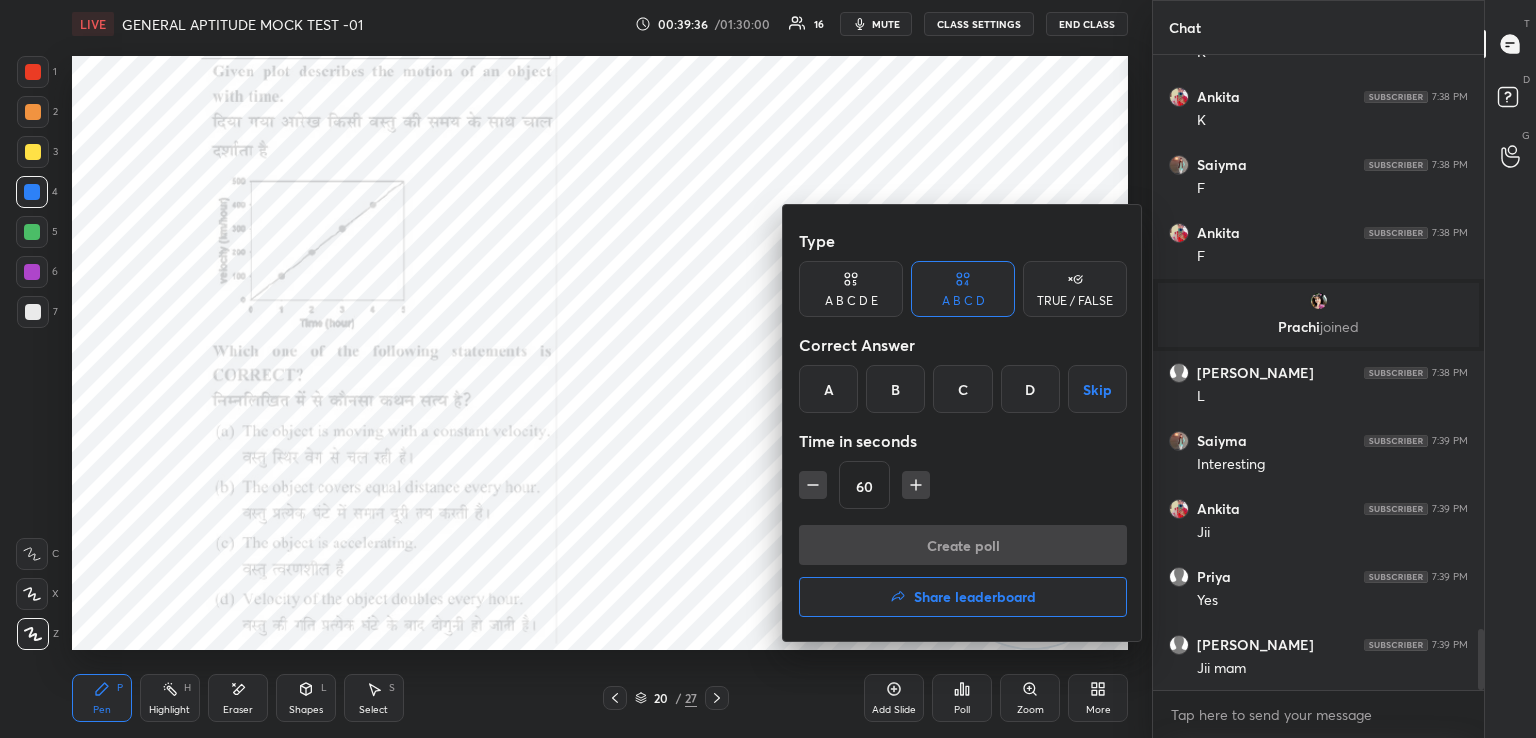 click on "C" at bounding box center [962, 389] 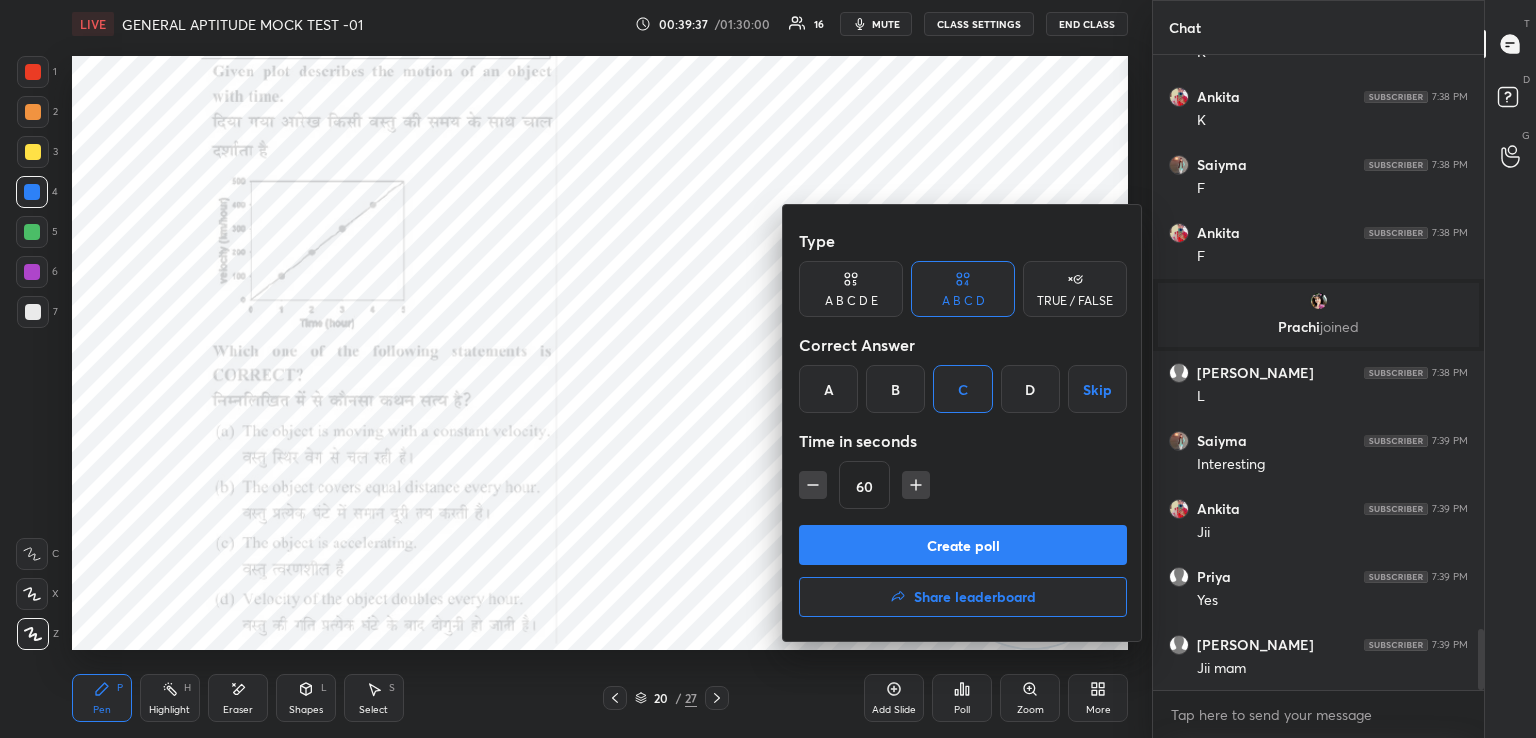 click on "Create poll" at bounding box center (963, 545) 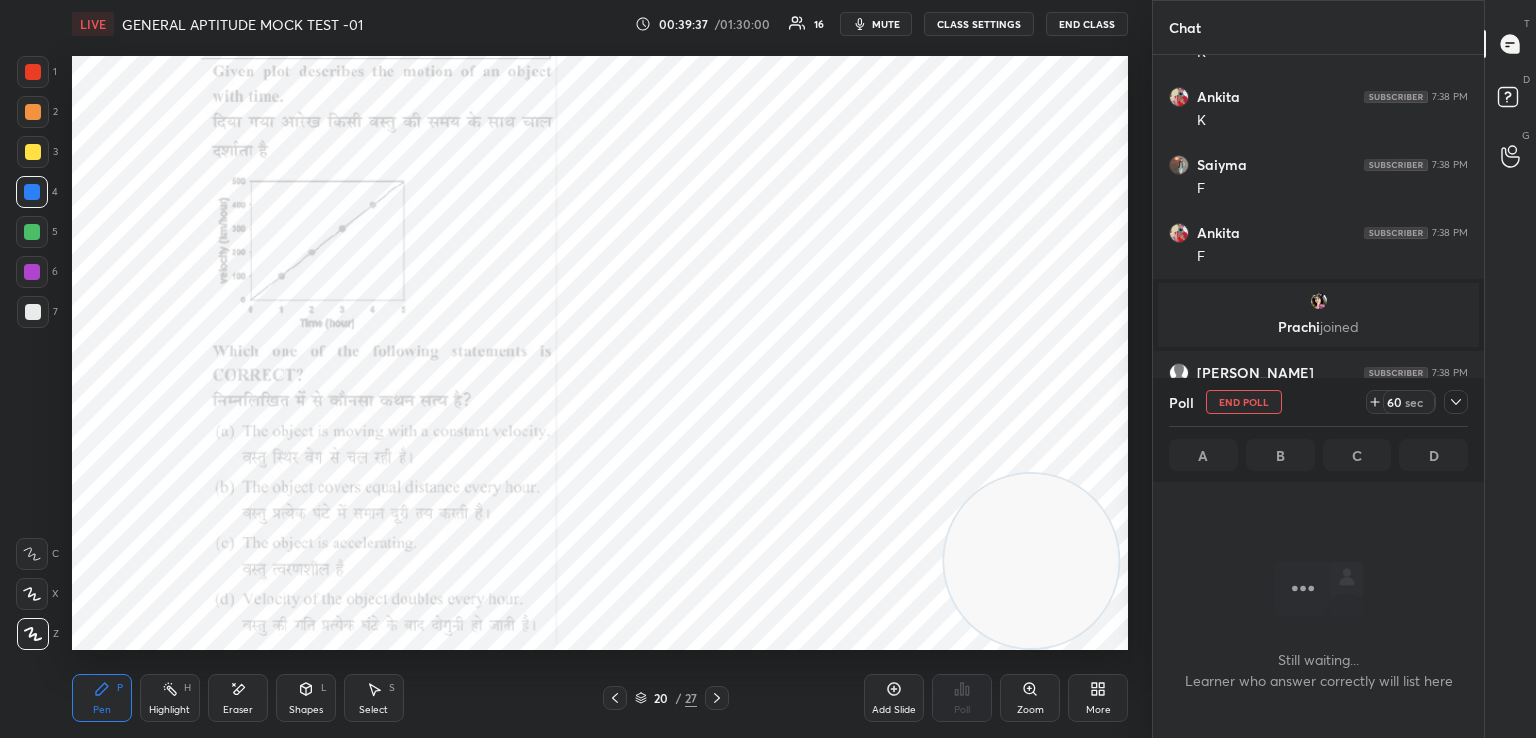 scroll, scrollTop: 396, scrollLeft: 325, axis: both 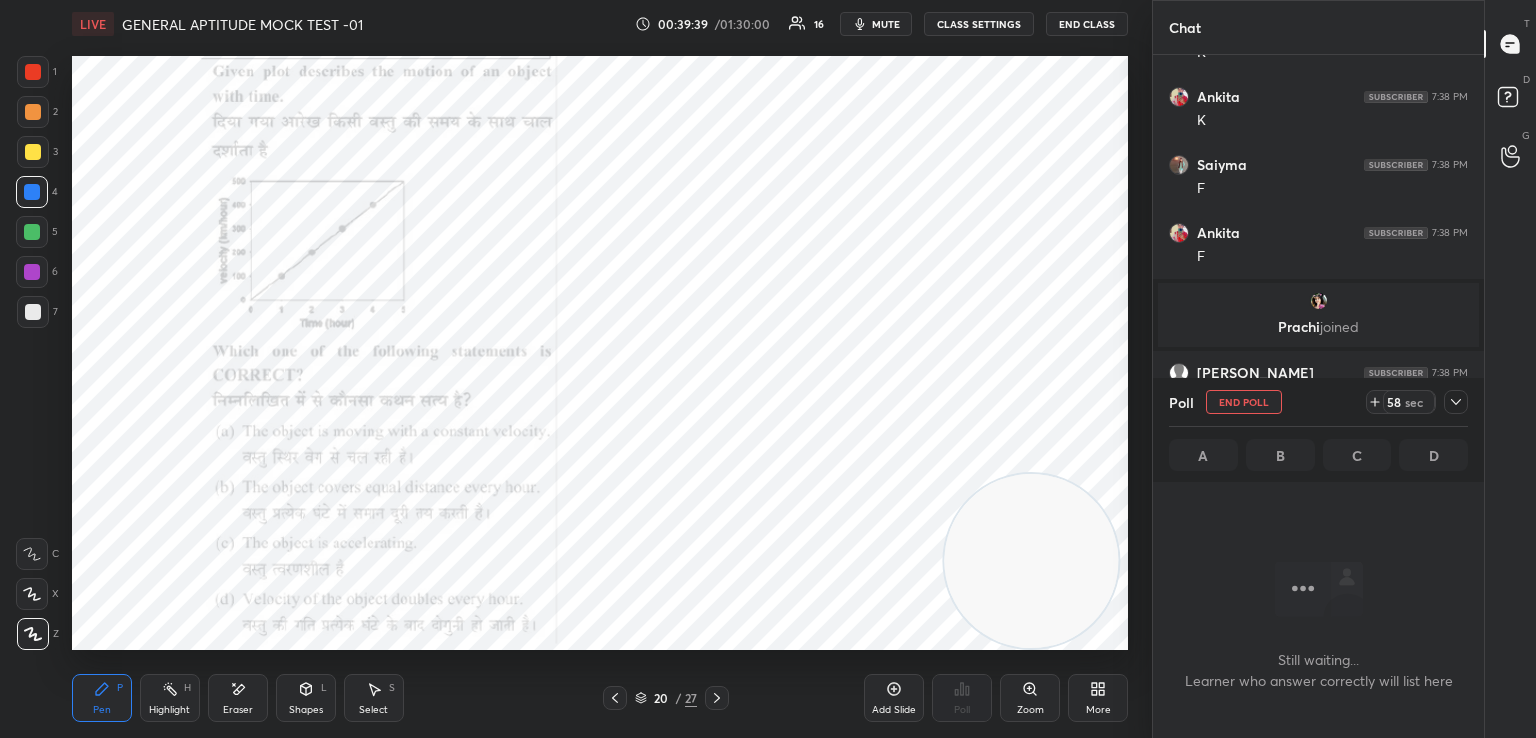 click 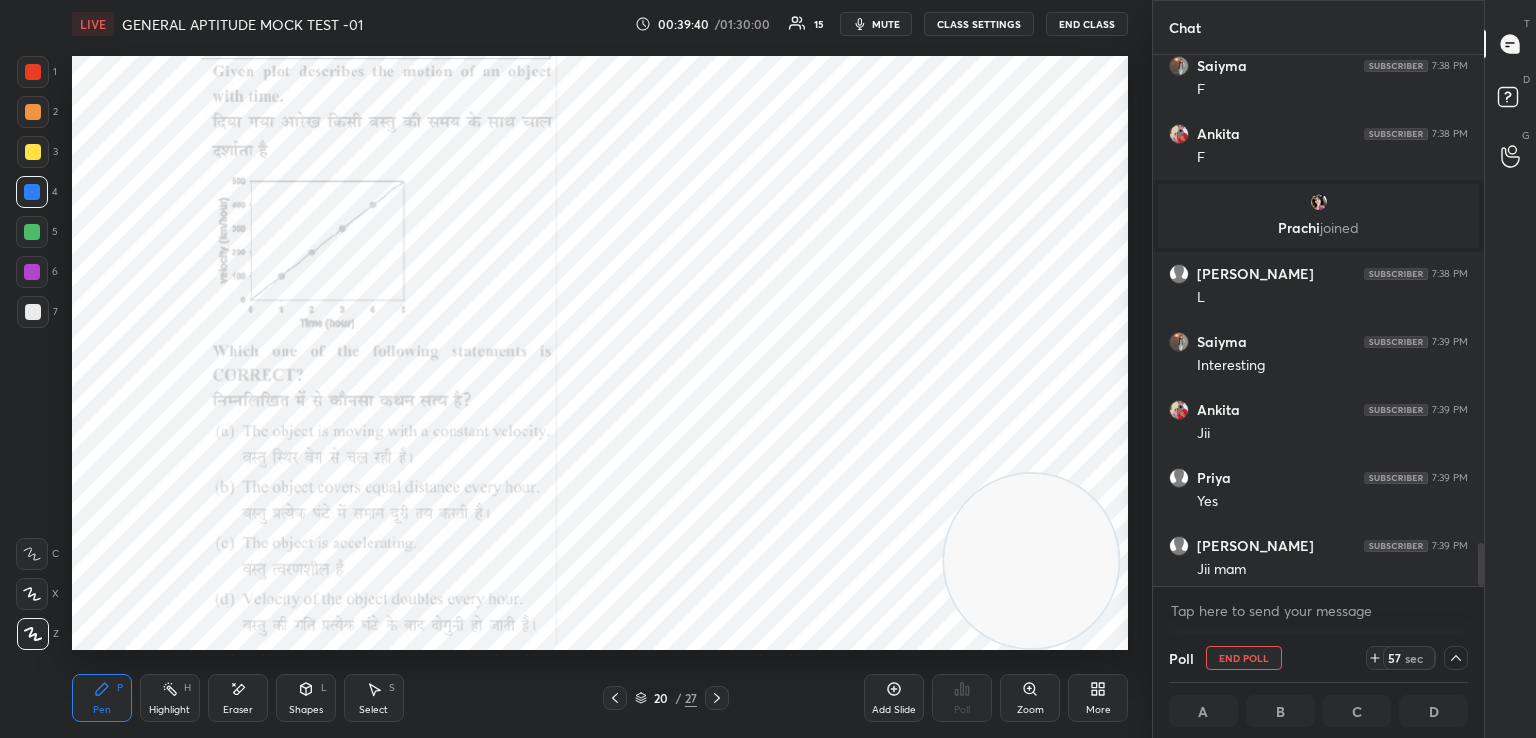 scroll, scrollTop: 6064, scrollLeft: 0, axis: vertical 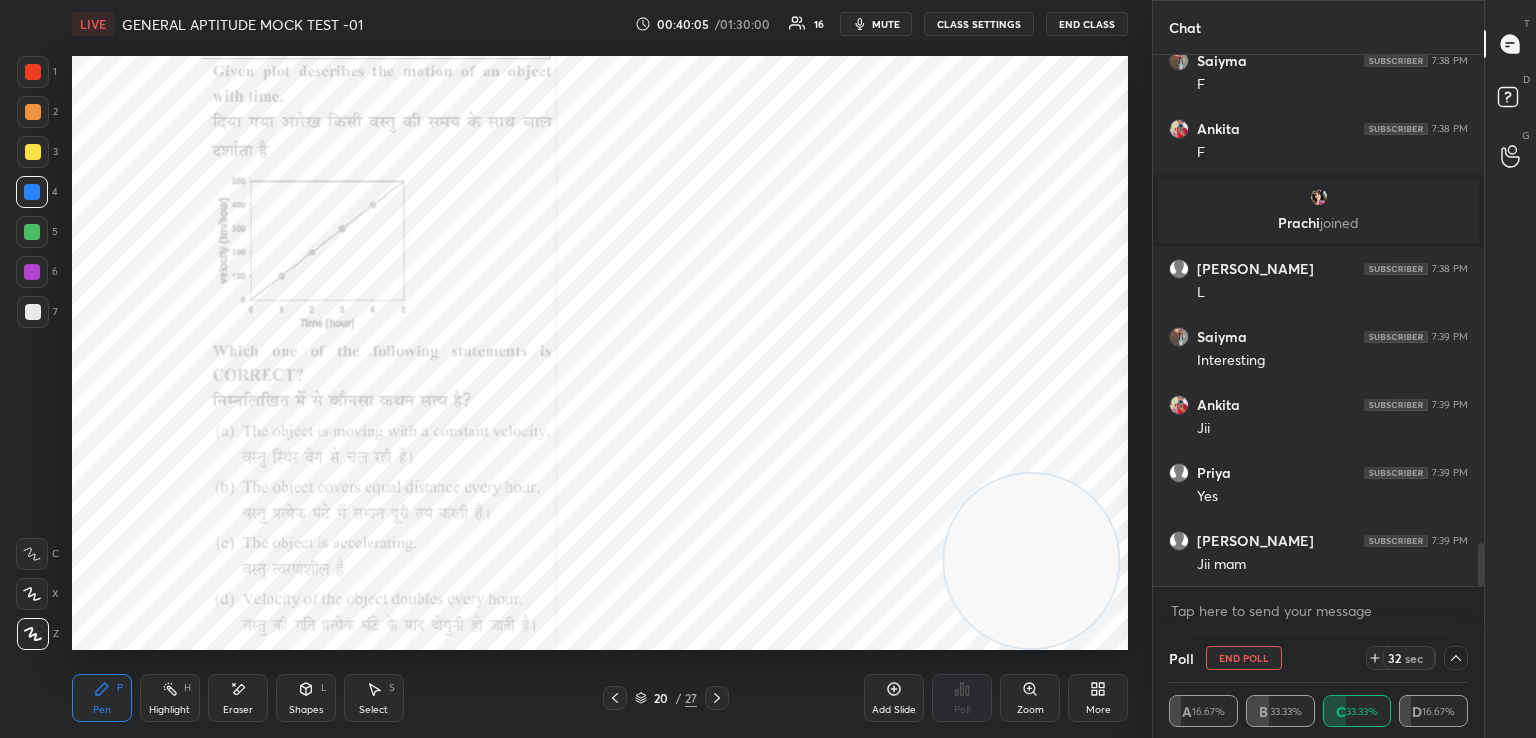 click 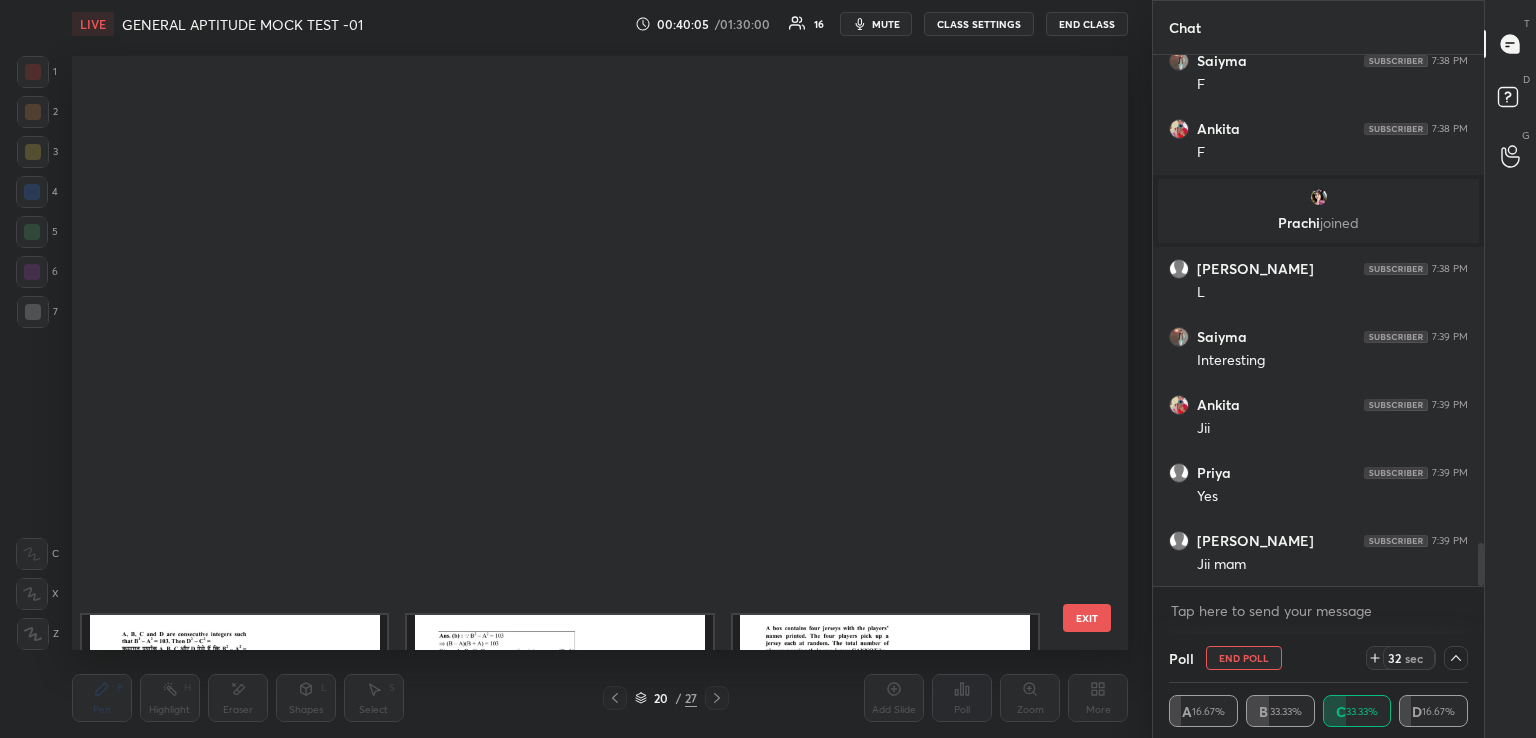 scroll, scrollTop: 687, scrollLeft: 0, axis: vertical 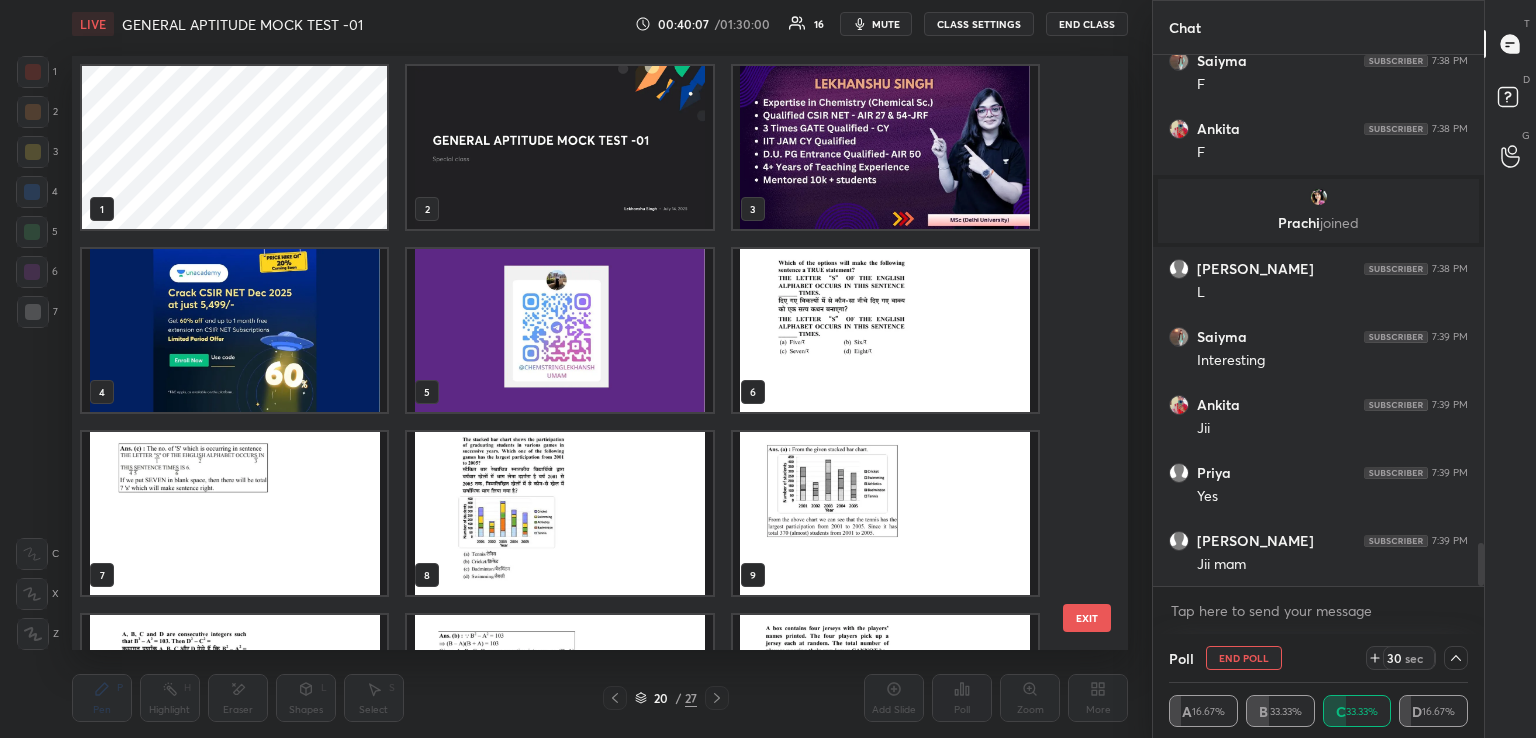 click at bounding box center (234, 330) 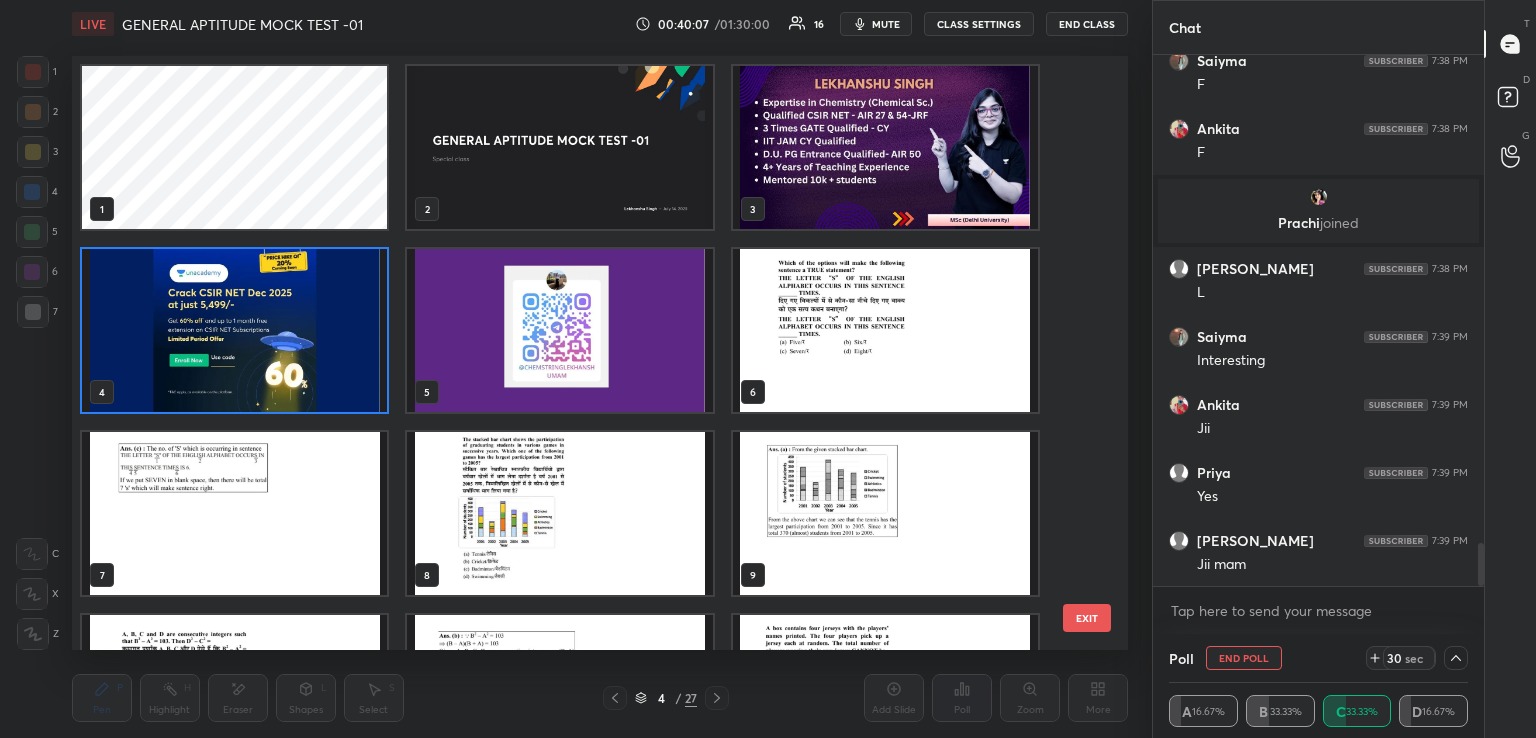 click at bounding box center (234, 330) 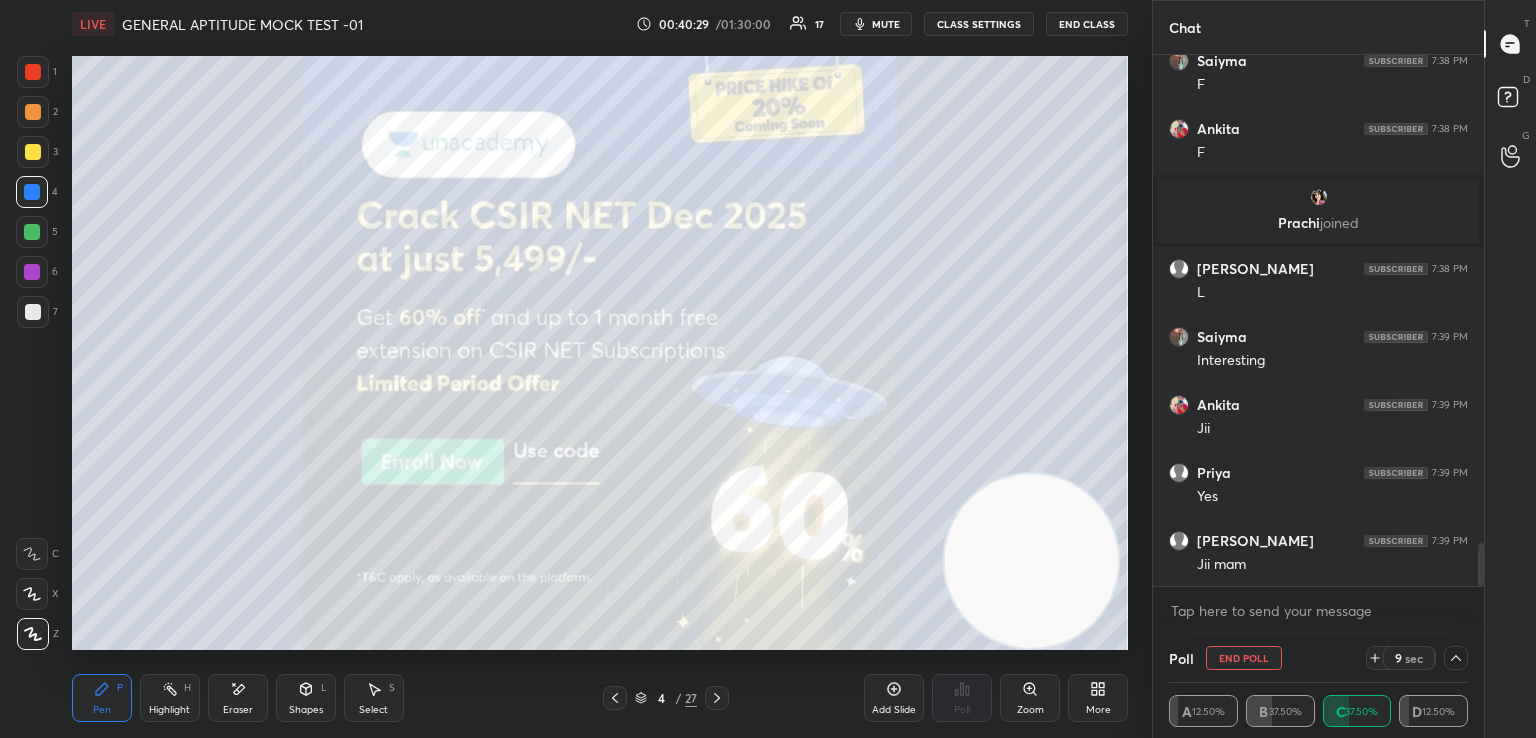 click at bounding box center (33, 152) 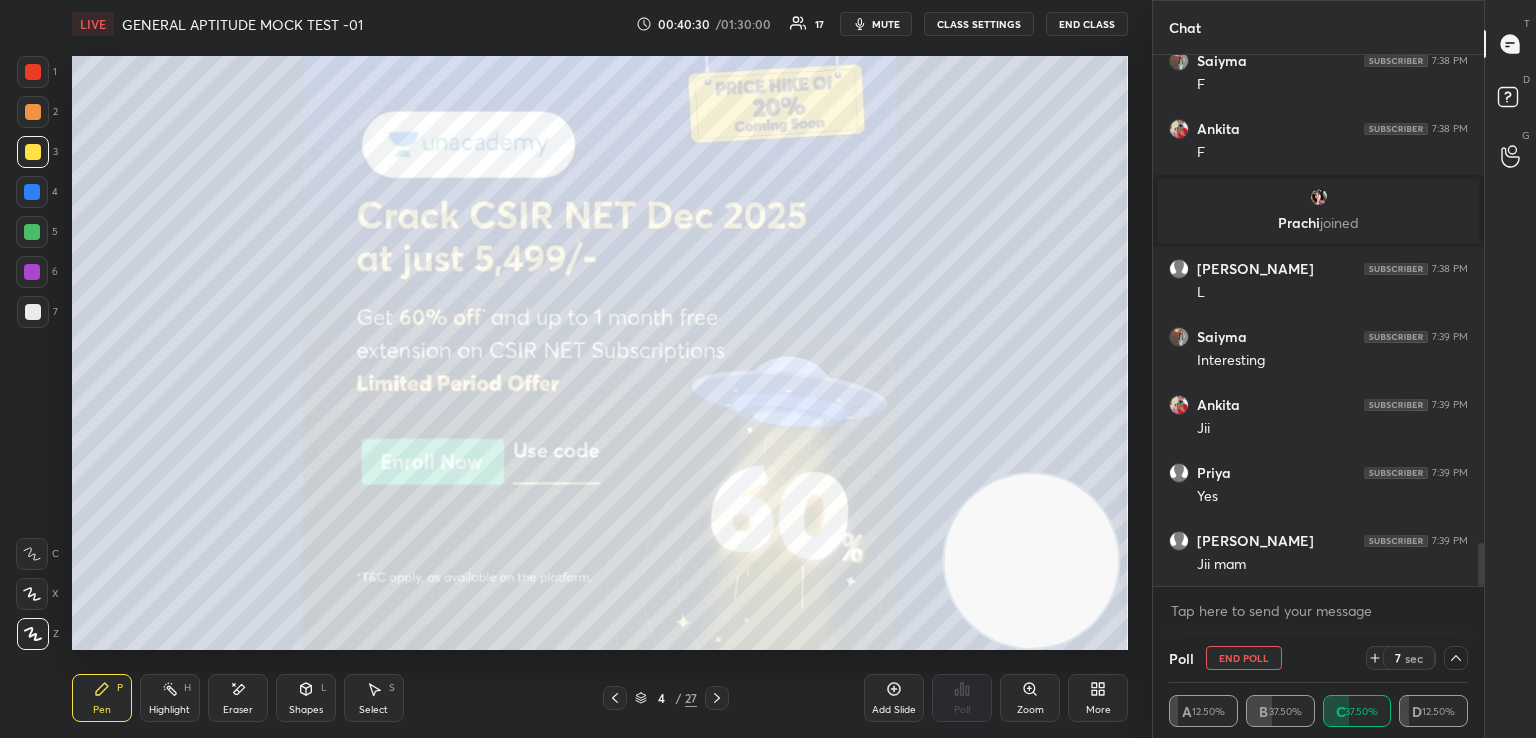 click at bounding box center [717, 698] 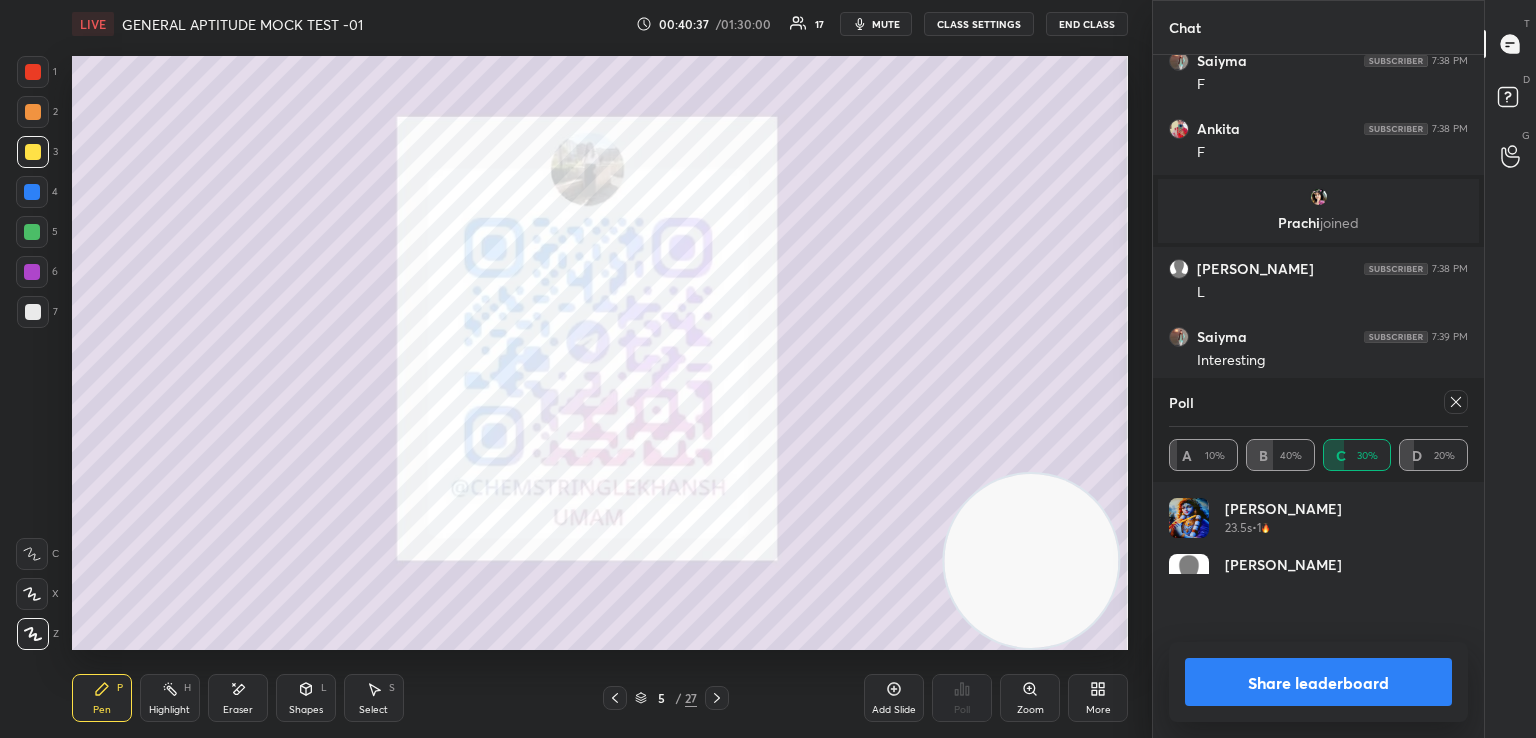 scroll, scrollTop: 0, scrollLeft: 0, axis: both 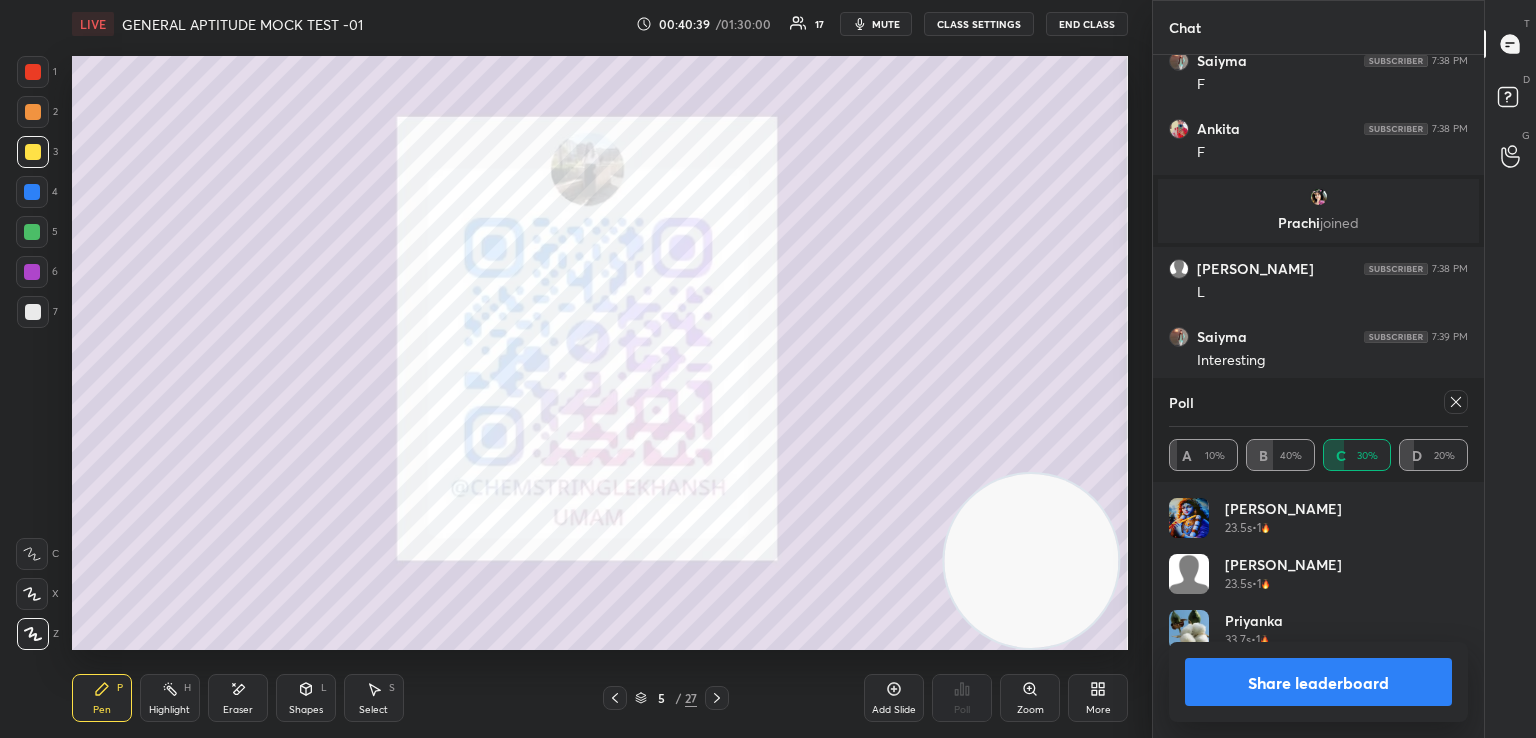 click 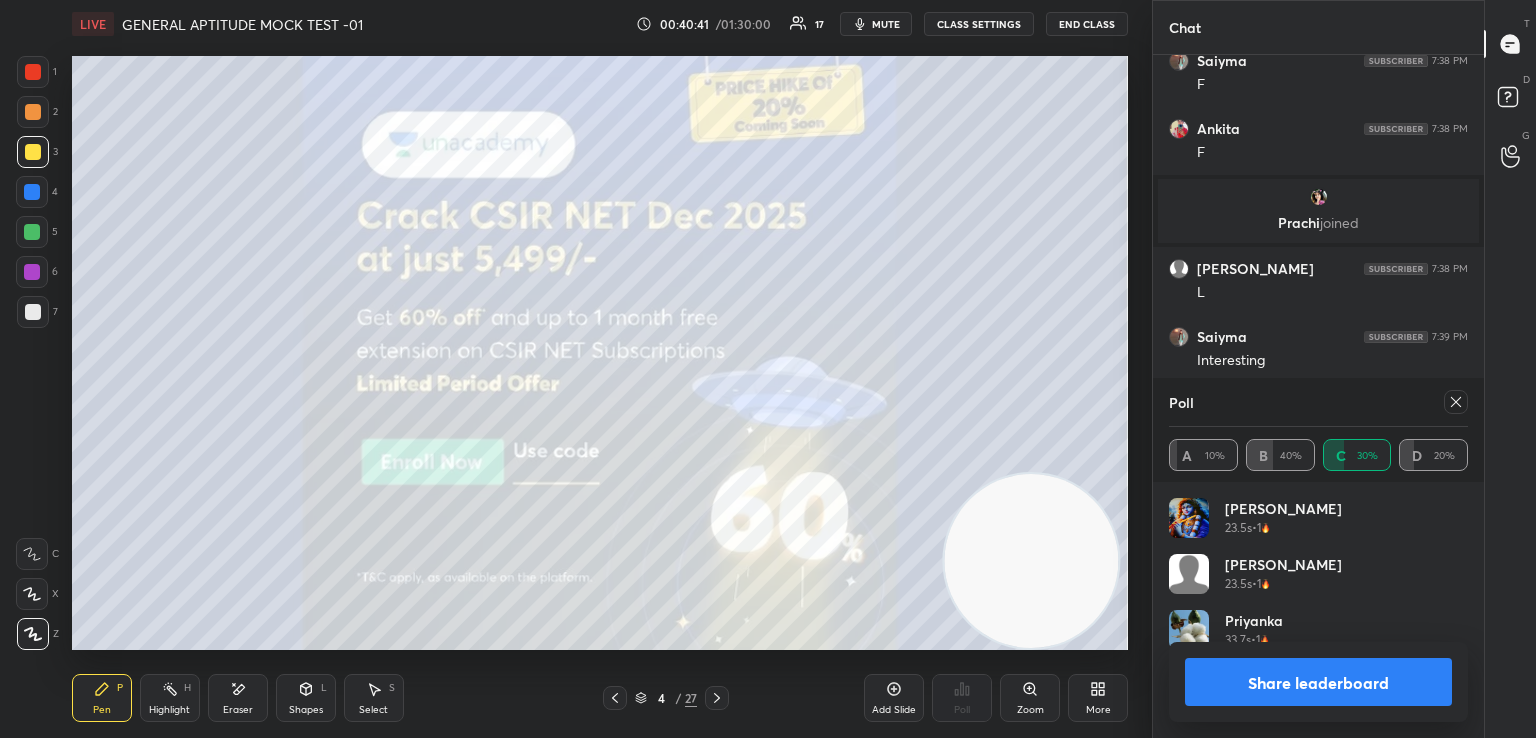 click 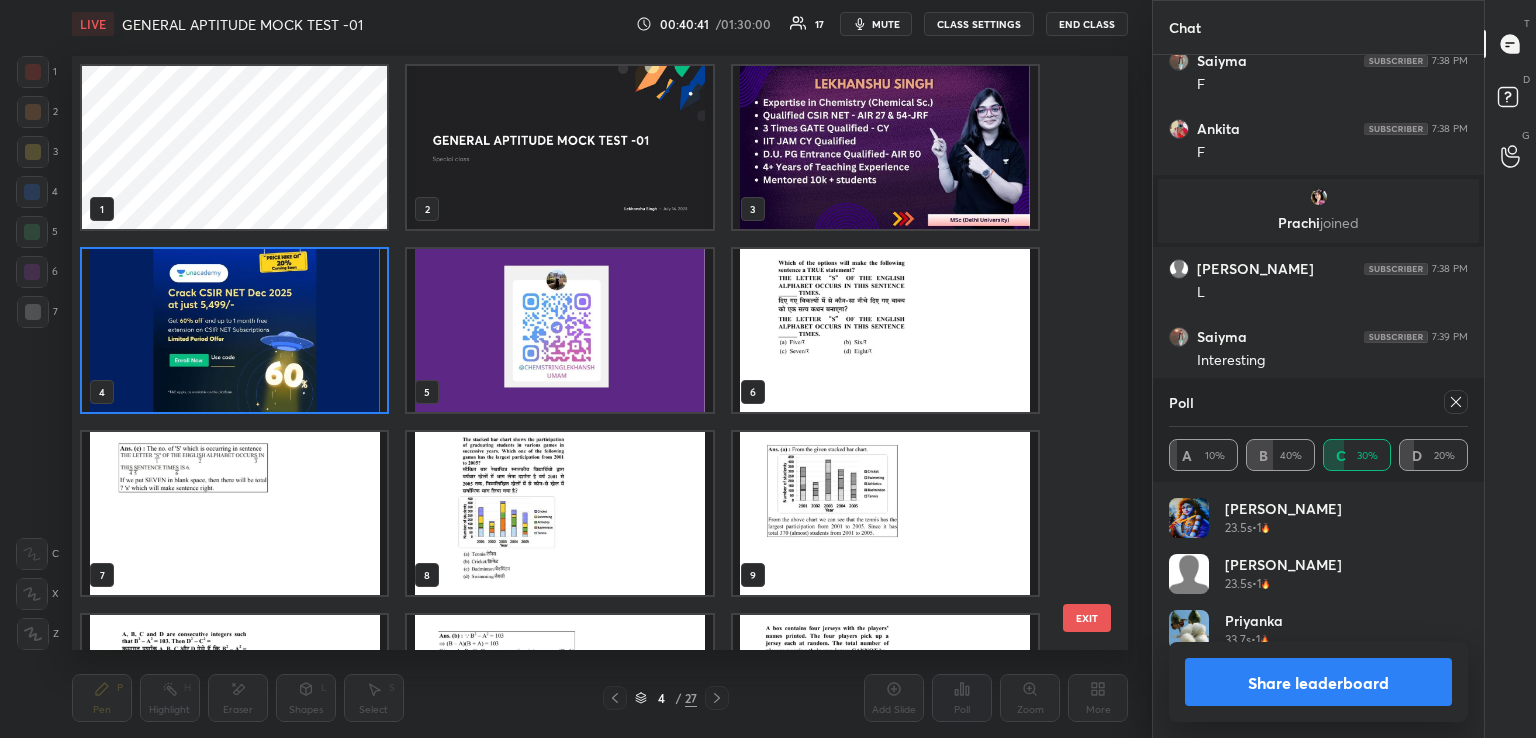 scroll, scrollTop: 6, scrollLeft: 10, axis: both 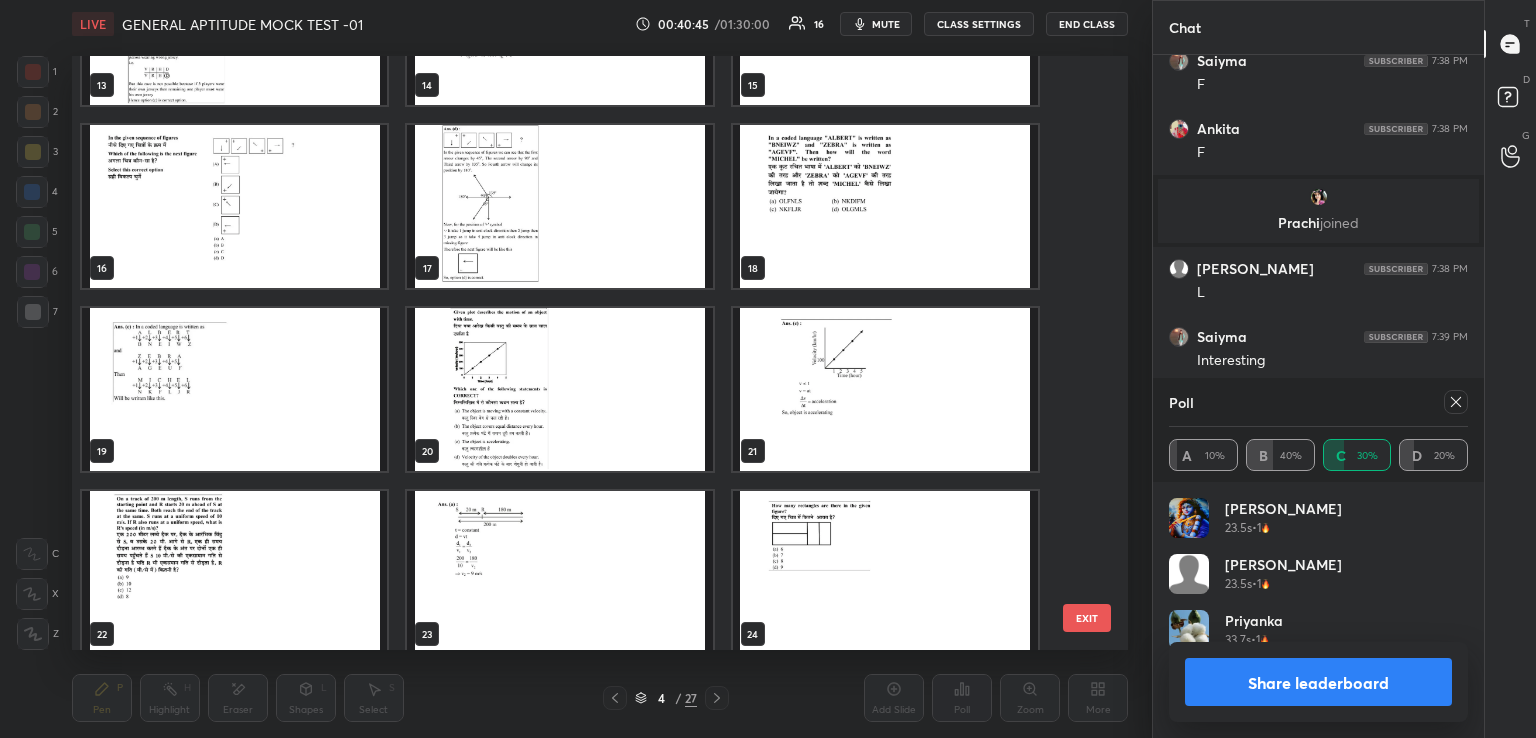 click at bounding box center [559, 389] 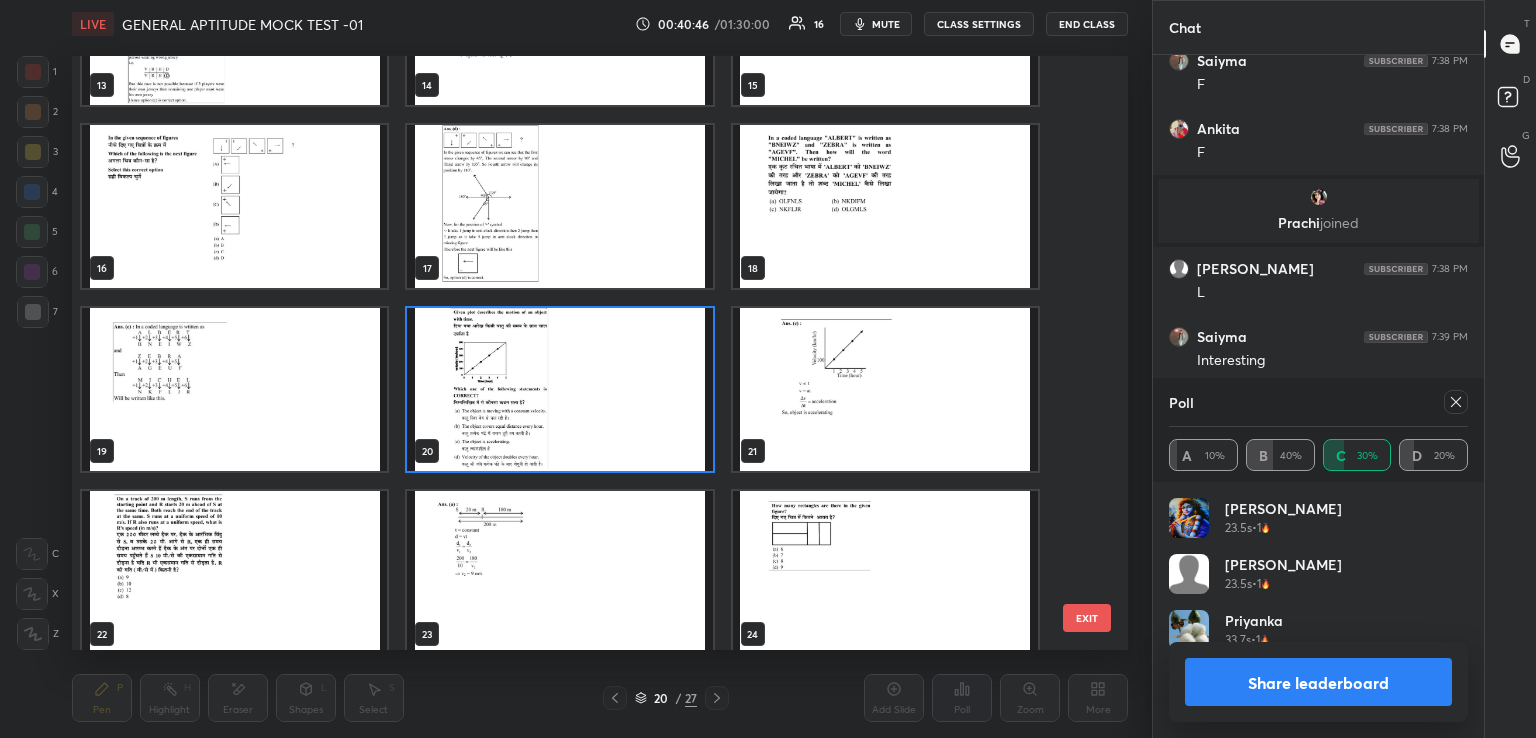 click at bounding box center (559, 389) 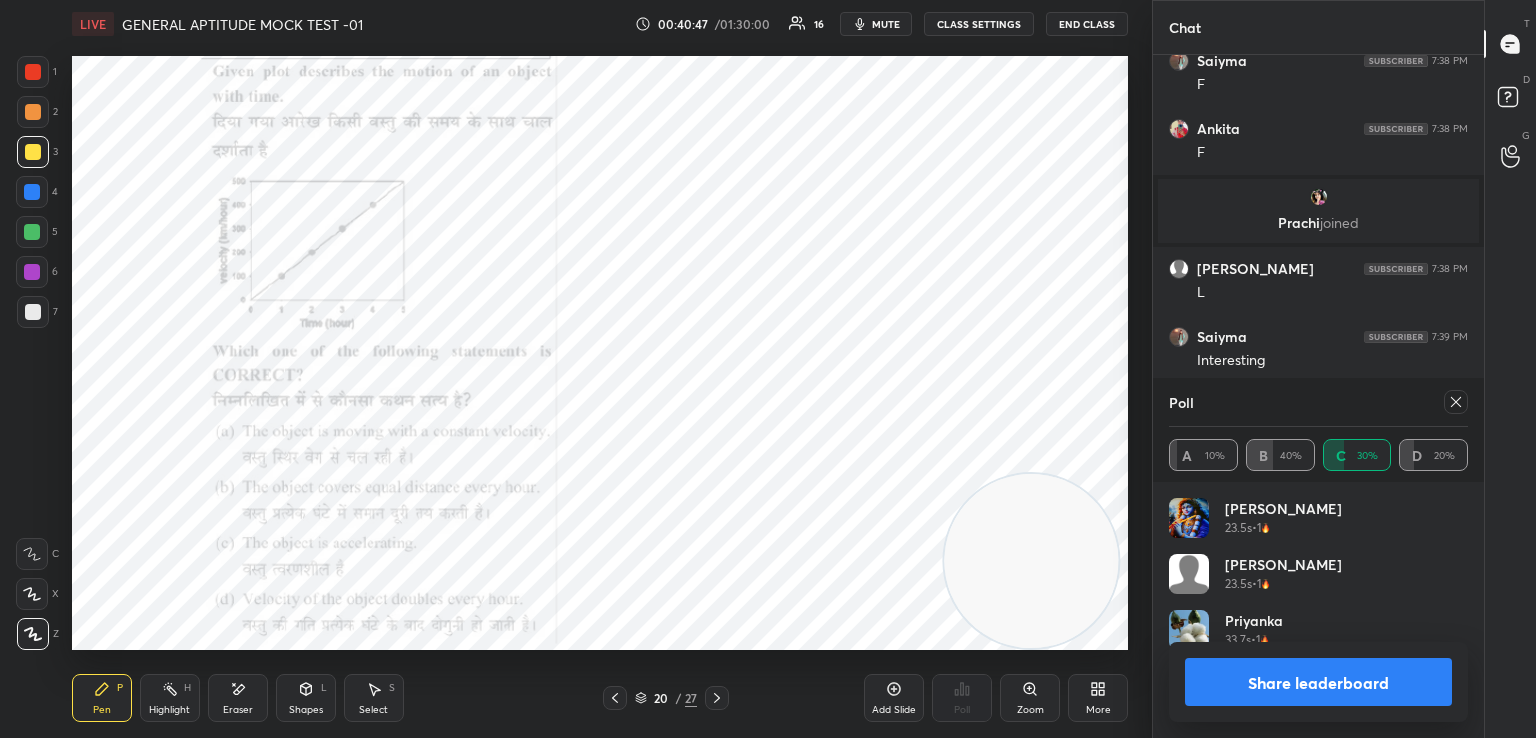 click 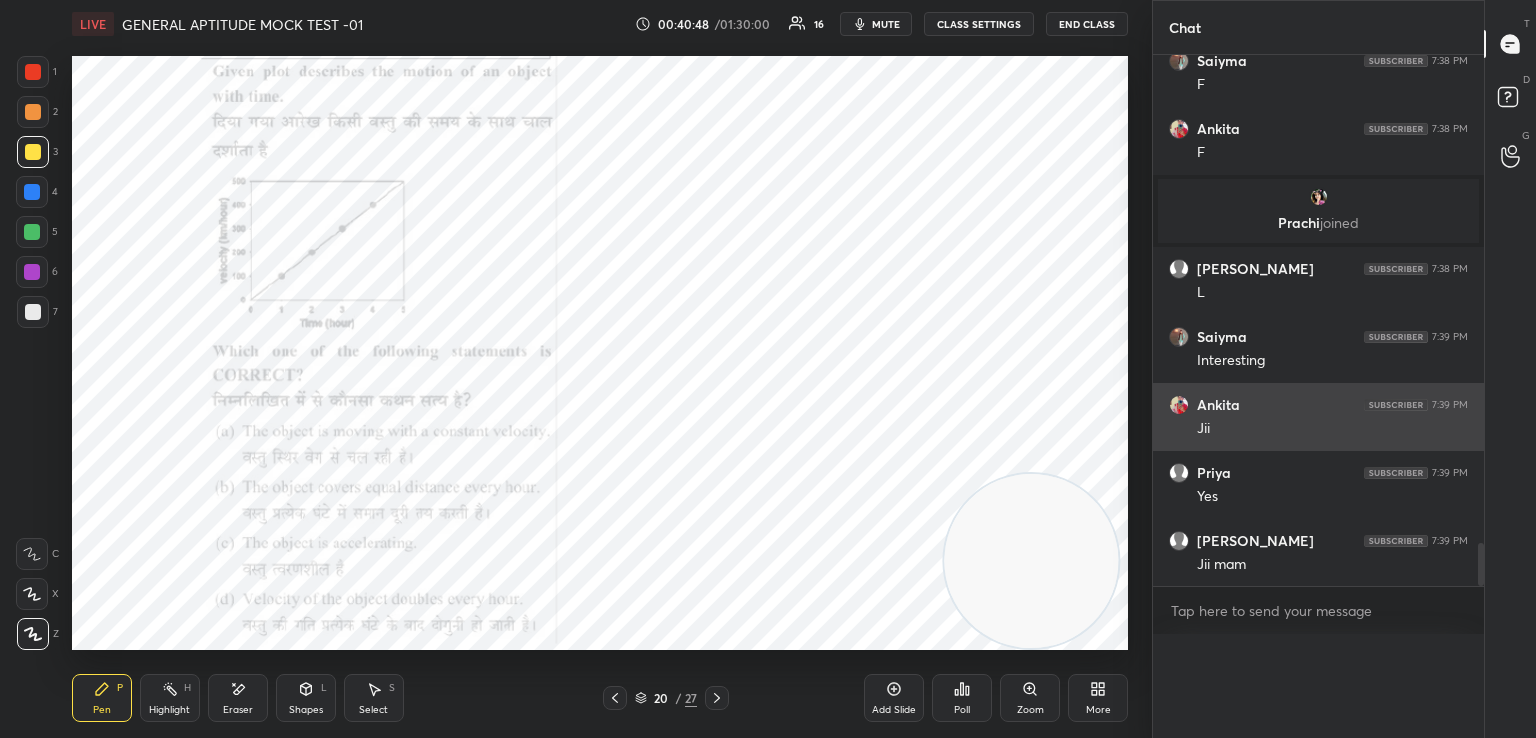 scroll, scrollTop: 0, scrollLeft: 0, axis: both 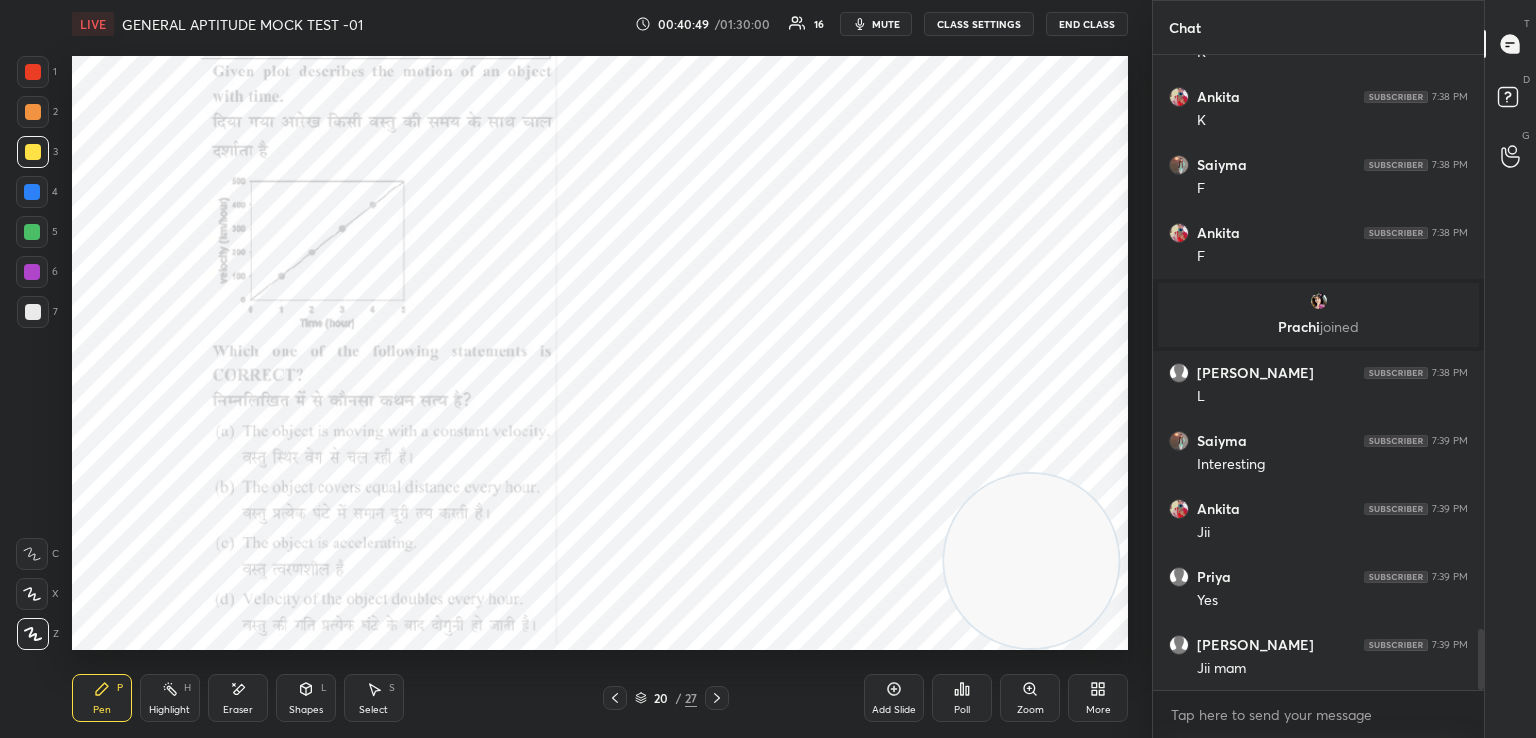 click at bounding box center [33, 72] 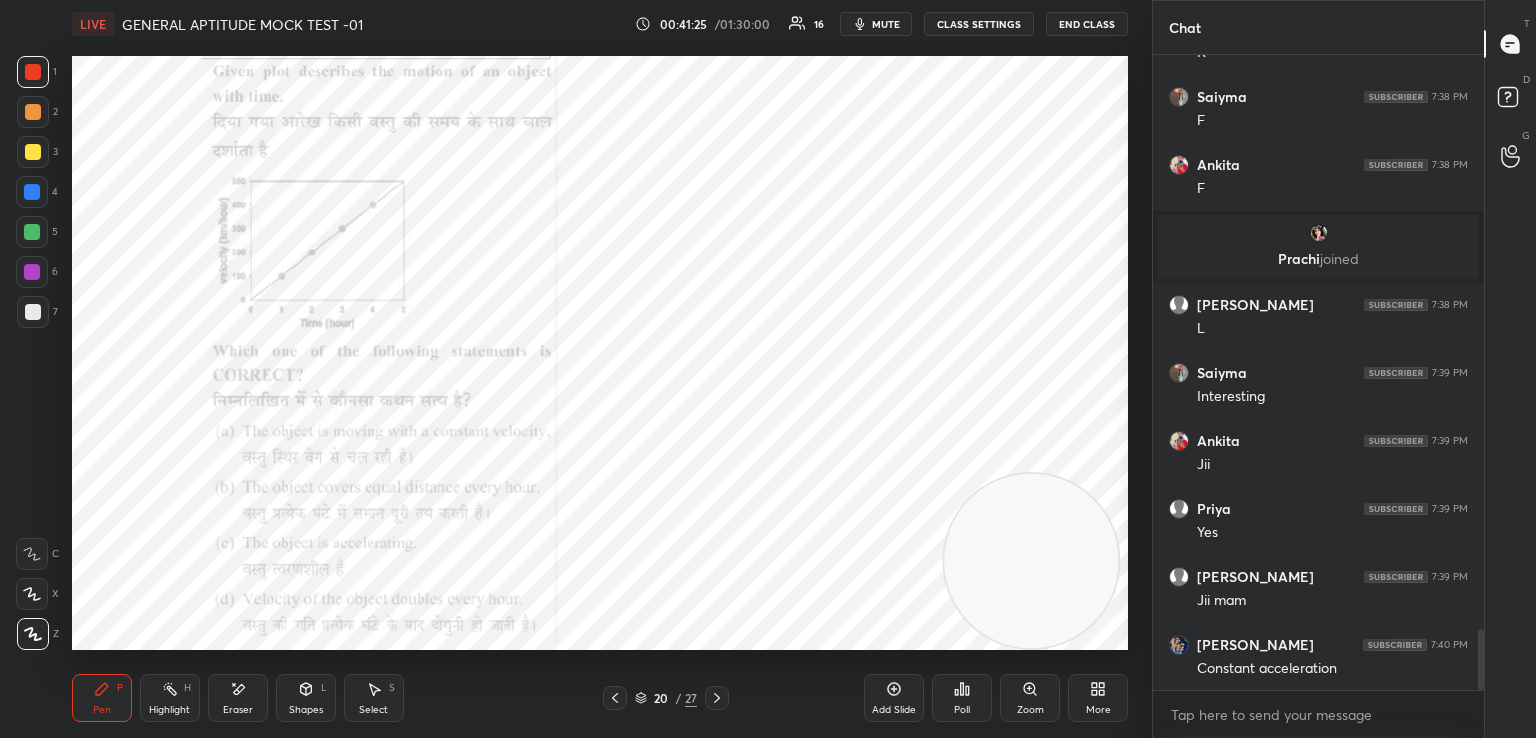 click at bounding box center (717, 698) 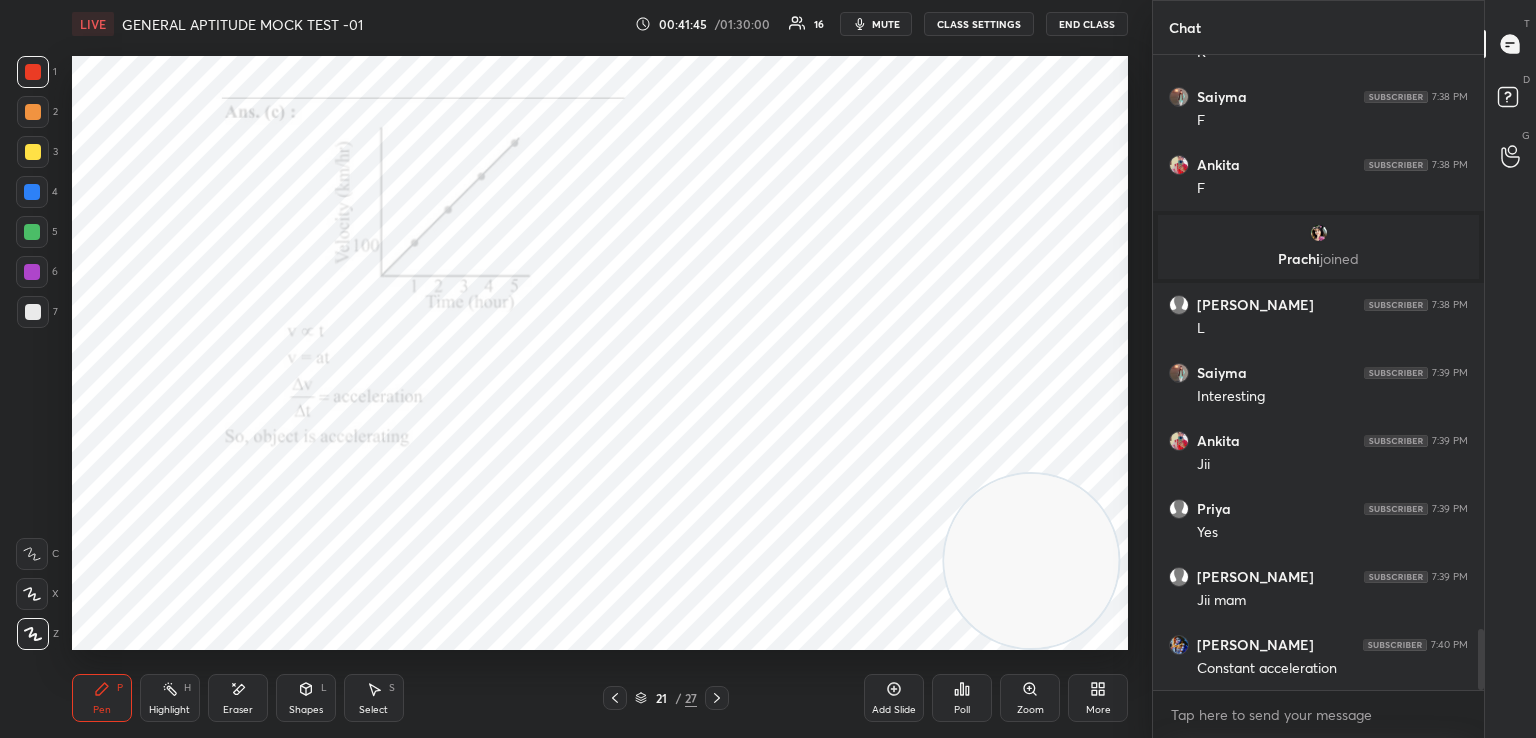 click 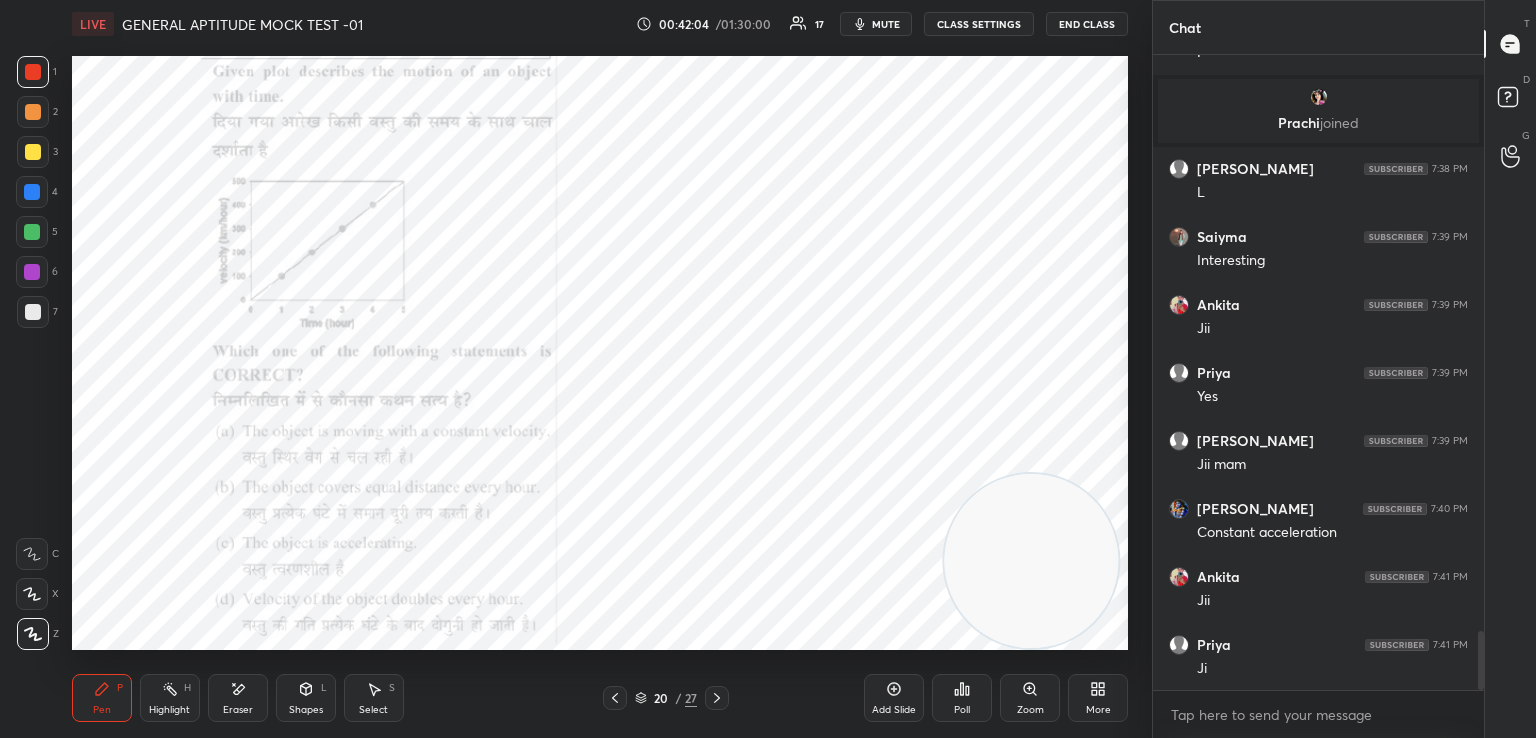 scroll, scrollTop: 6232, scrollLeft: 0, axis: vertical 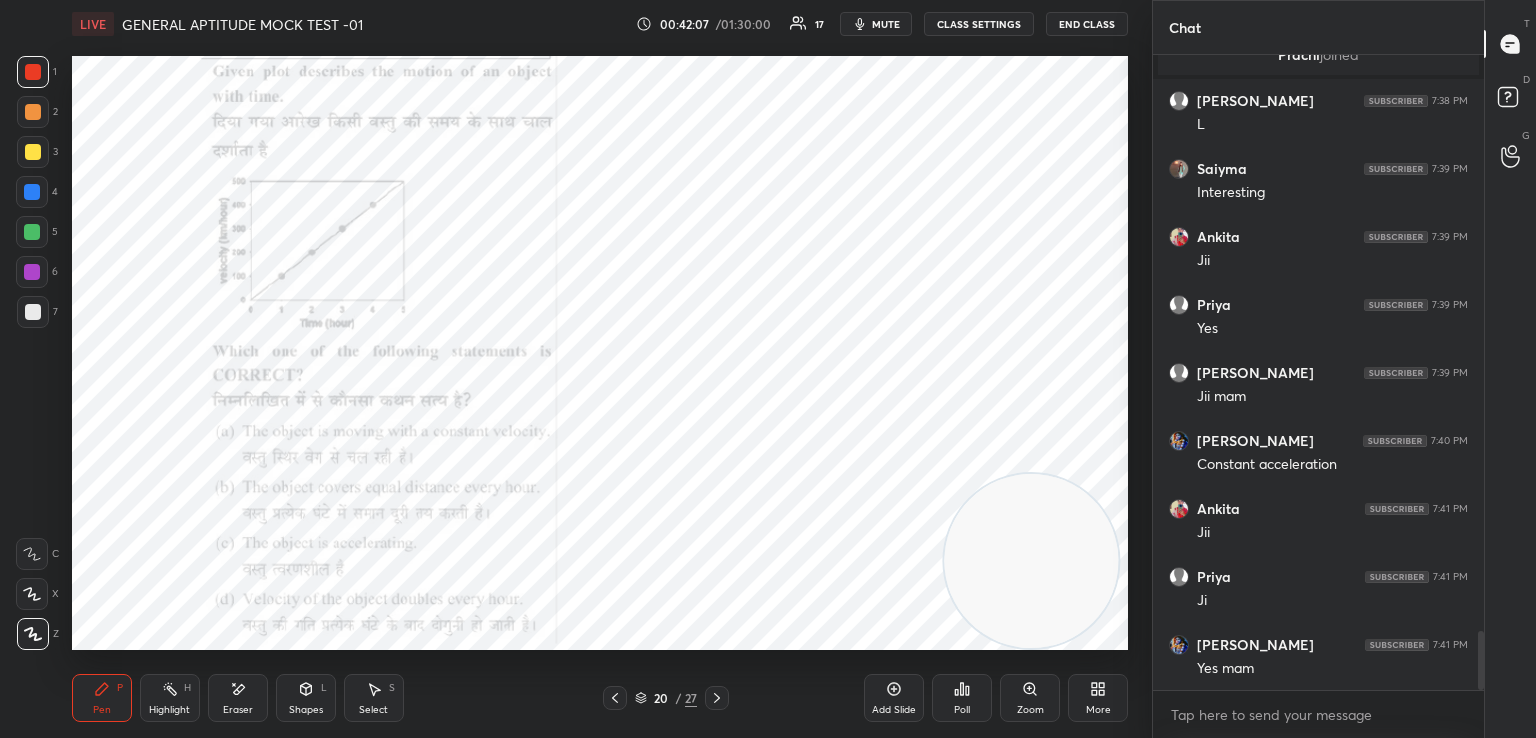 click 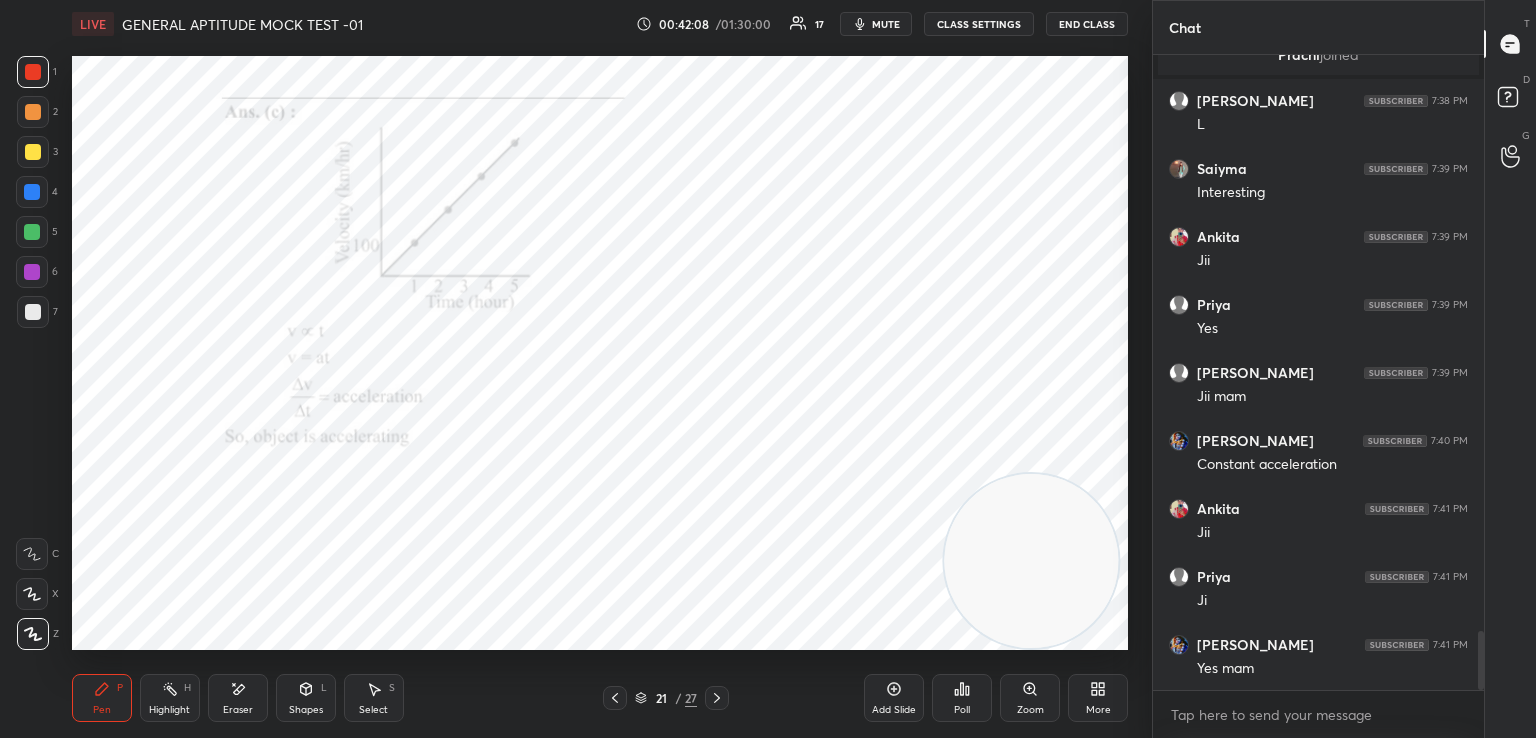 click 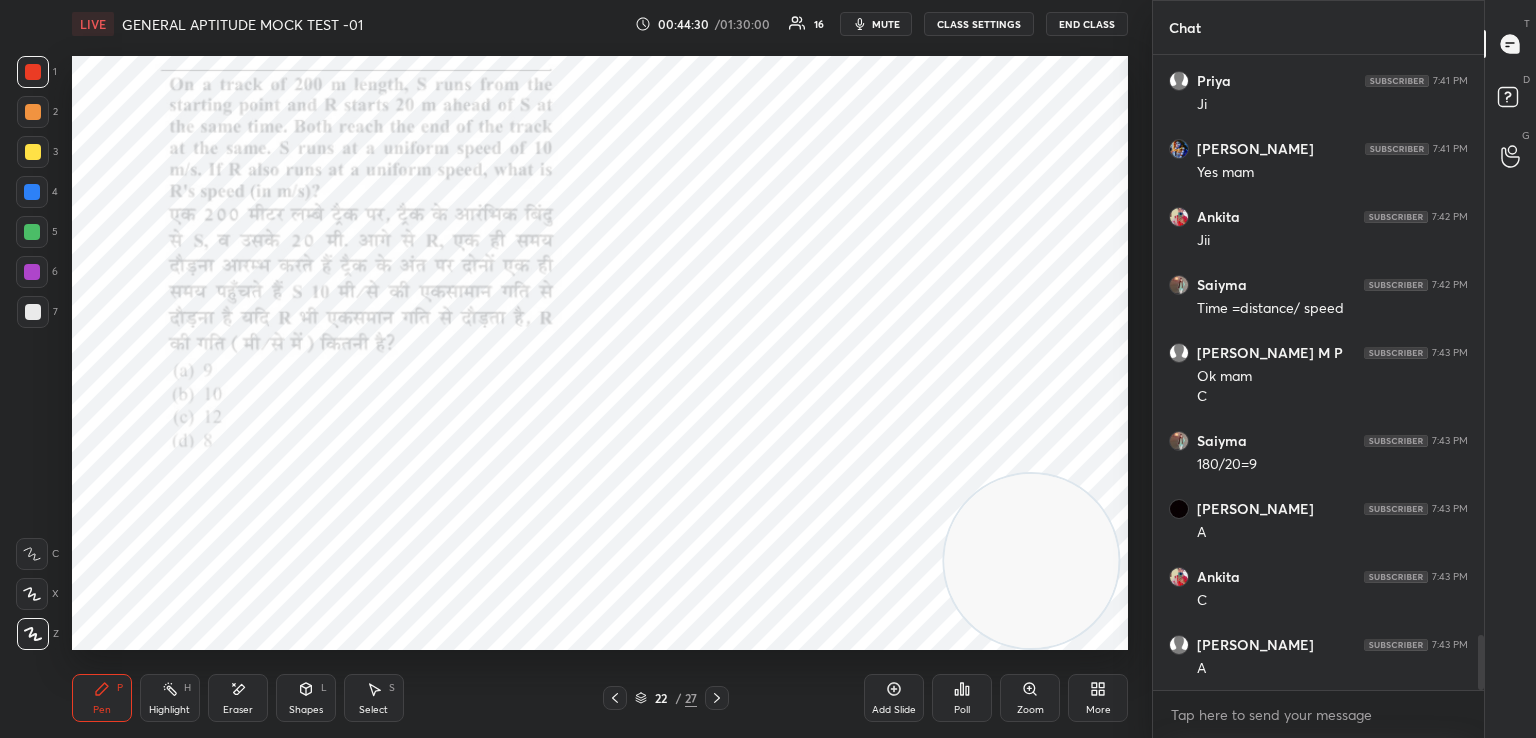 scroll, scrollTop: 6796, scrollLeft: 0, axis: vertical 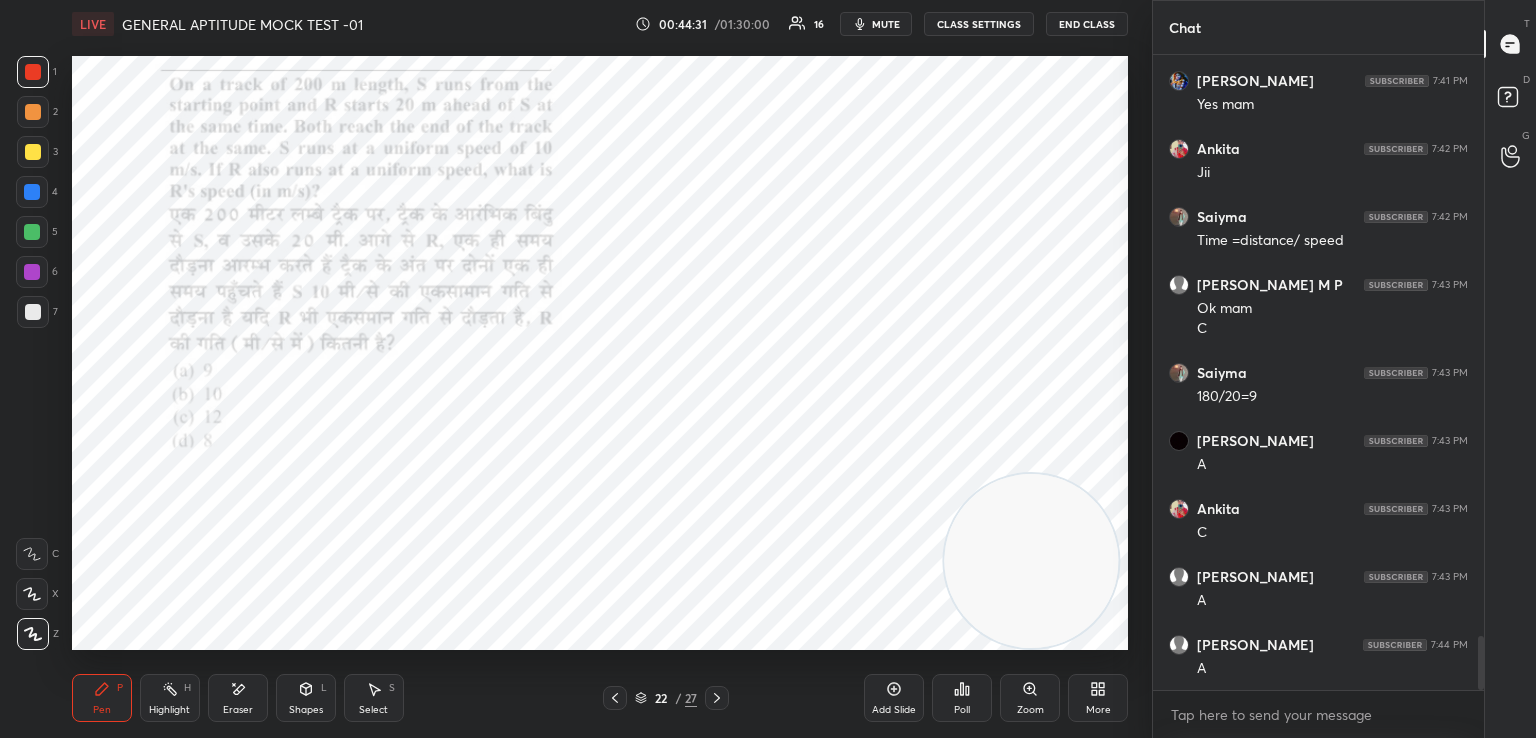 click 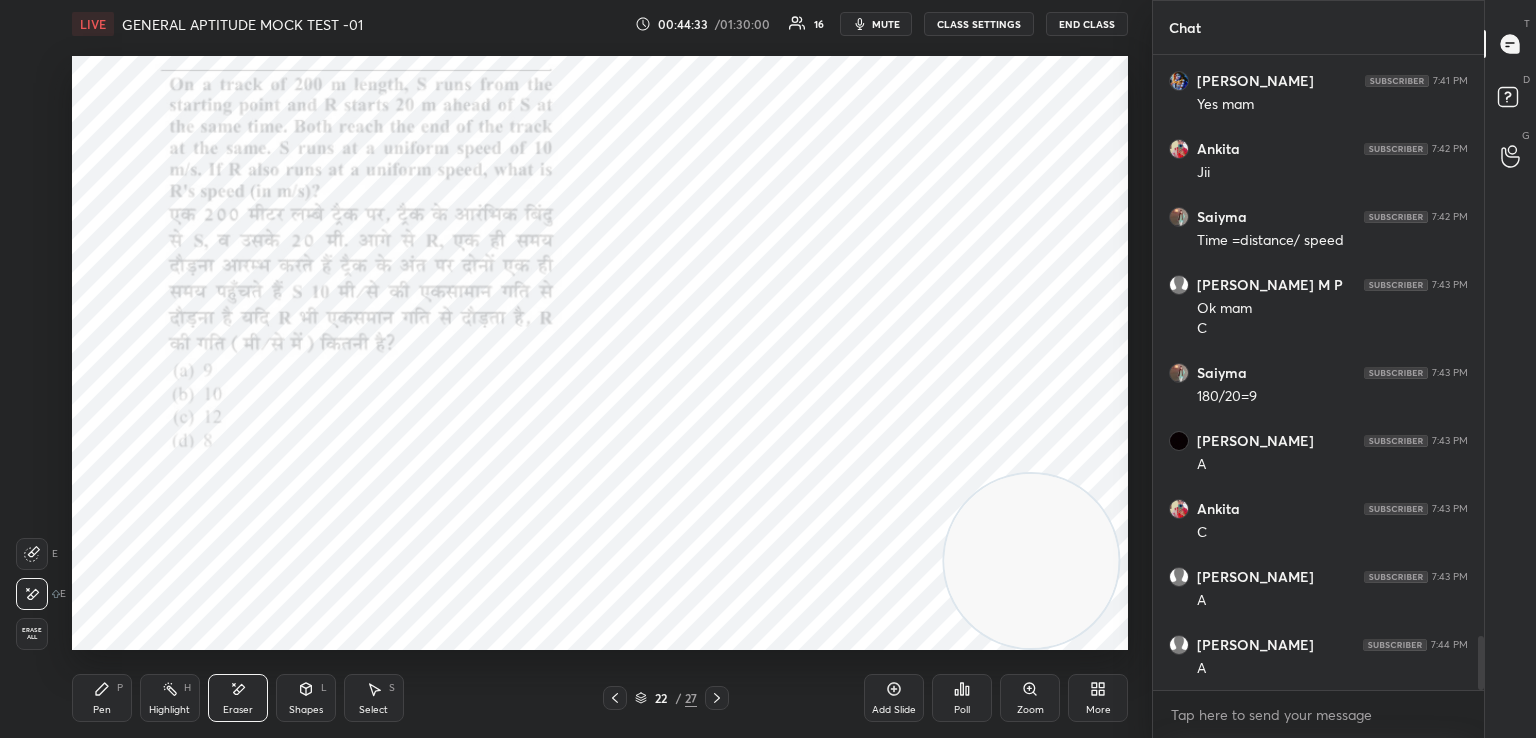 click on "Shapes L" at bounding box center [306, 698] 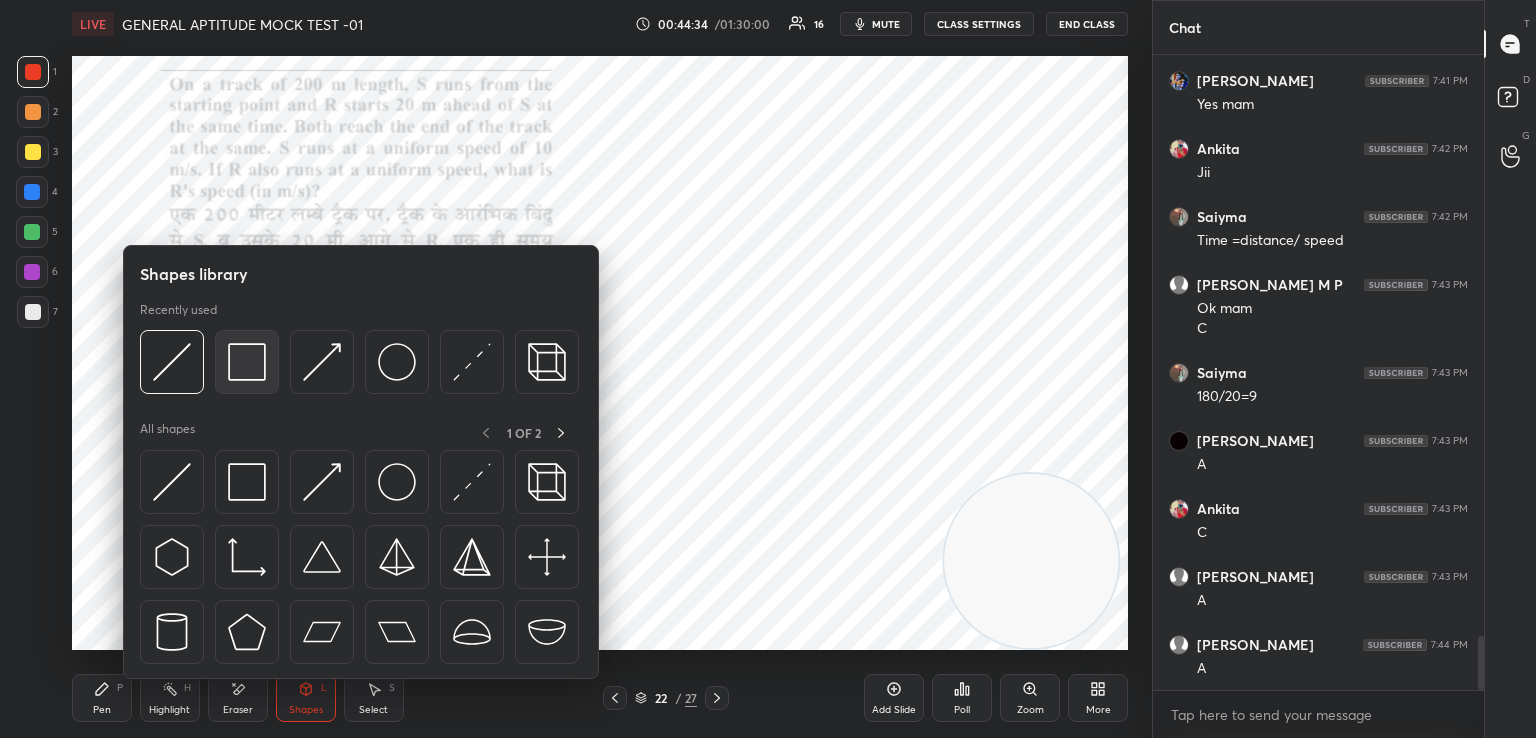 click at bounding box center [247, 362] 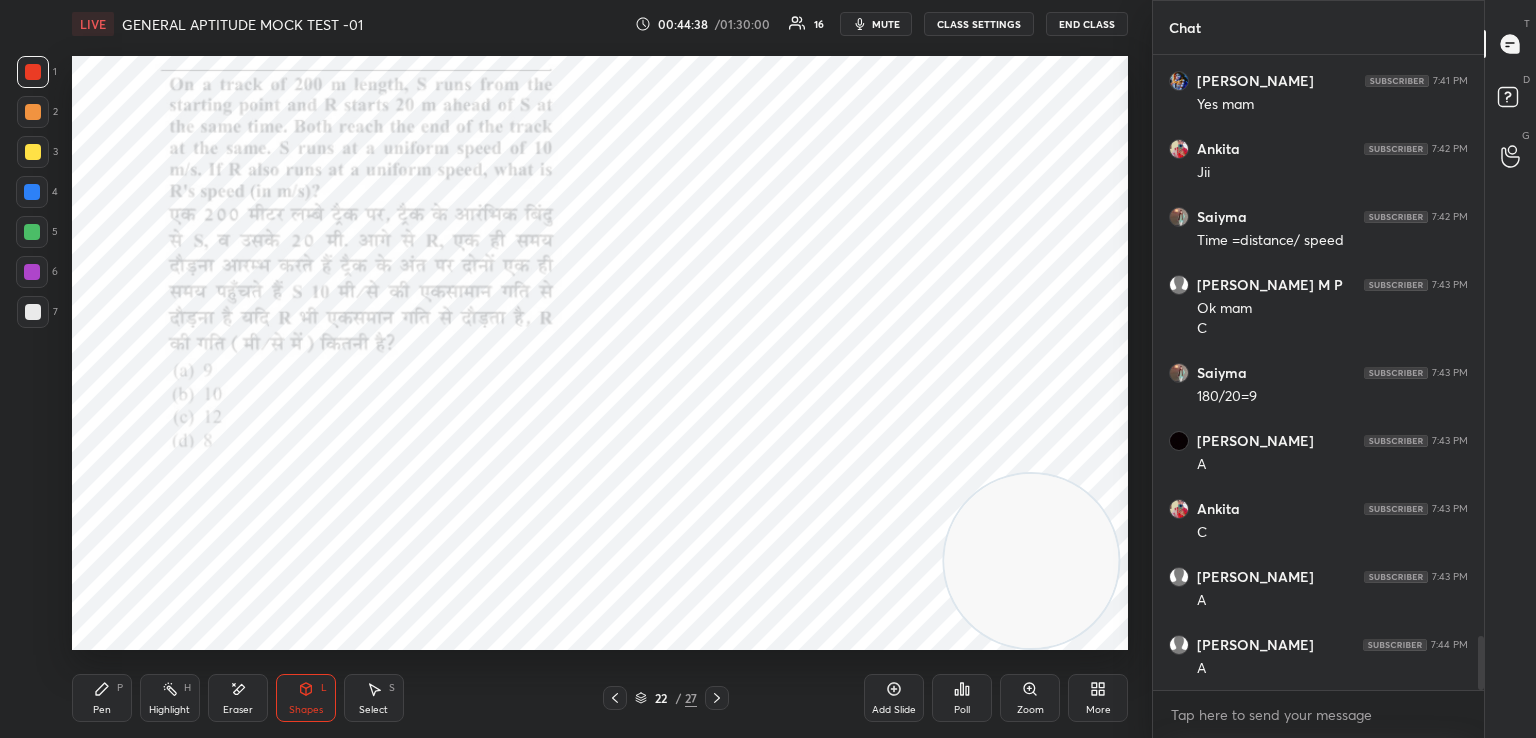 click 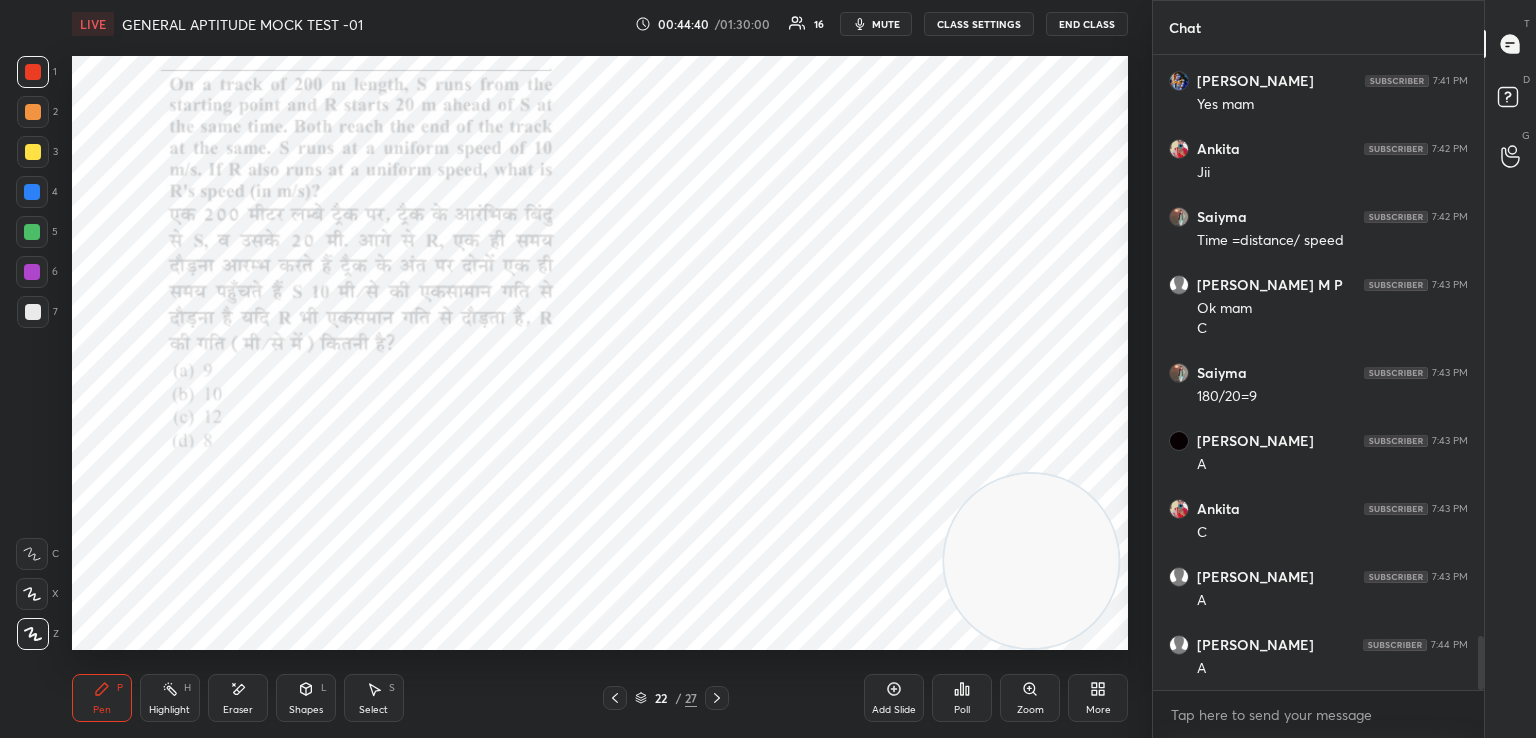 click at bounding box center (32, 232) 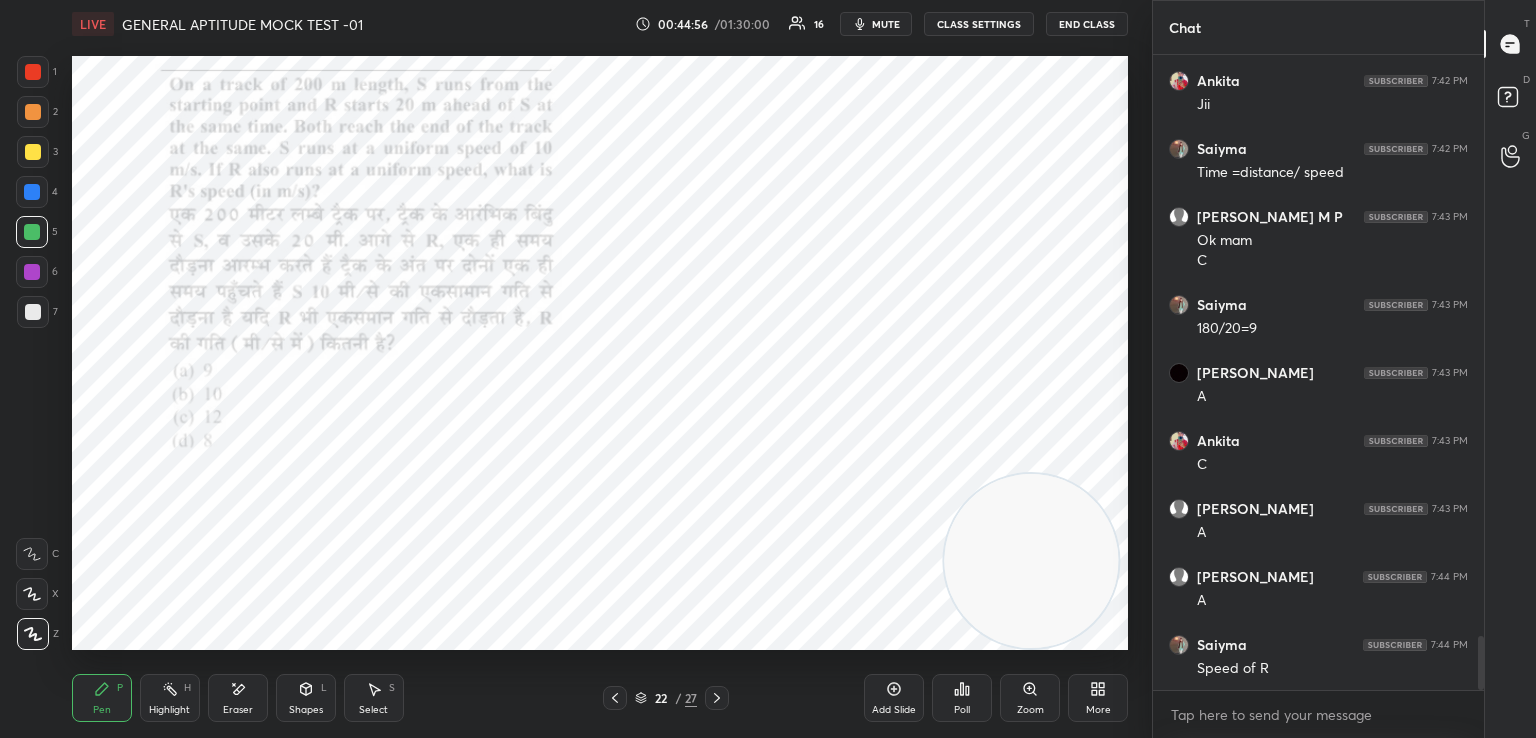 scroll, scrollTop: 6884, scrollLeft: 0, axis: vertical 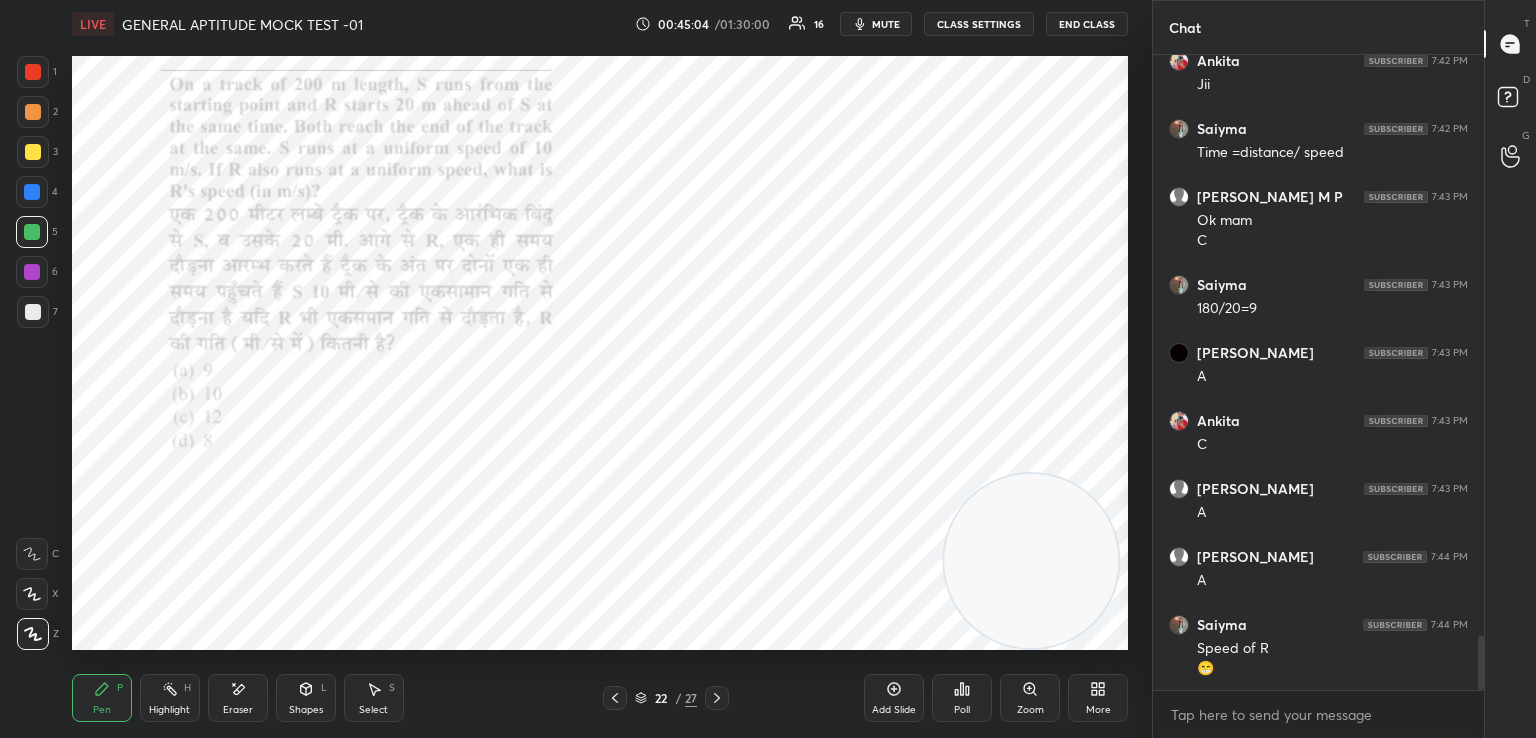 click 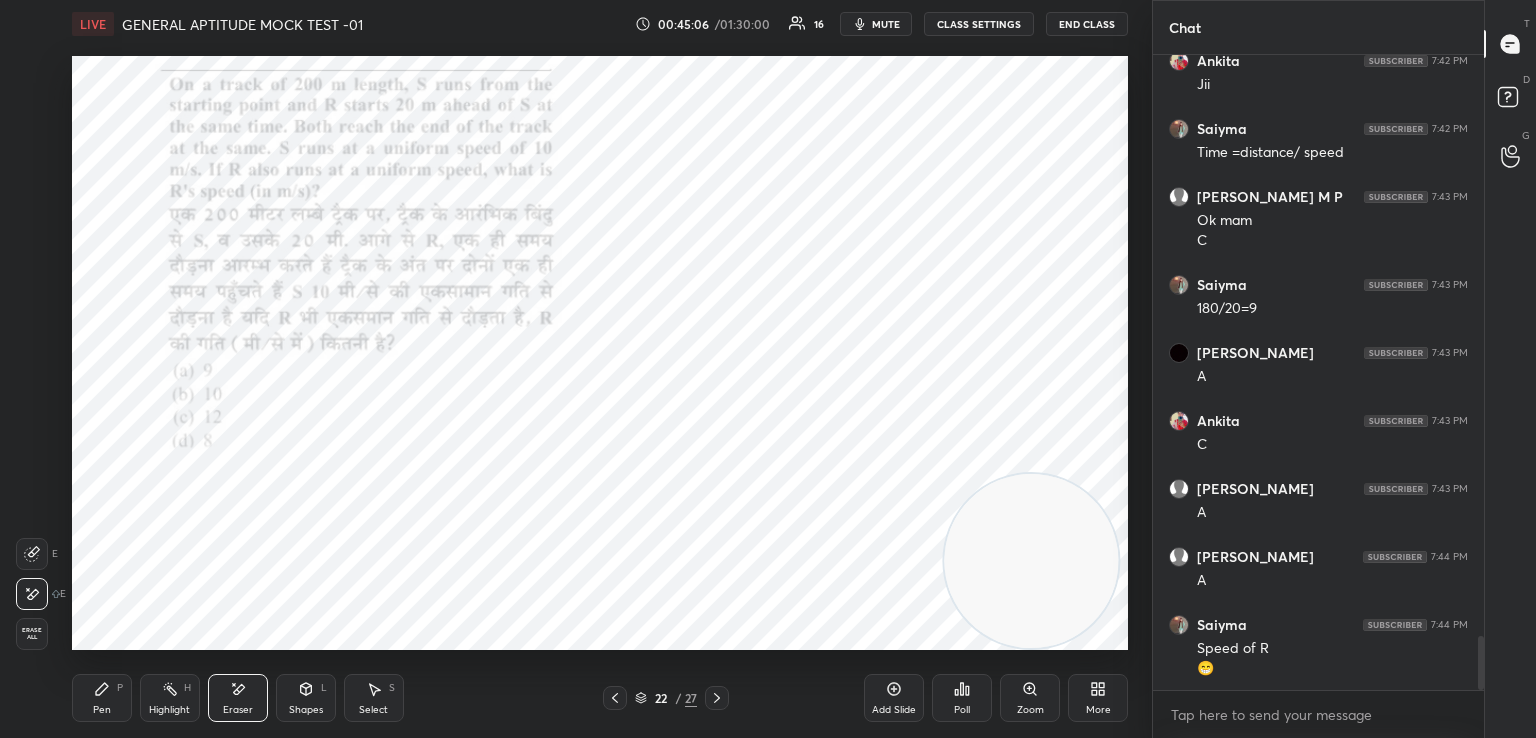 click 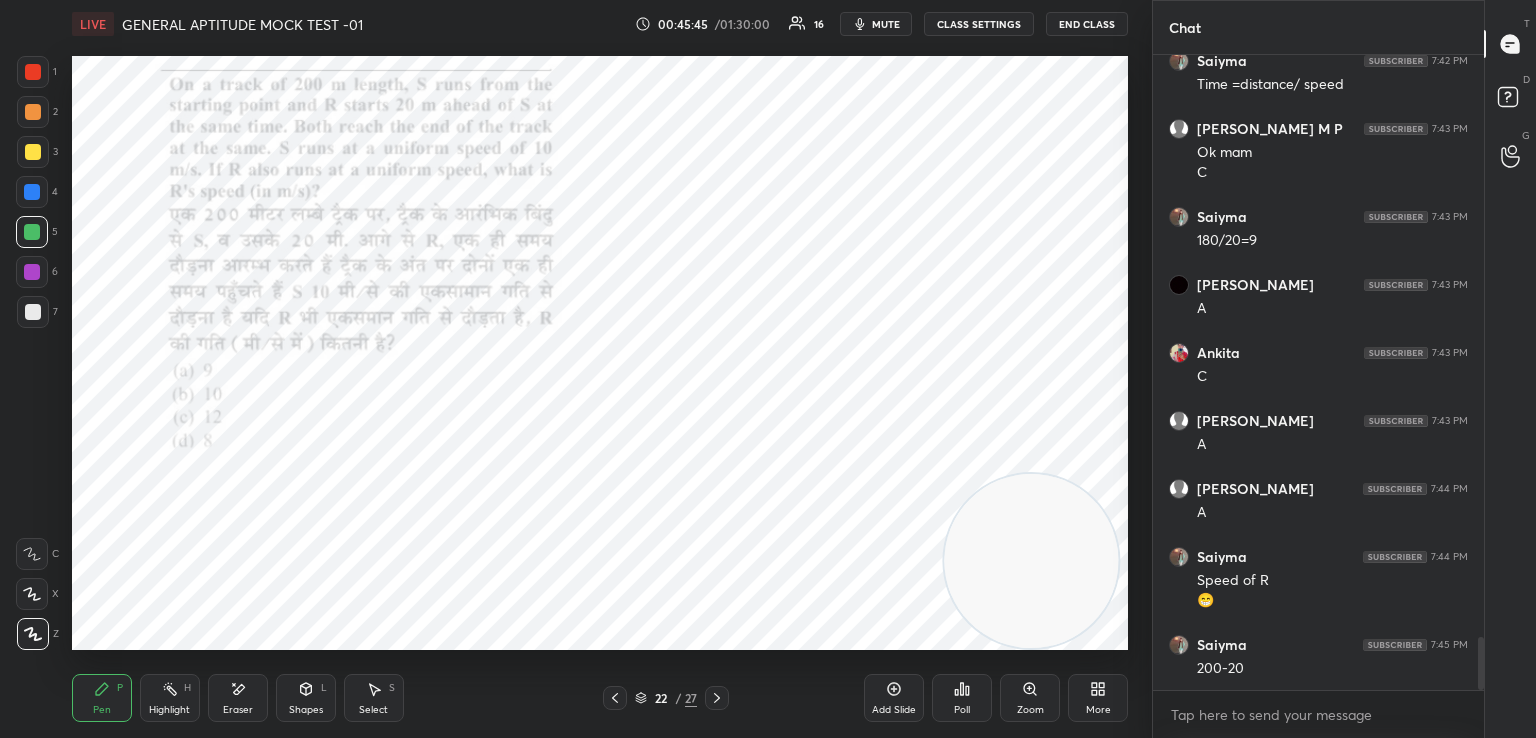 scroll, scrollTop: 7024, scrollLeft: 0, axis: vertical 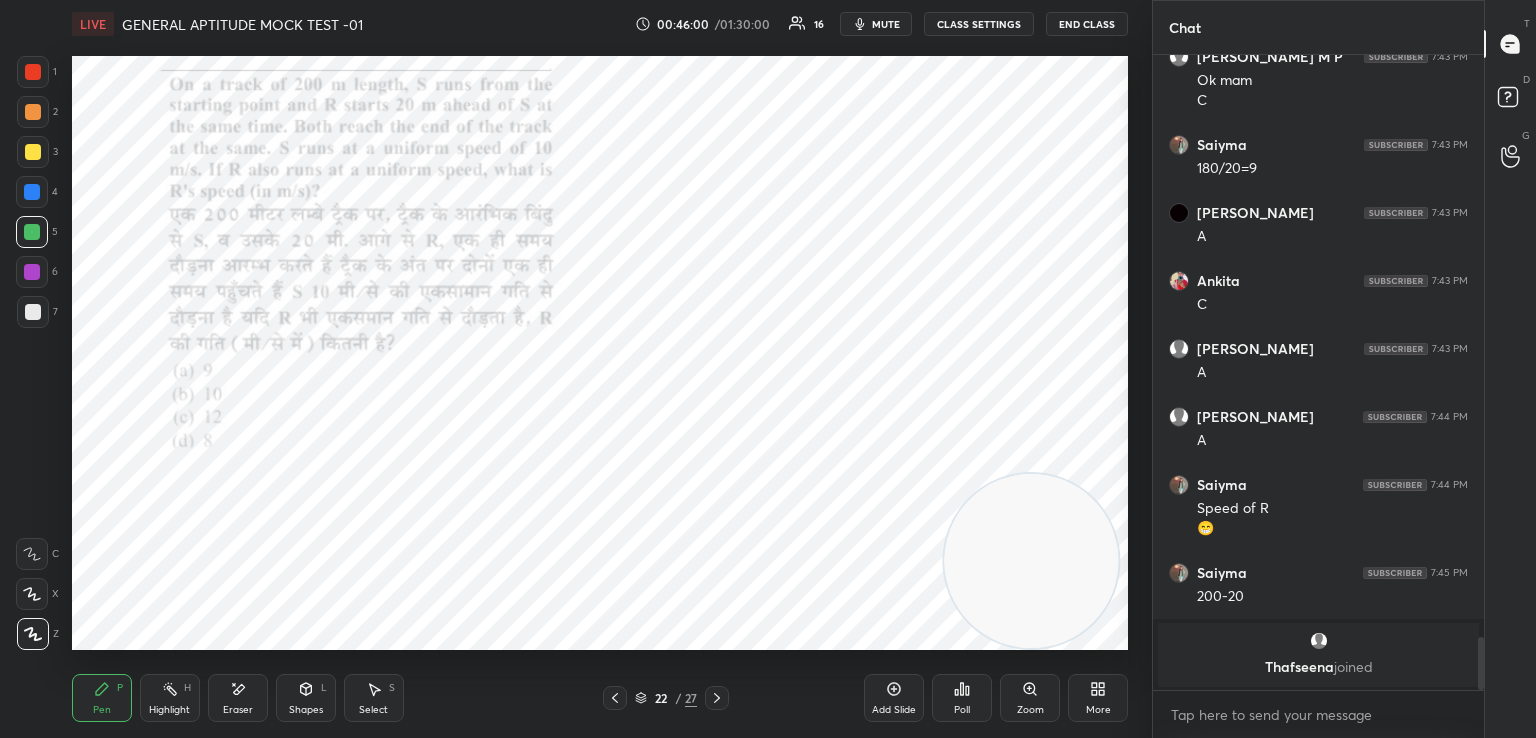 click on "Eraser" at bounding box center (238, 698) 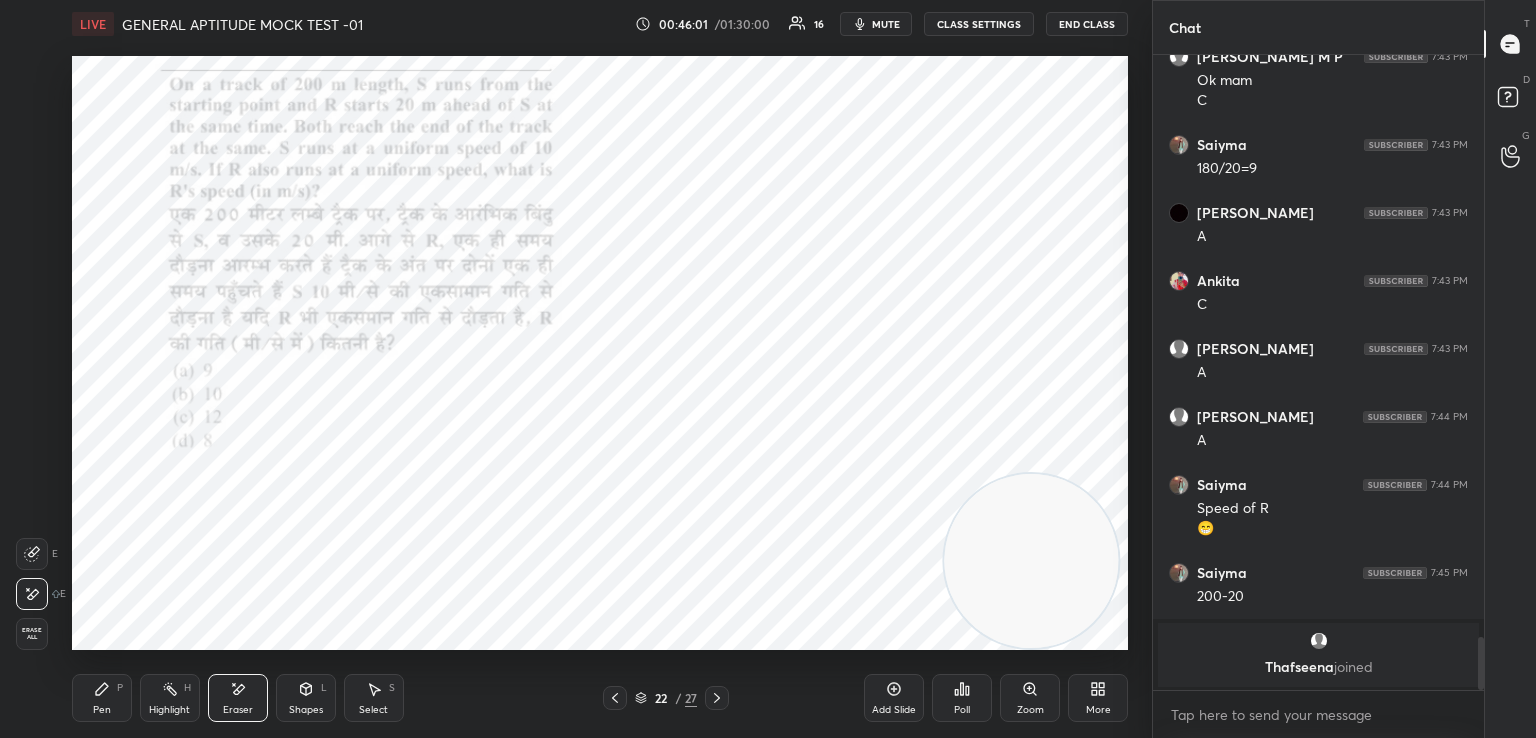 click 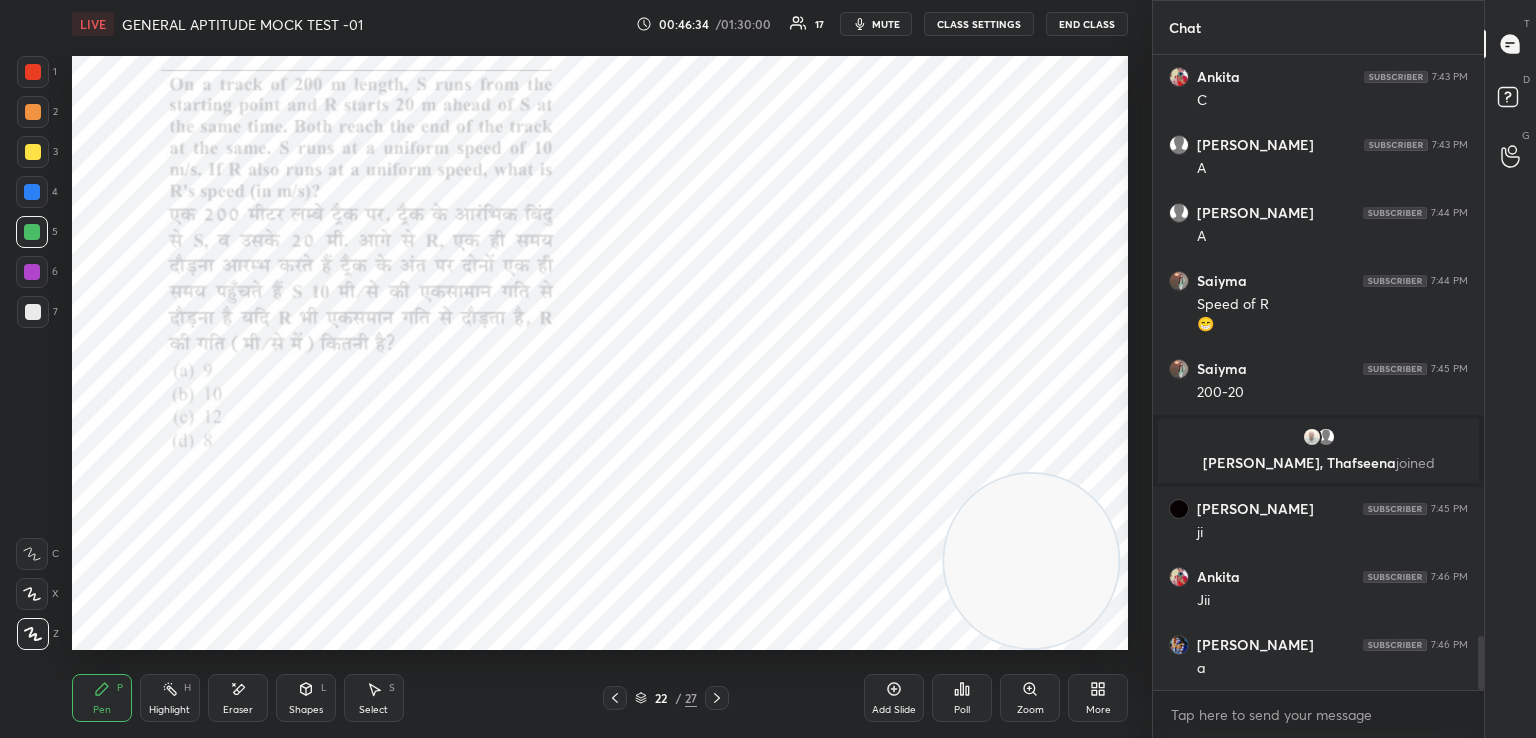 scroll, scrollTop: 6912, scrollLeft: 0, axis: vertical 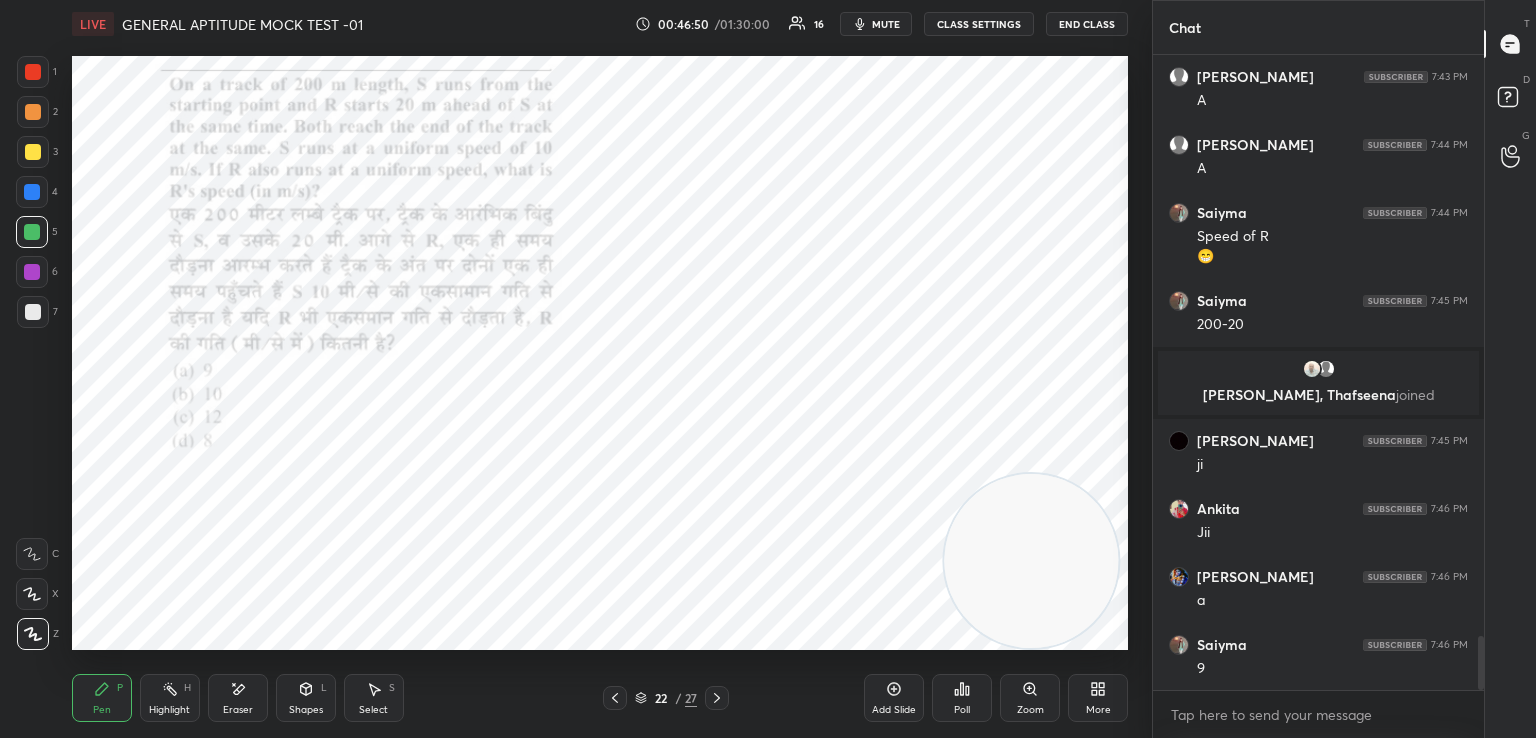 click 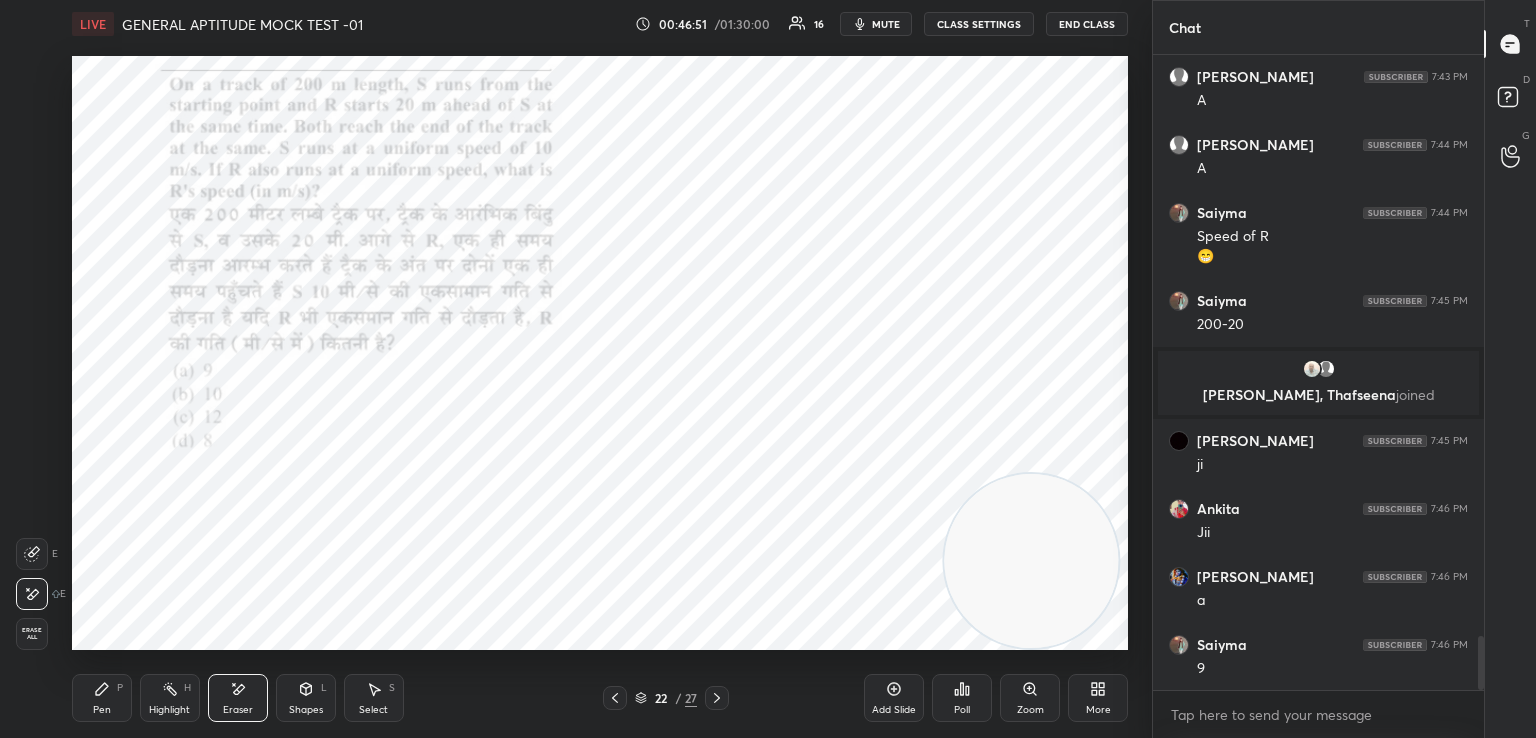 click on "Pen P" at bounding box center (102, 698) 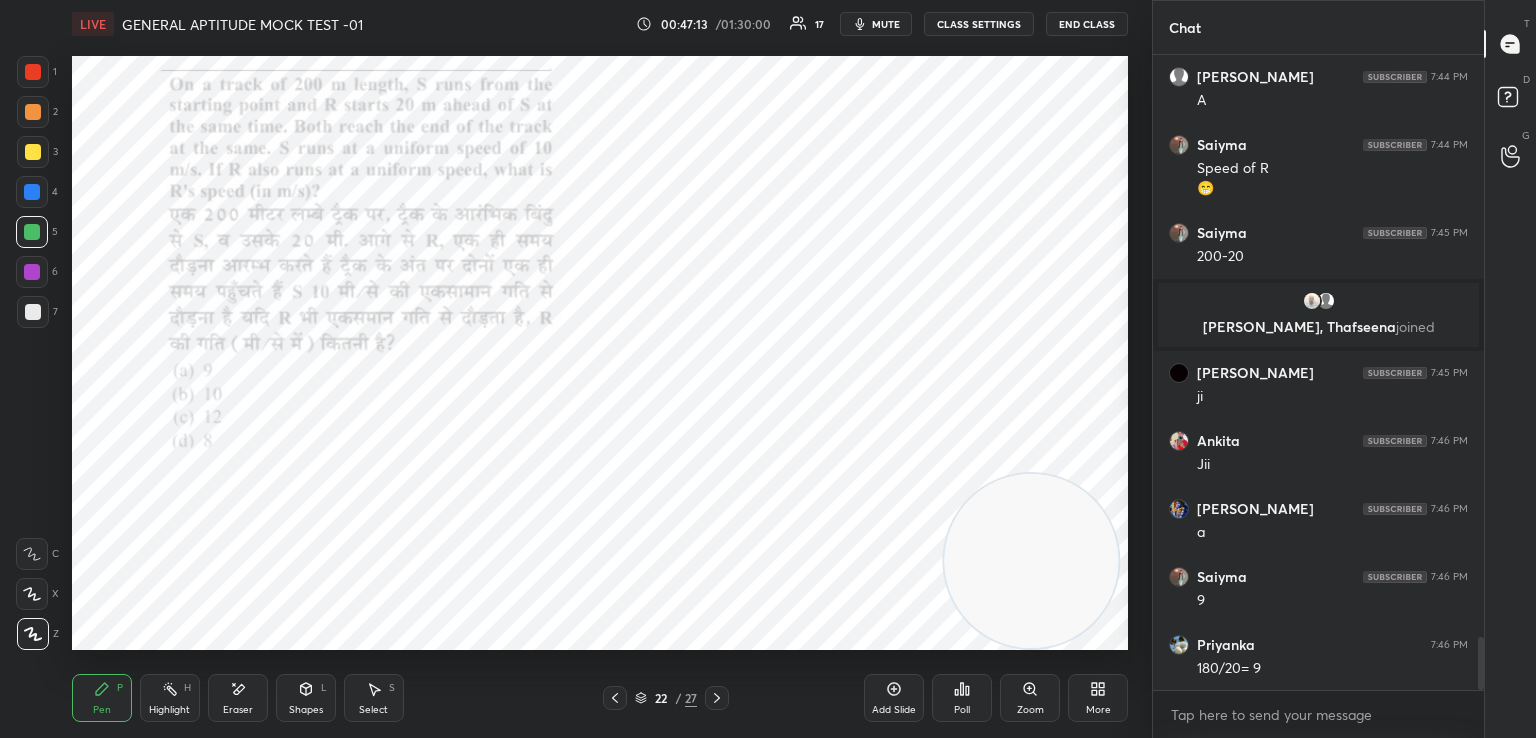 scroll, scrollTop: 7048, scrollLeft: 0, axis: vertical 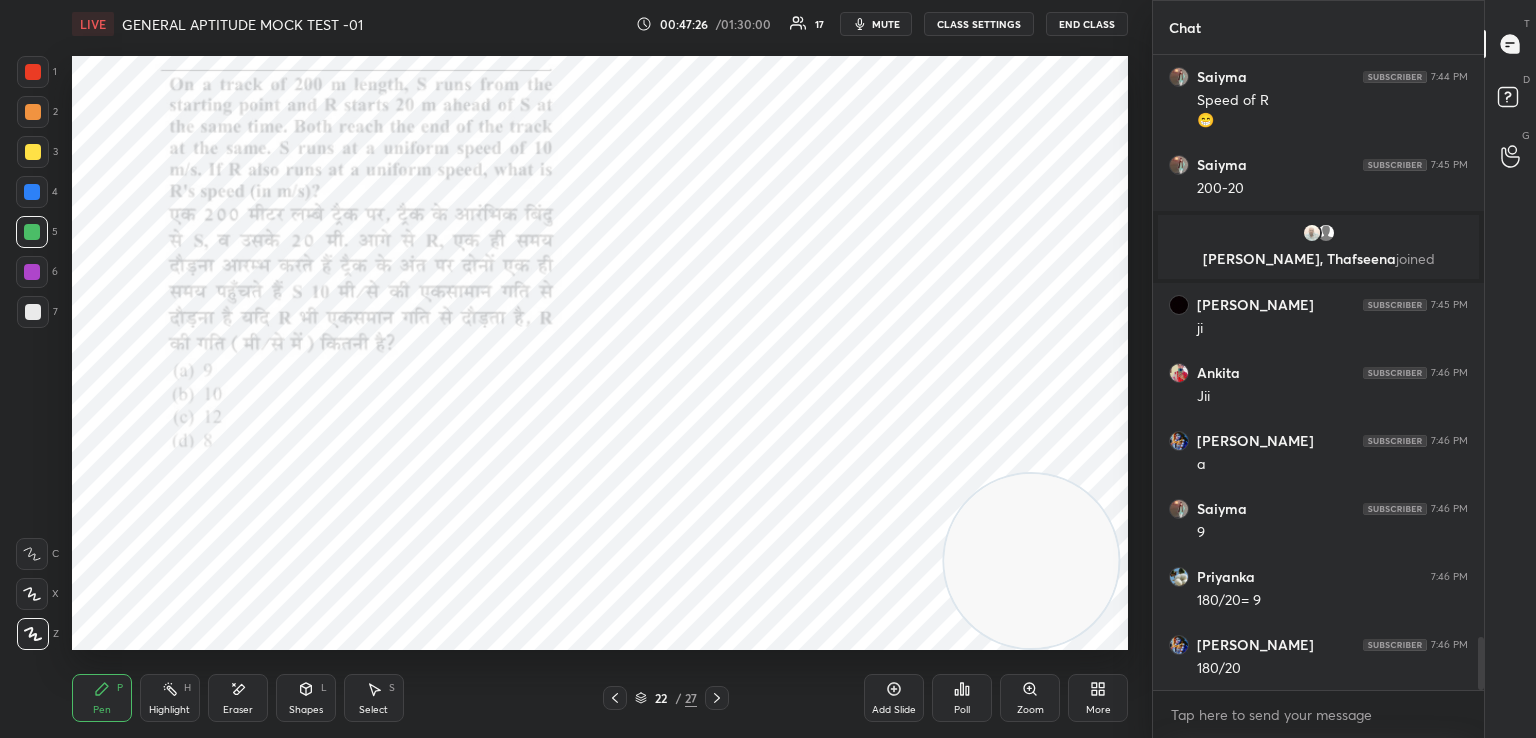 click 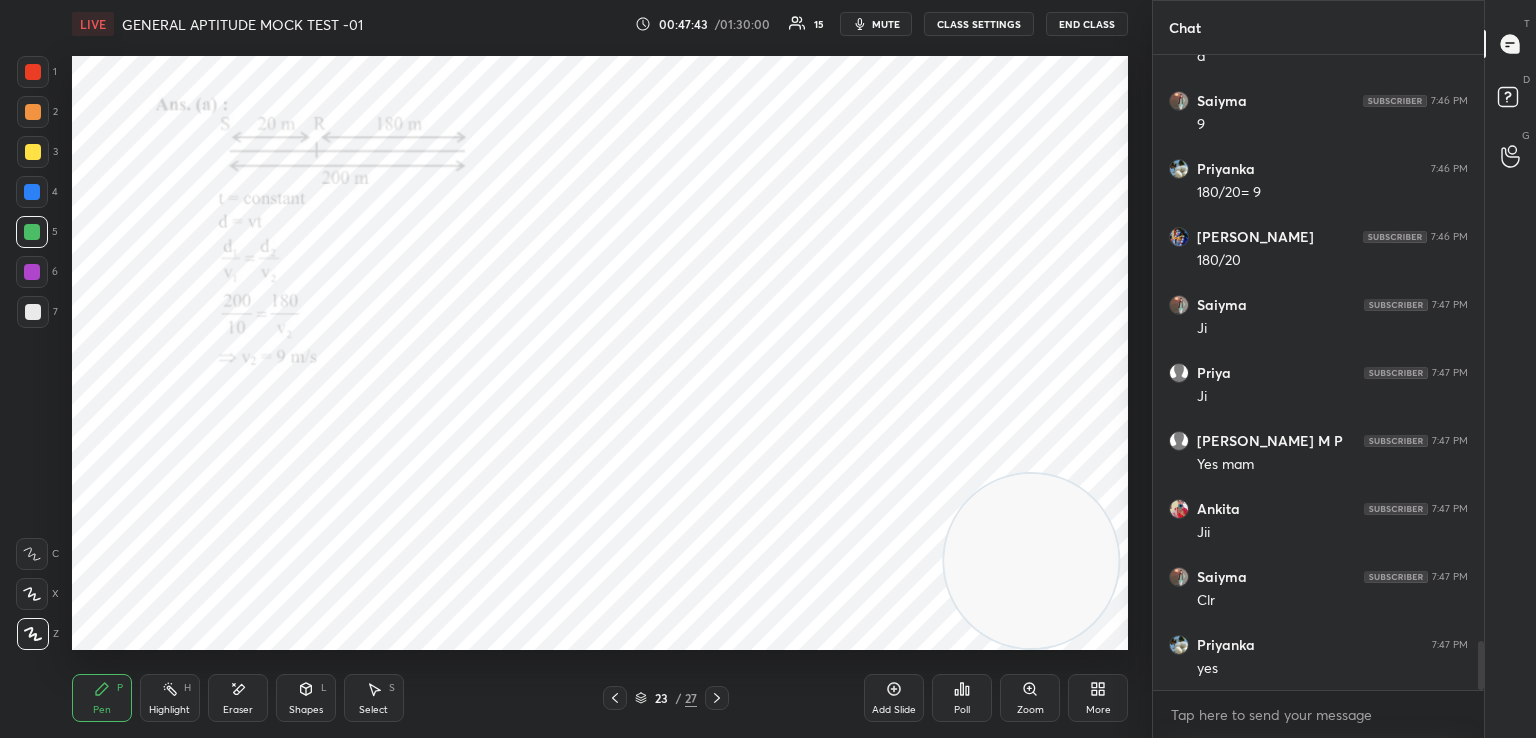 scroll, scrollTop: 7524, scrollLeft: 0, axis: vertical 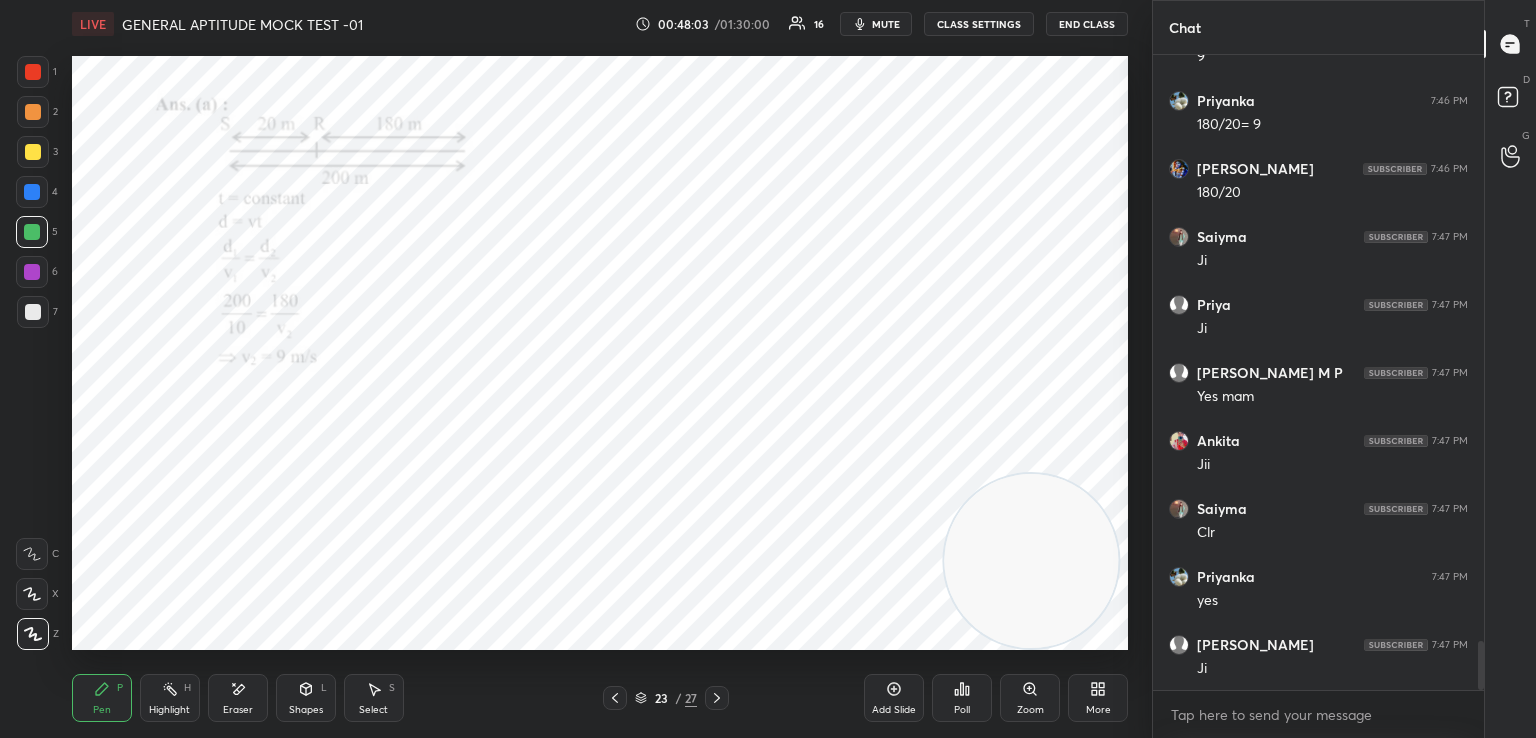 click 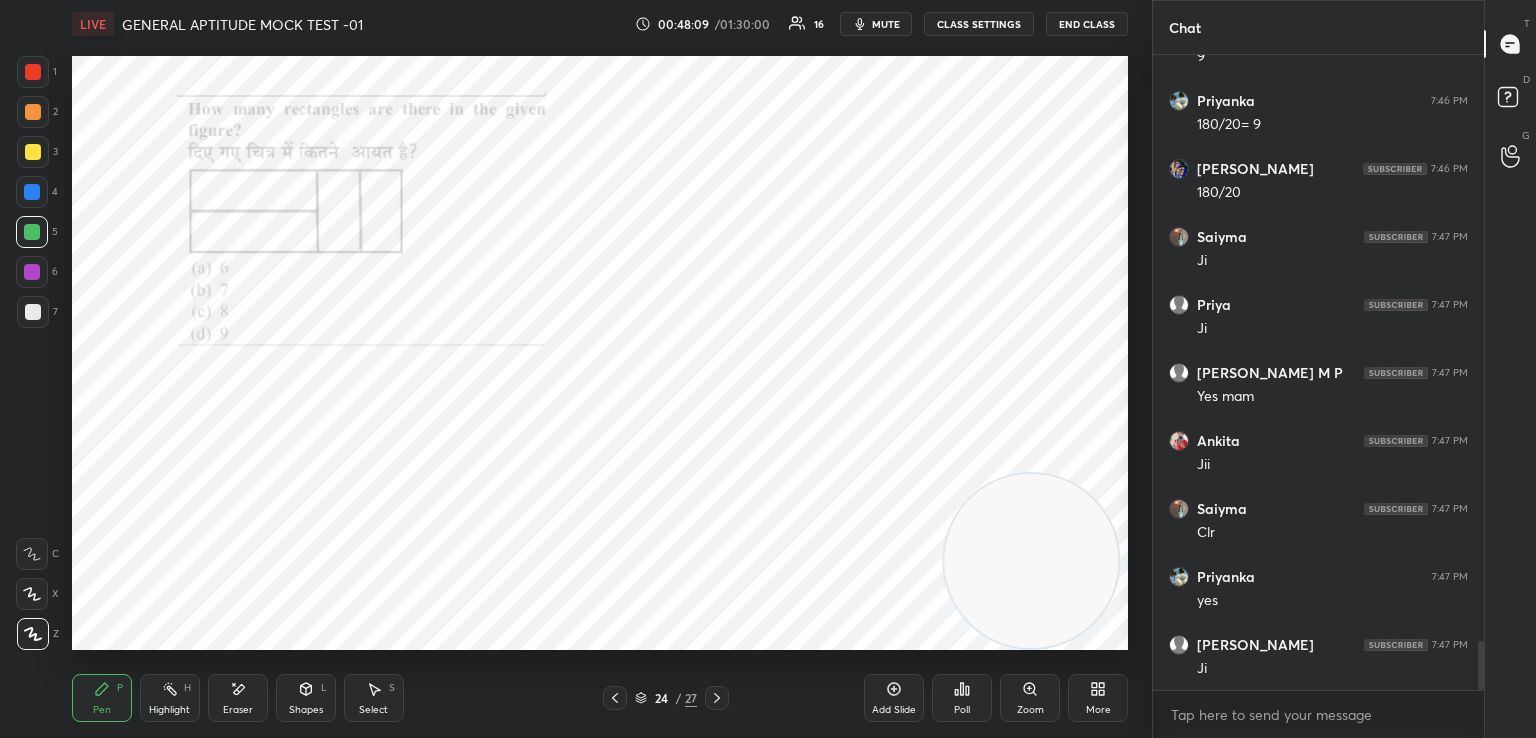 click 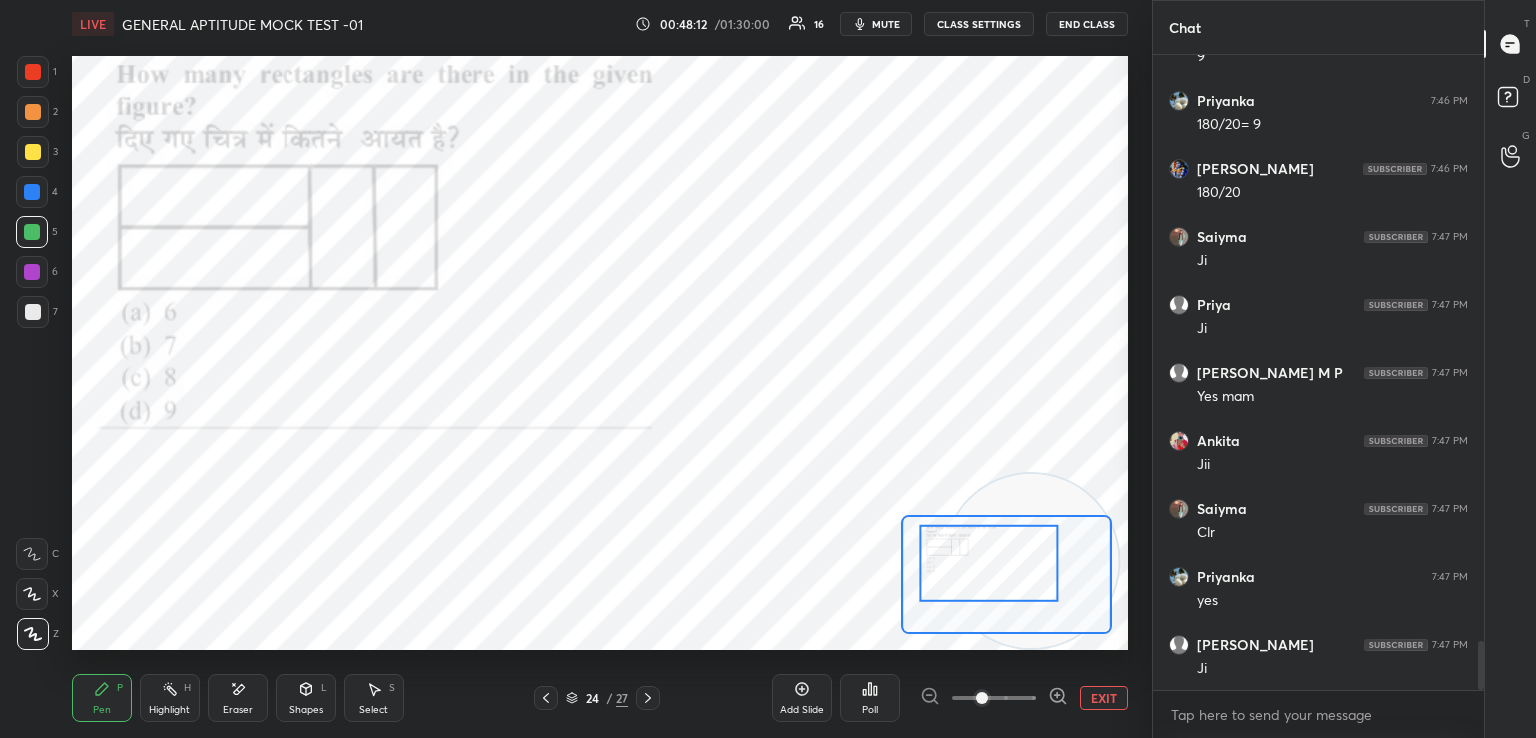 click 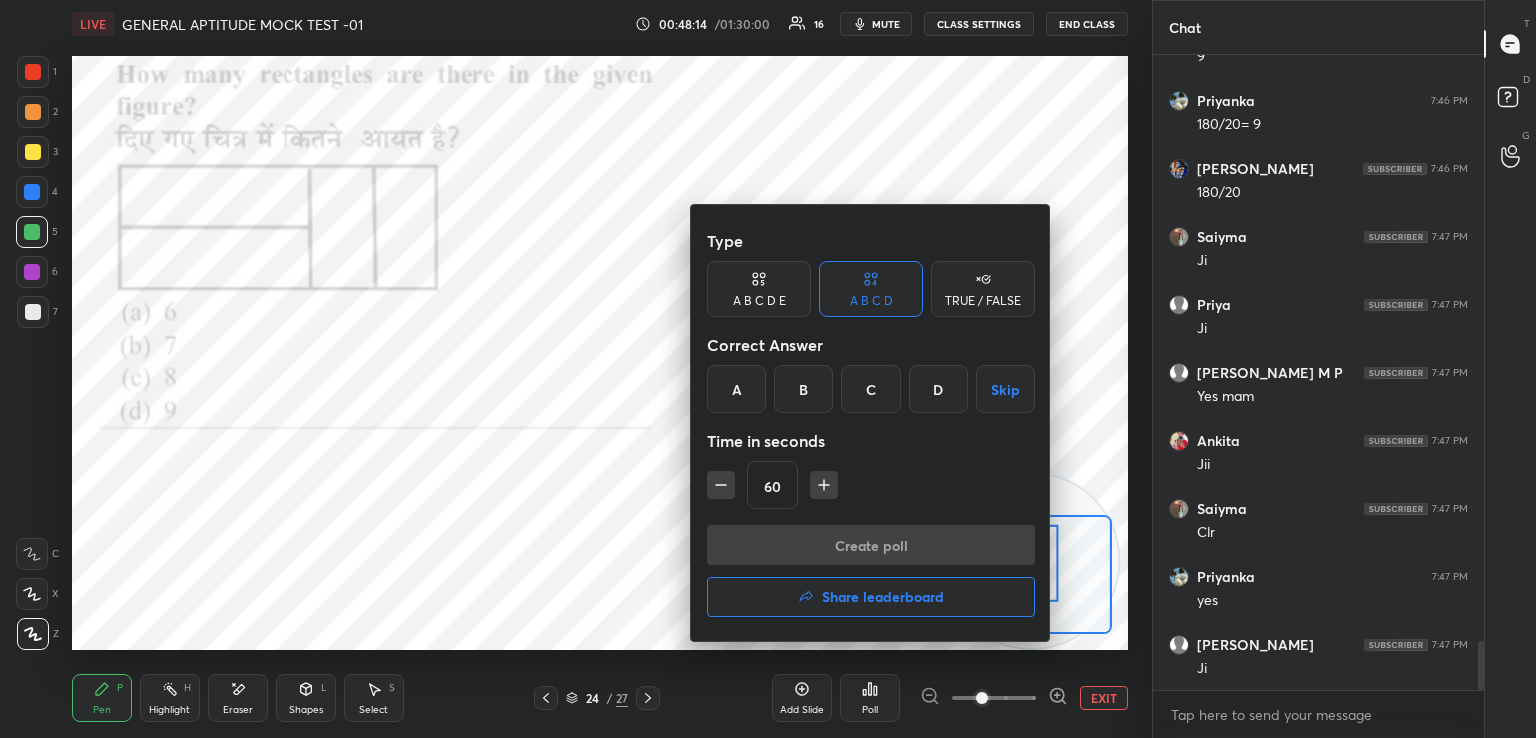 click on "C" at bounding box center [870, 389] 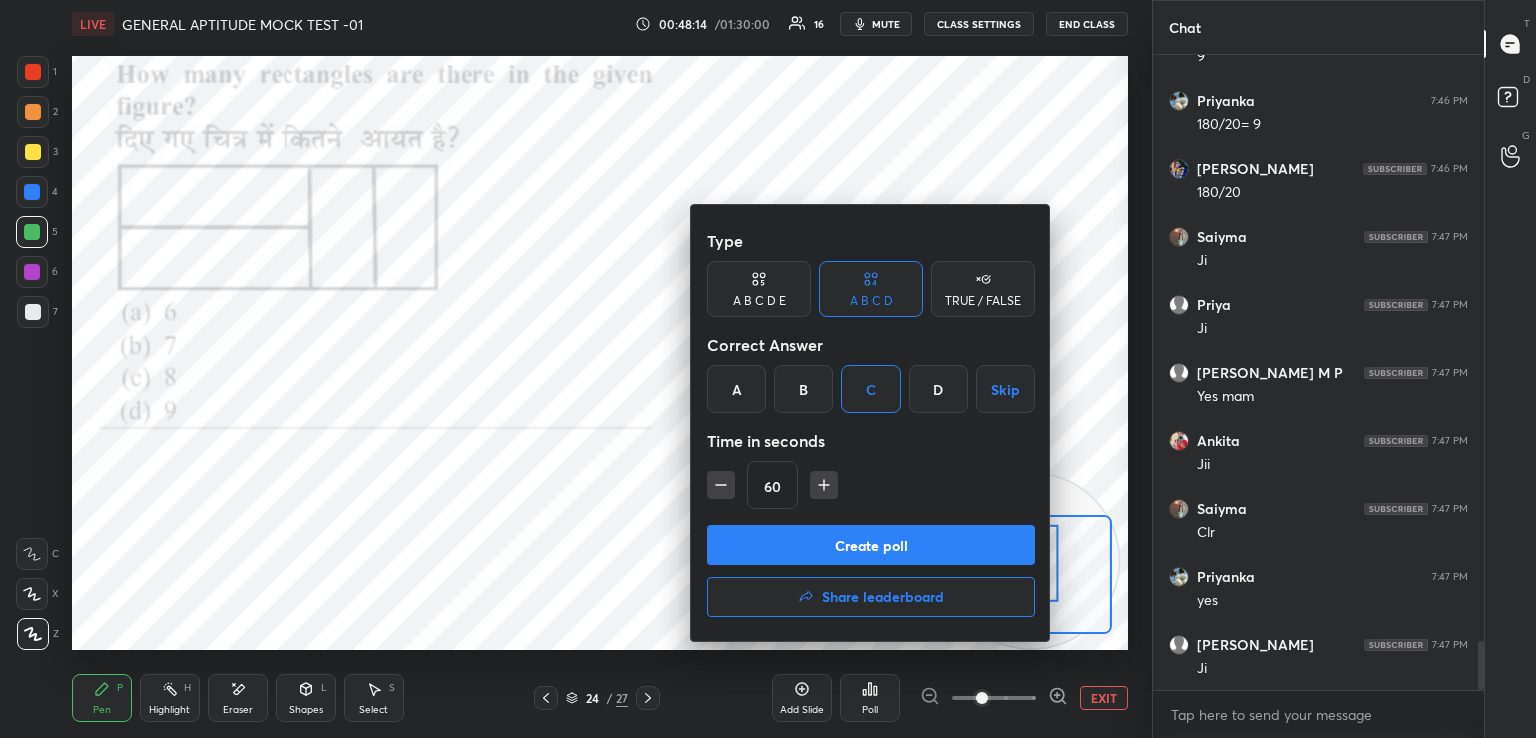 click on "Create poll" at bounding box center (871, 545) 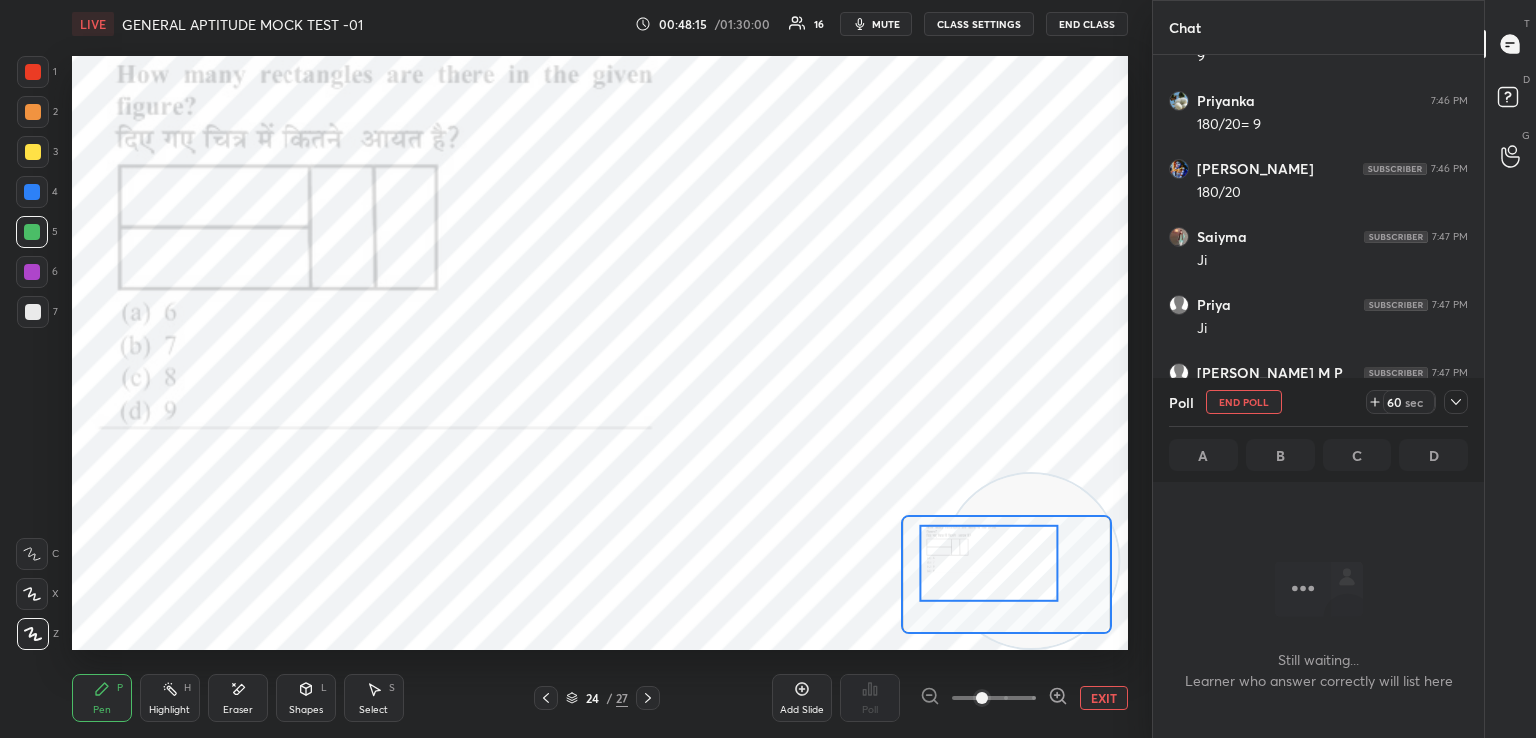 scroll, scrollTop: 396, scrollLeft: 325, axis: both 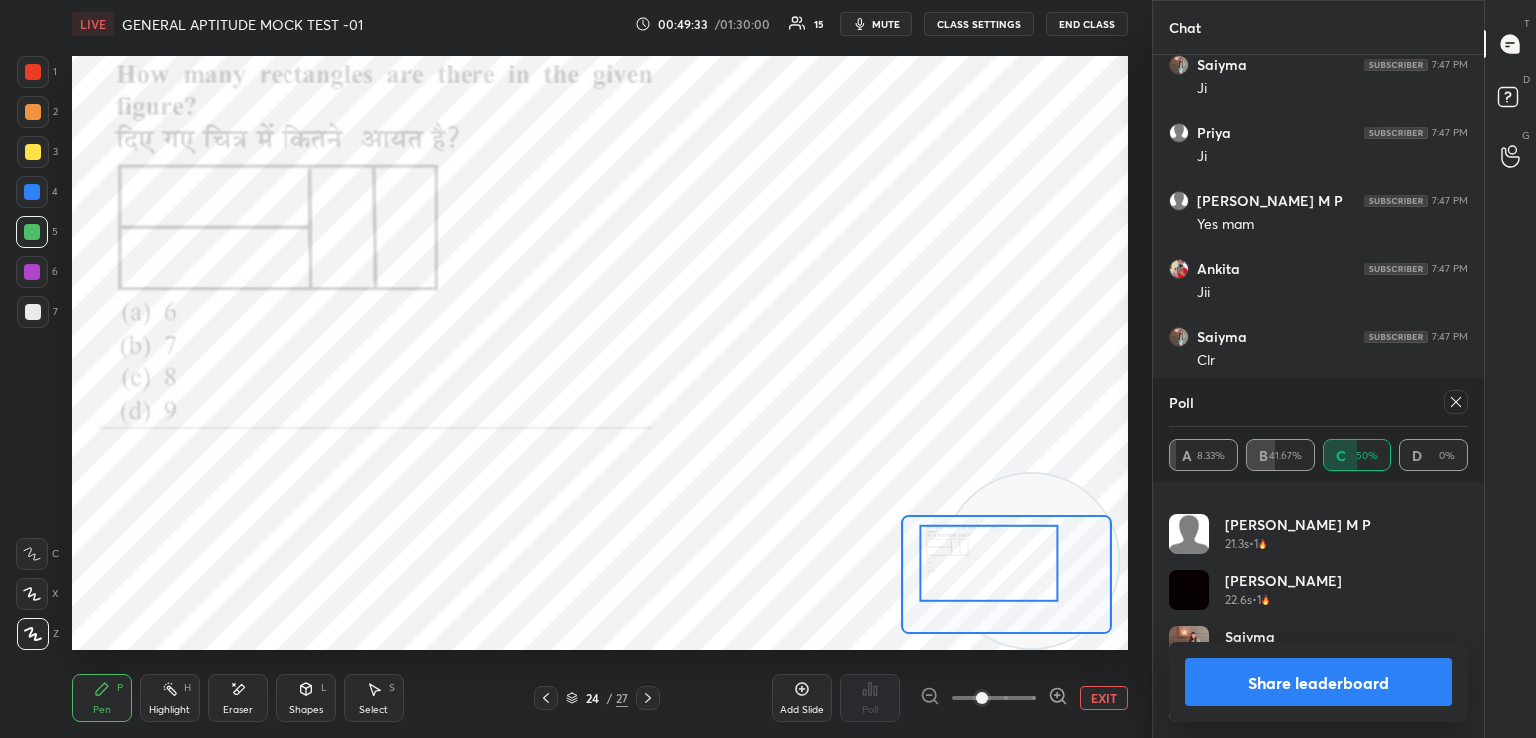click 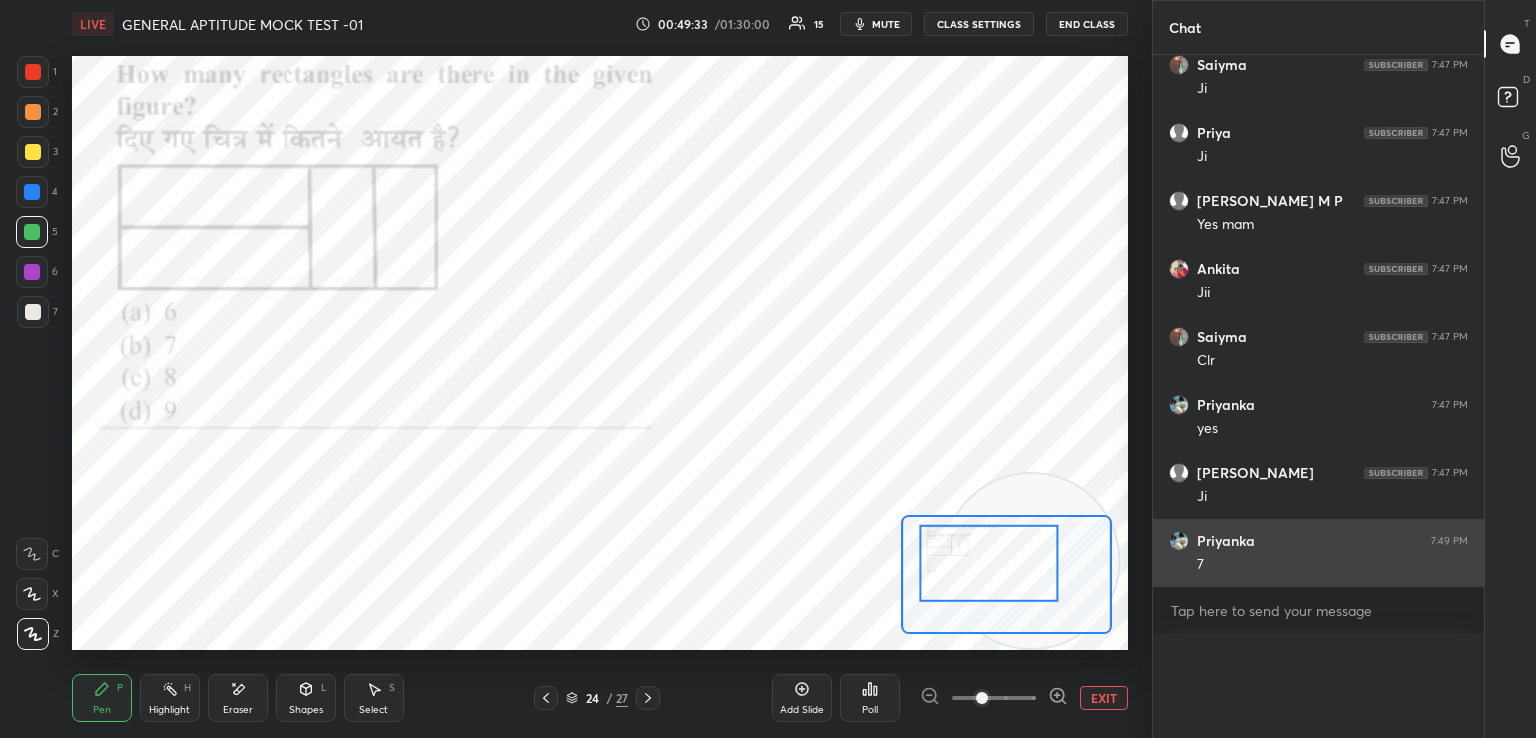 scroll, scrollTop: 152, scrollLeft: 293, axis: both 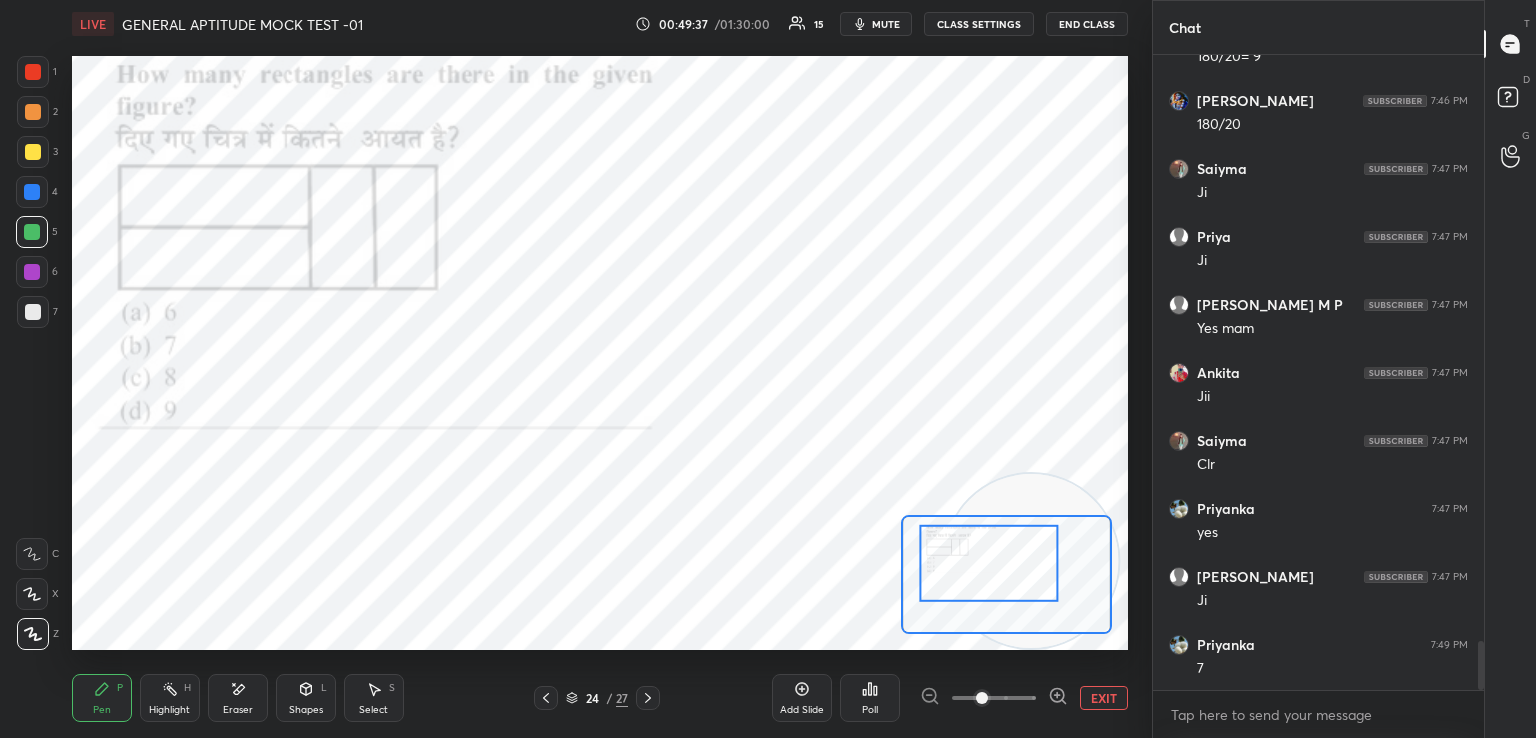 click at bounding box center (33, 72) 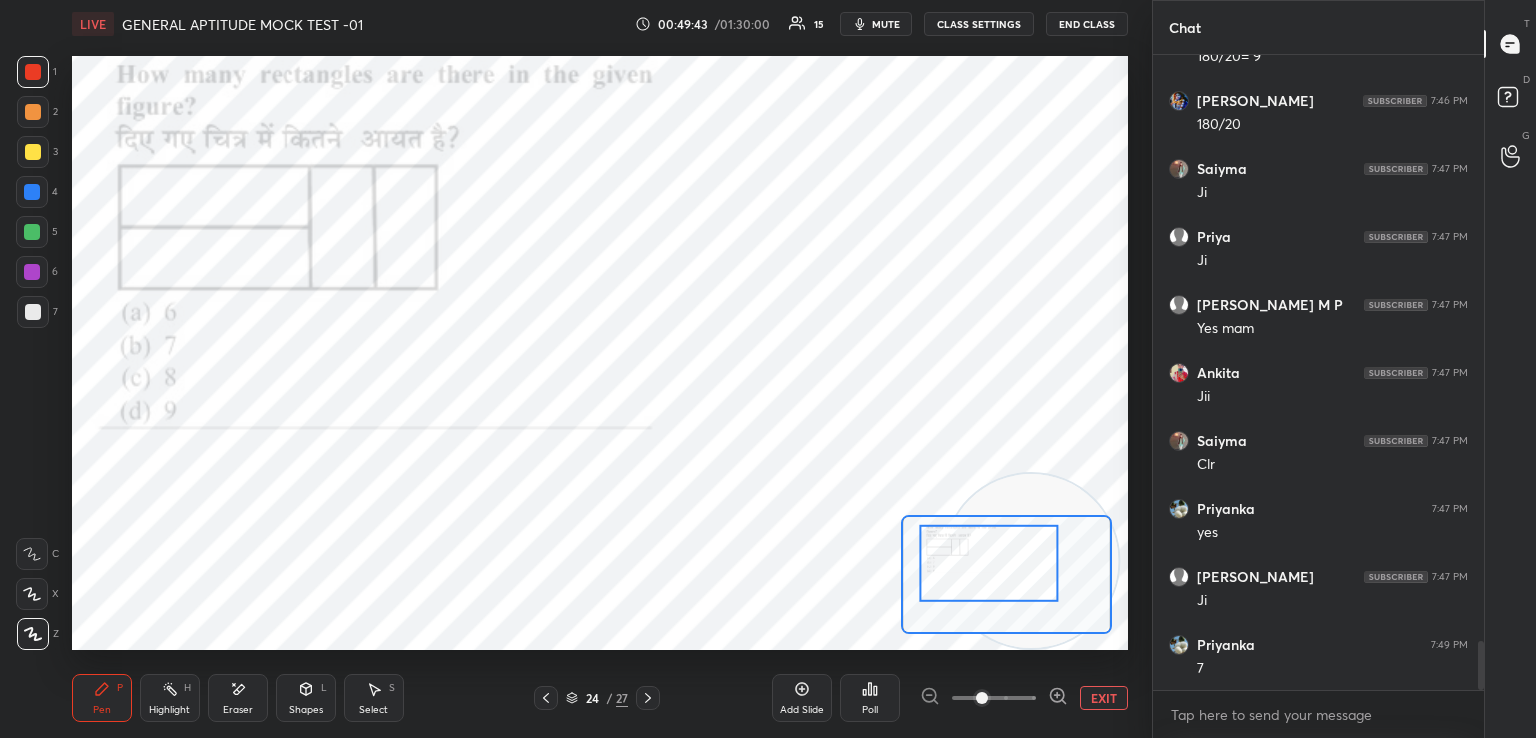 scroll, scrollTop: 7660, scrollLeft: 0, axis: vertical 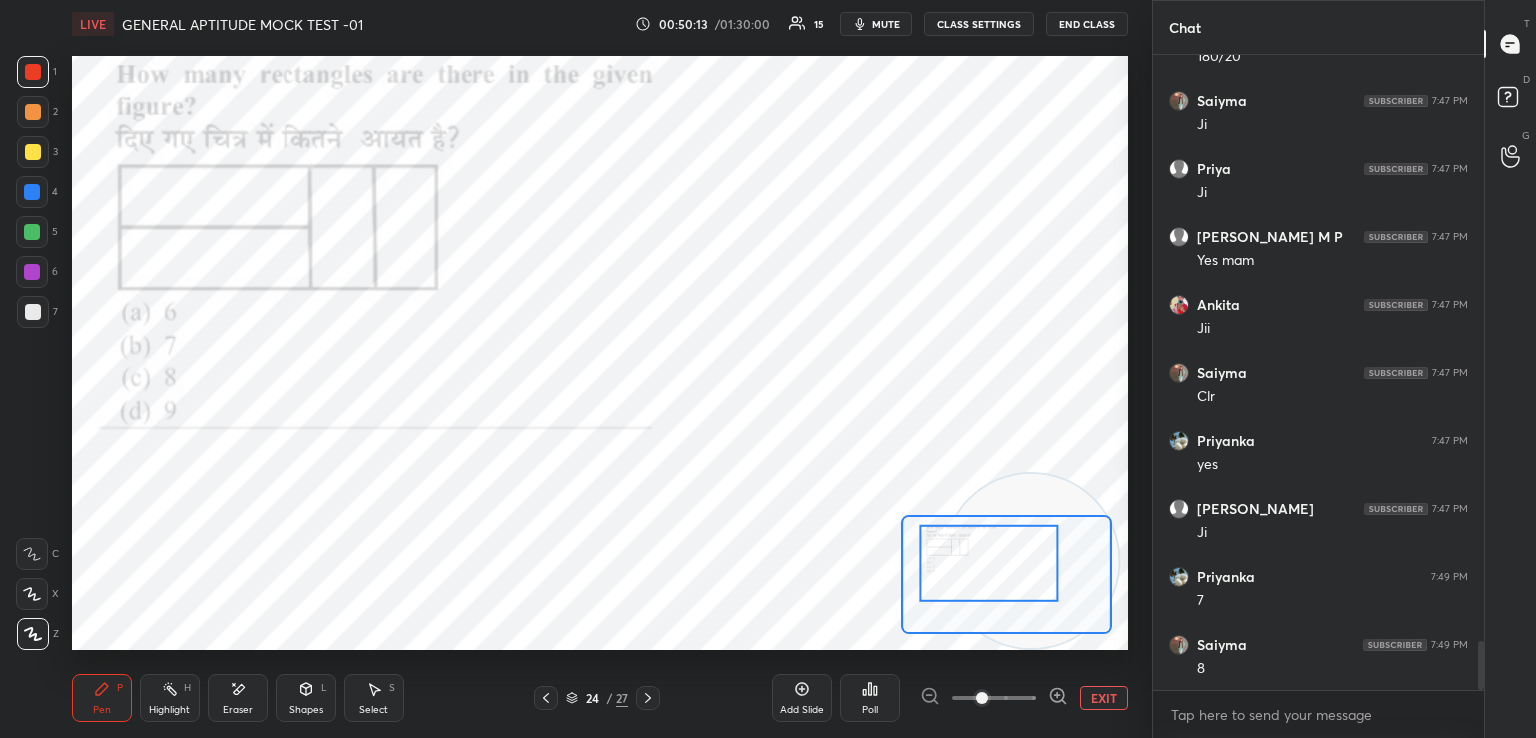 click at bounding box center [32, 192] 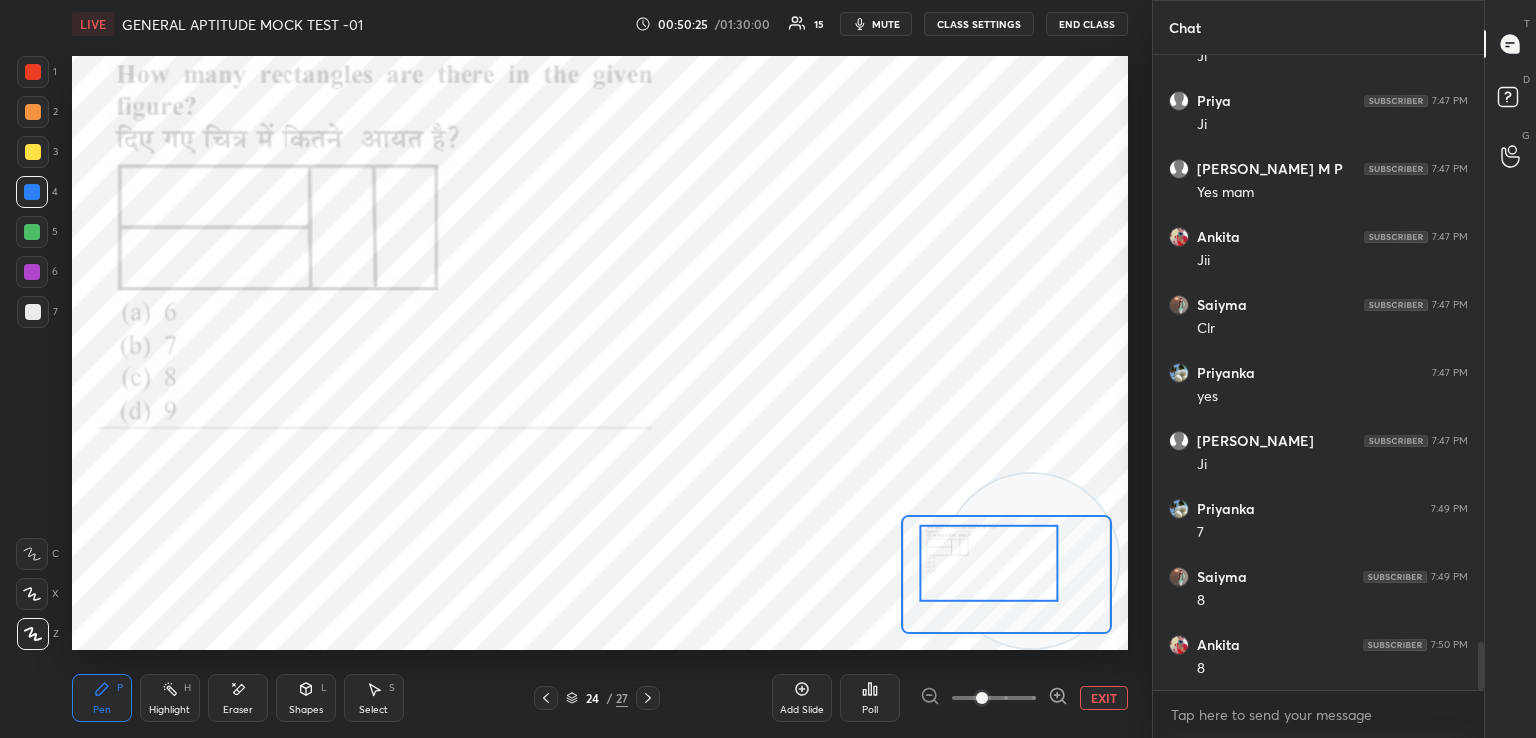 scroll, scrollTop: 7796, scrollLeft: 0, axis: vertical 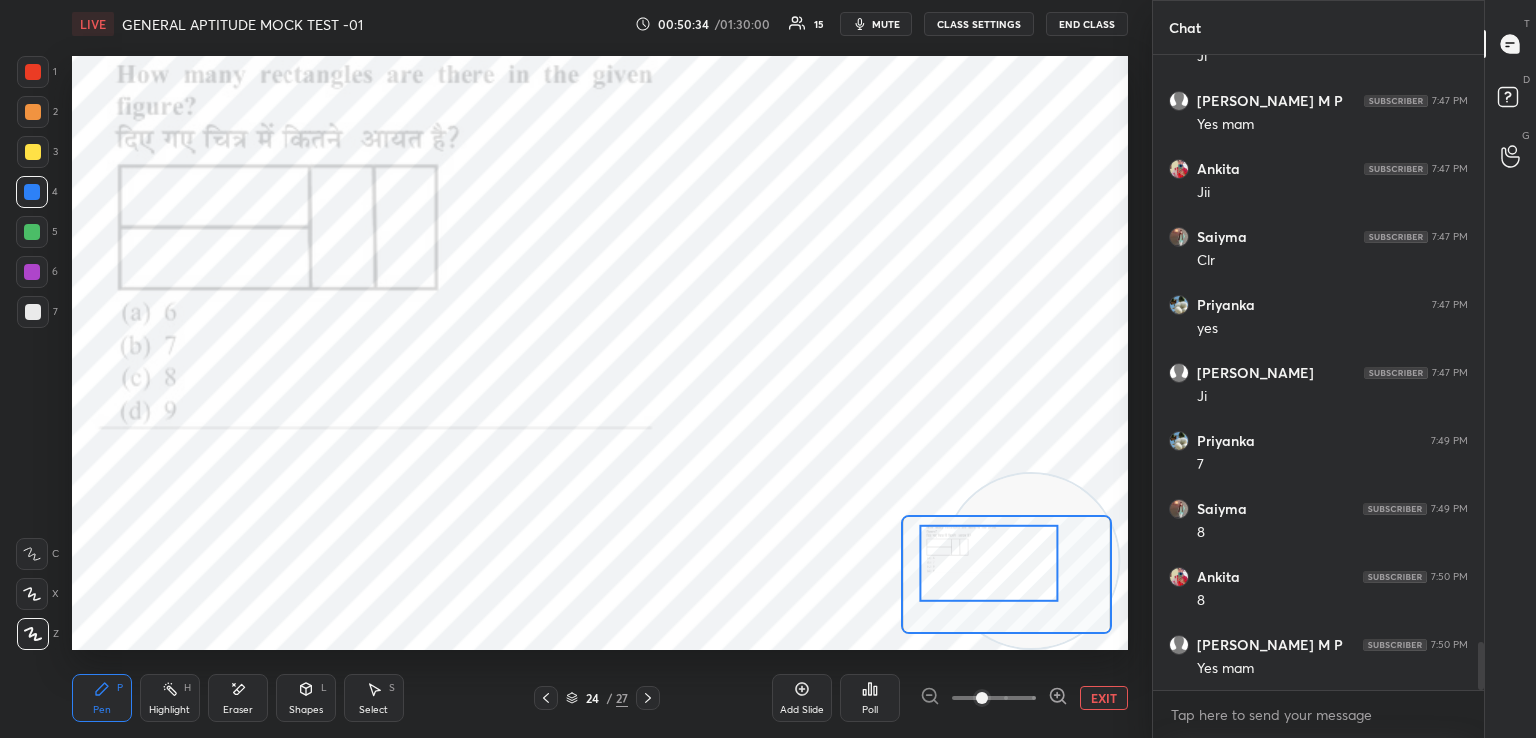 click 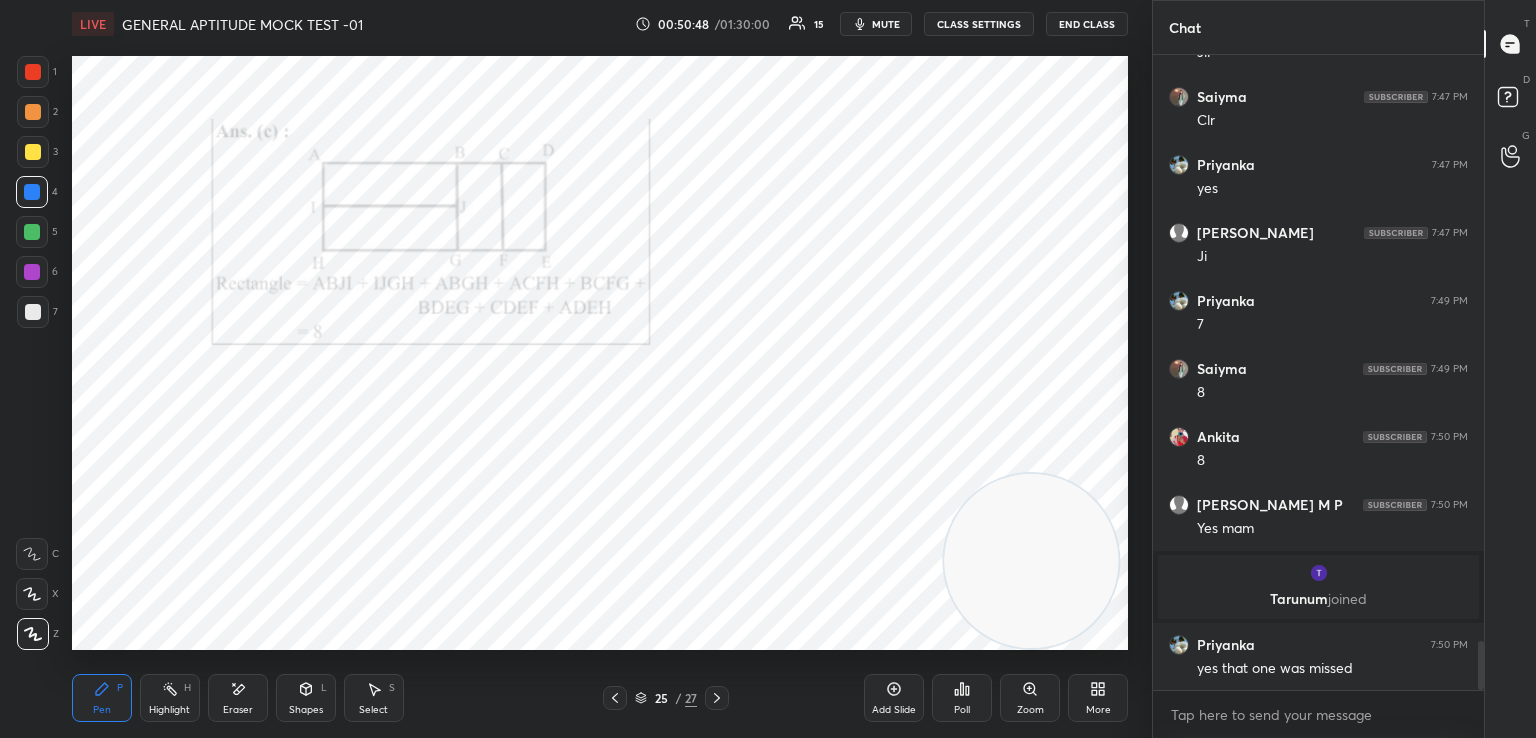 scroll, scrollTop: 7674, scrollLeft: 0, axis: vertical 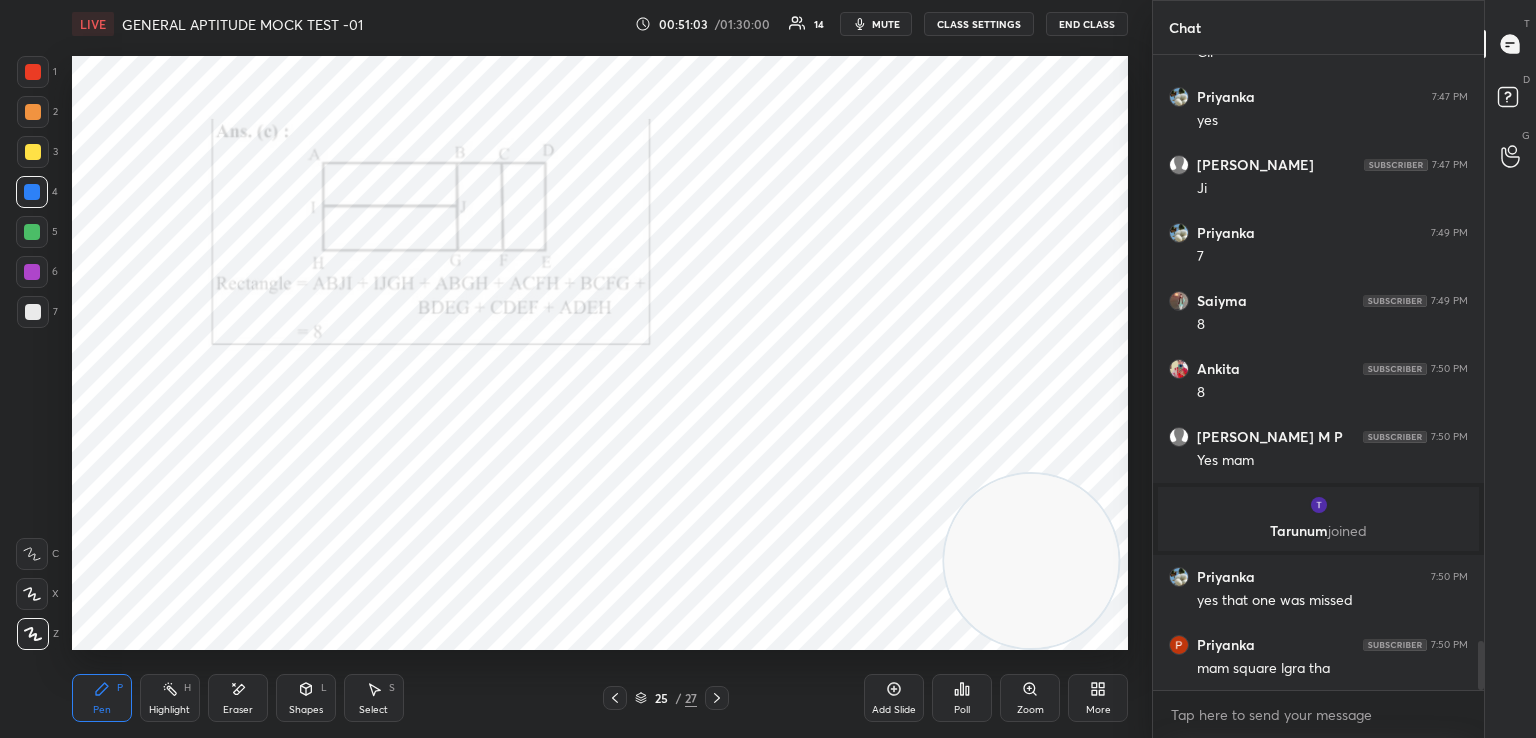 click 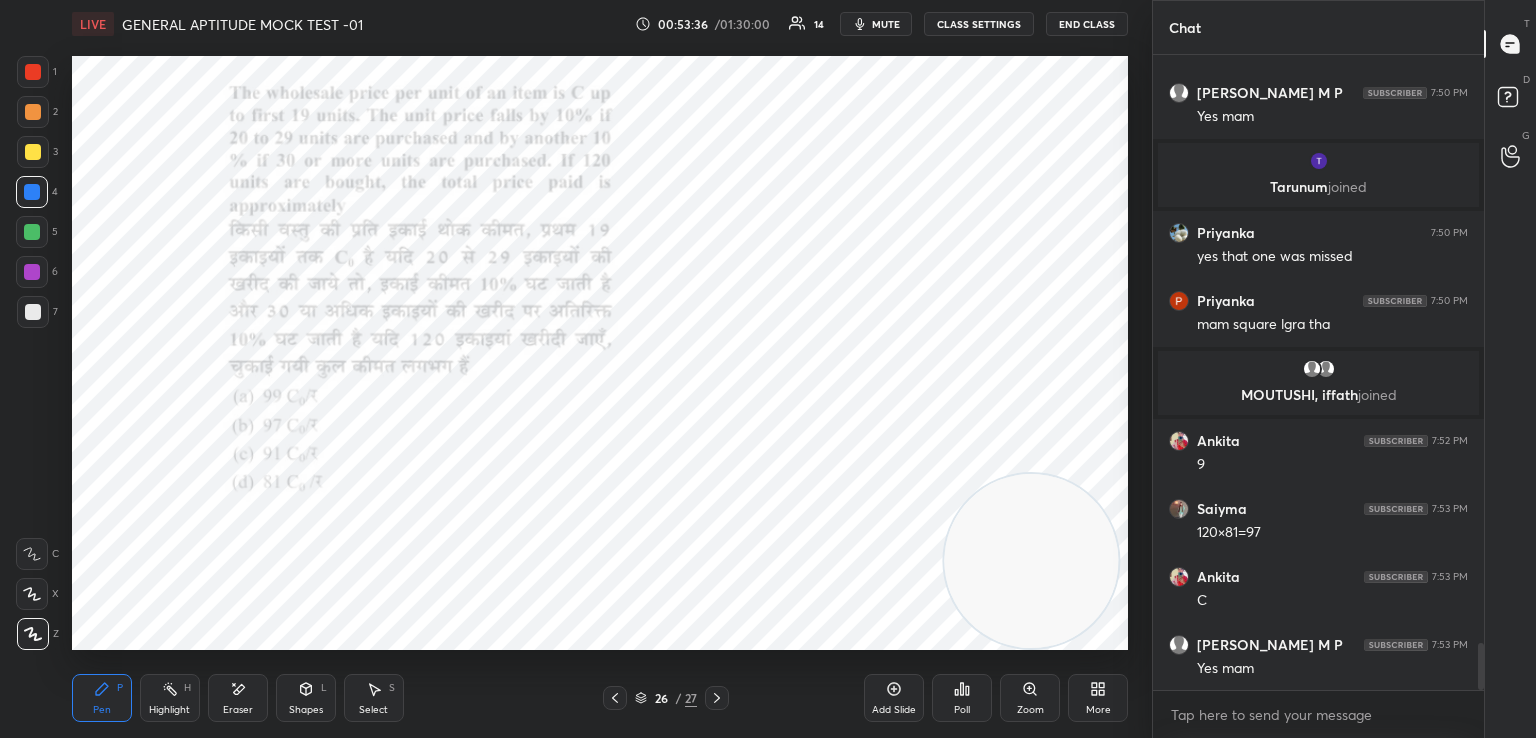 scroll, scrollTop: 7942, scrollLeft: 0, axis: vertical 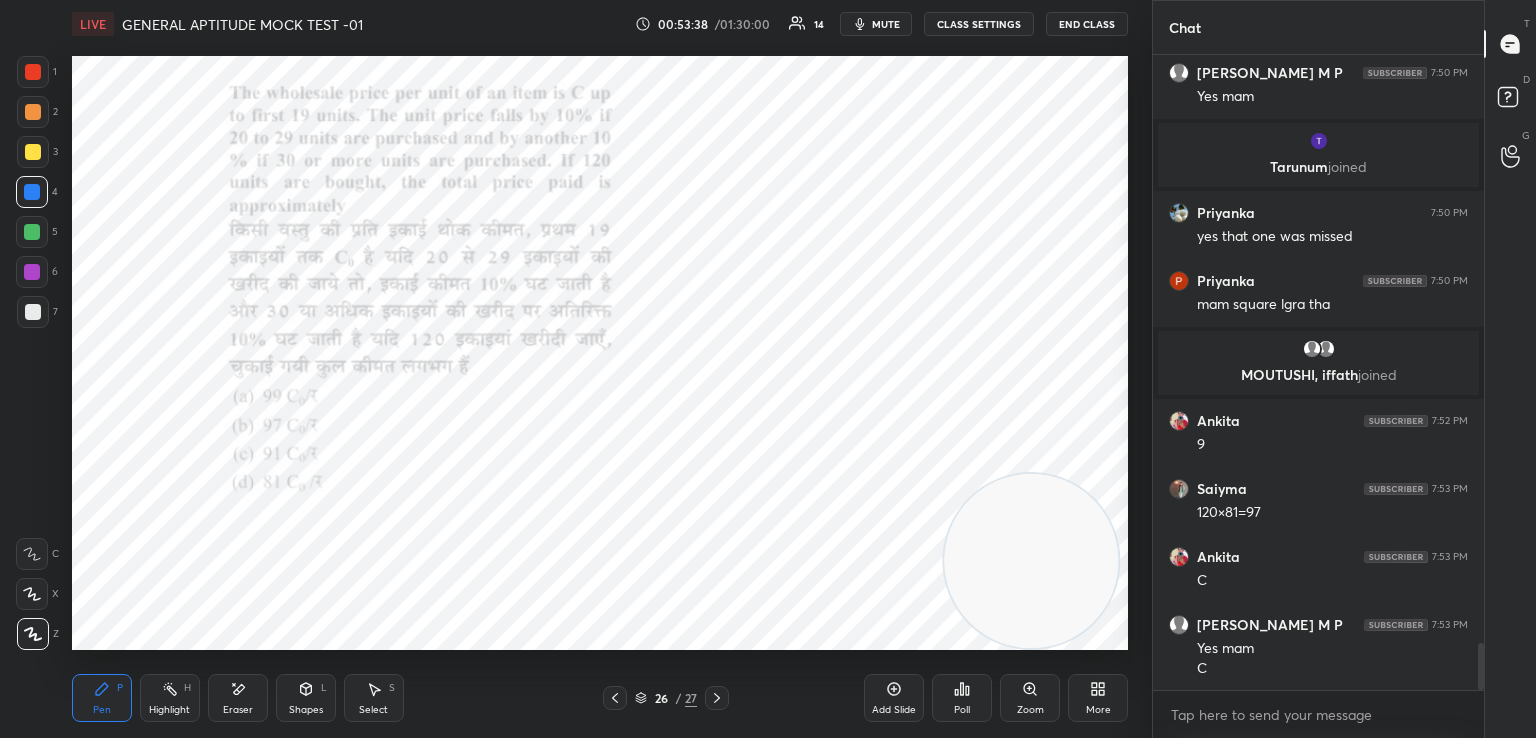 click 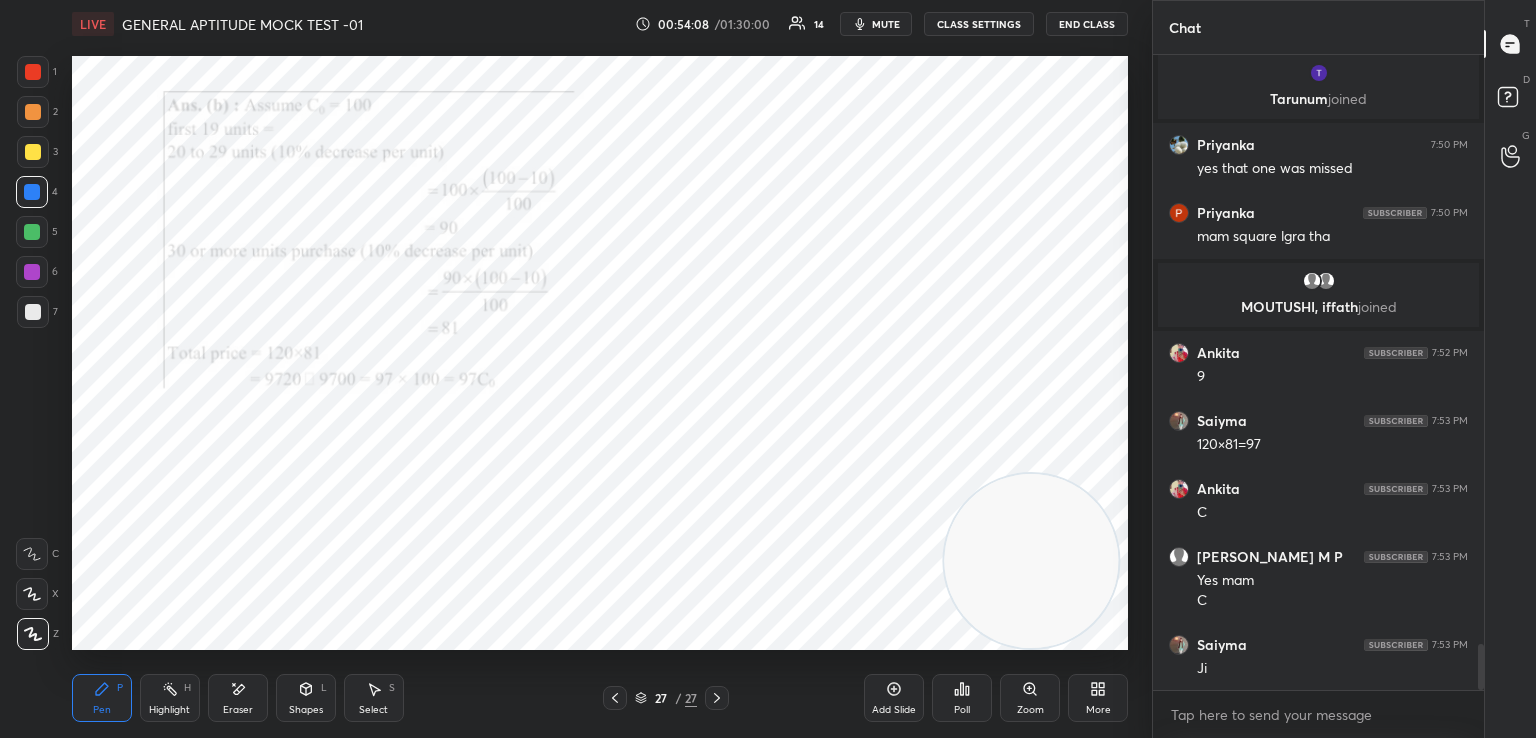 scroll, scrollTop: 8078, scrollLeft: 0, axis: vertical 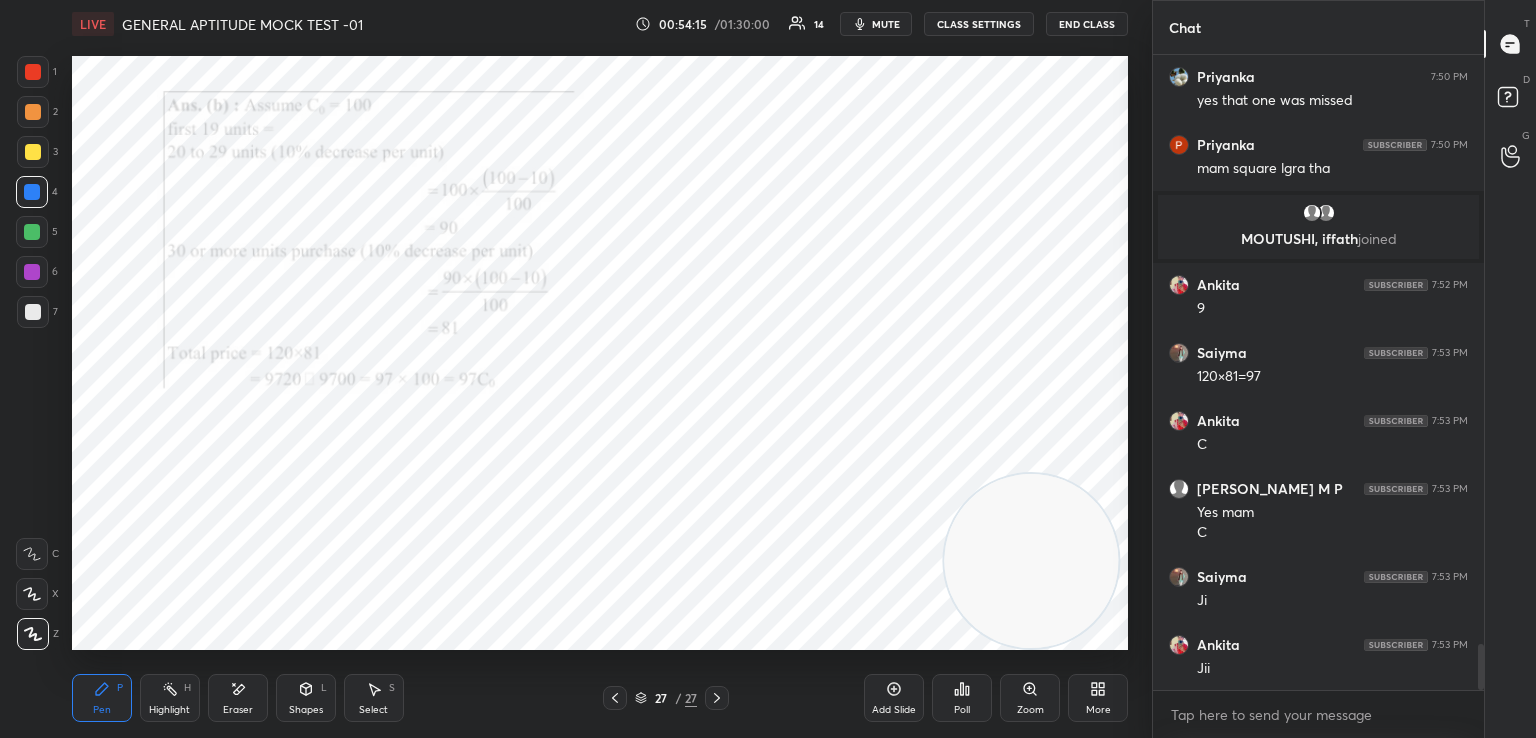 click 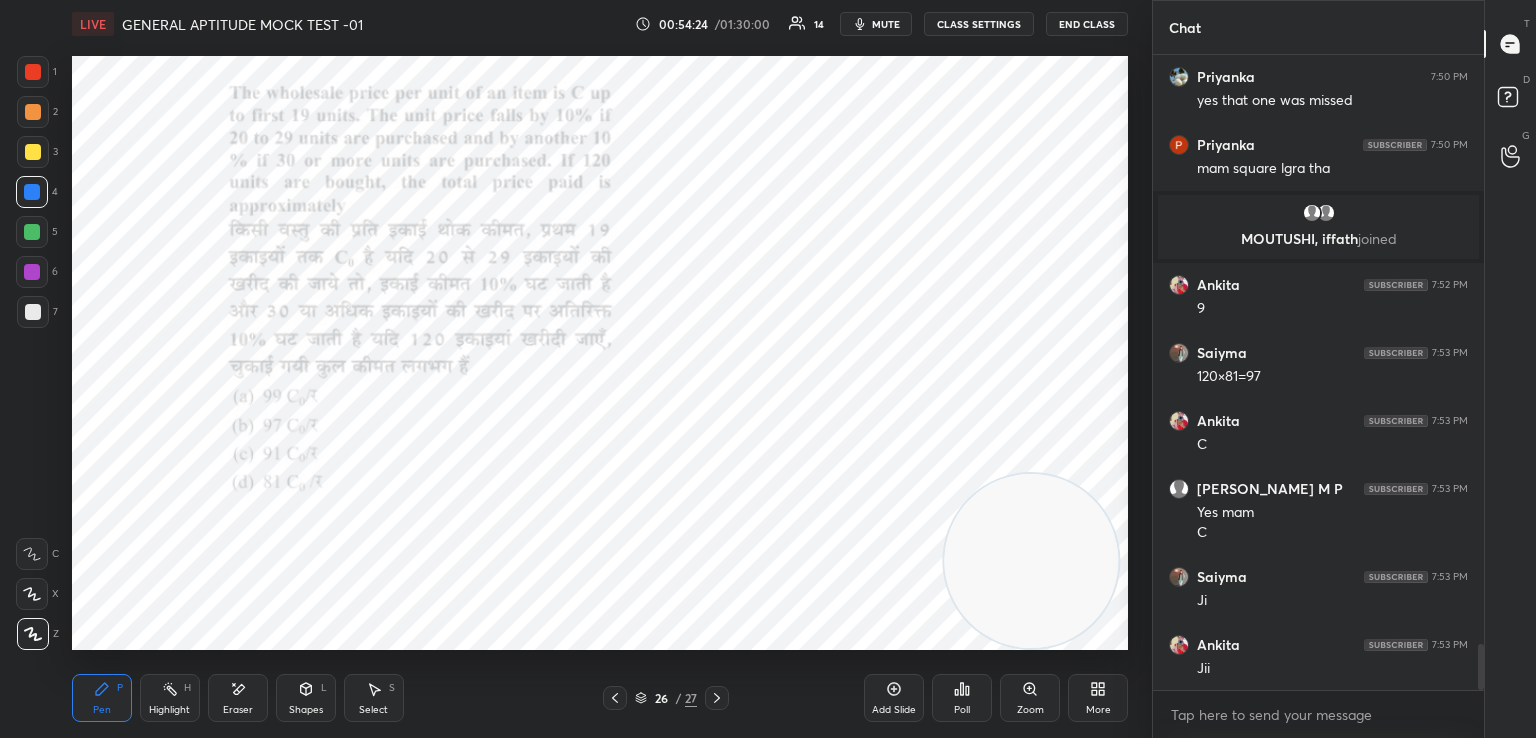 click at bounding box center [717, 698] 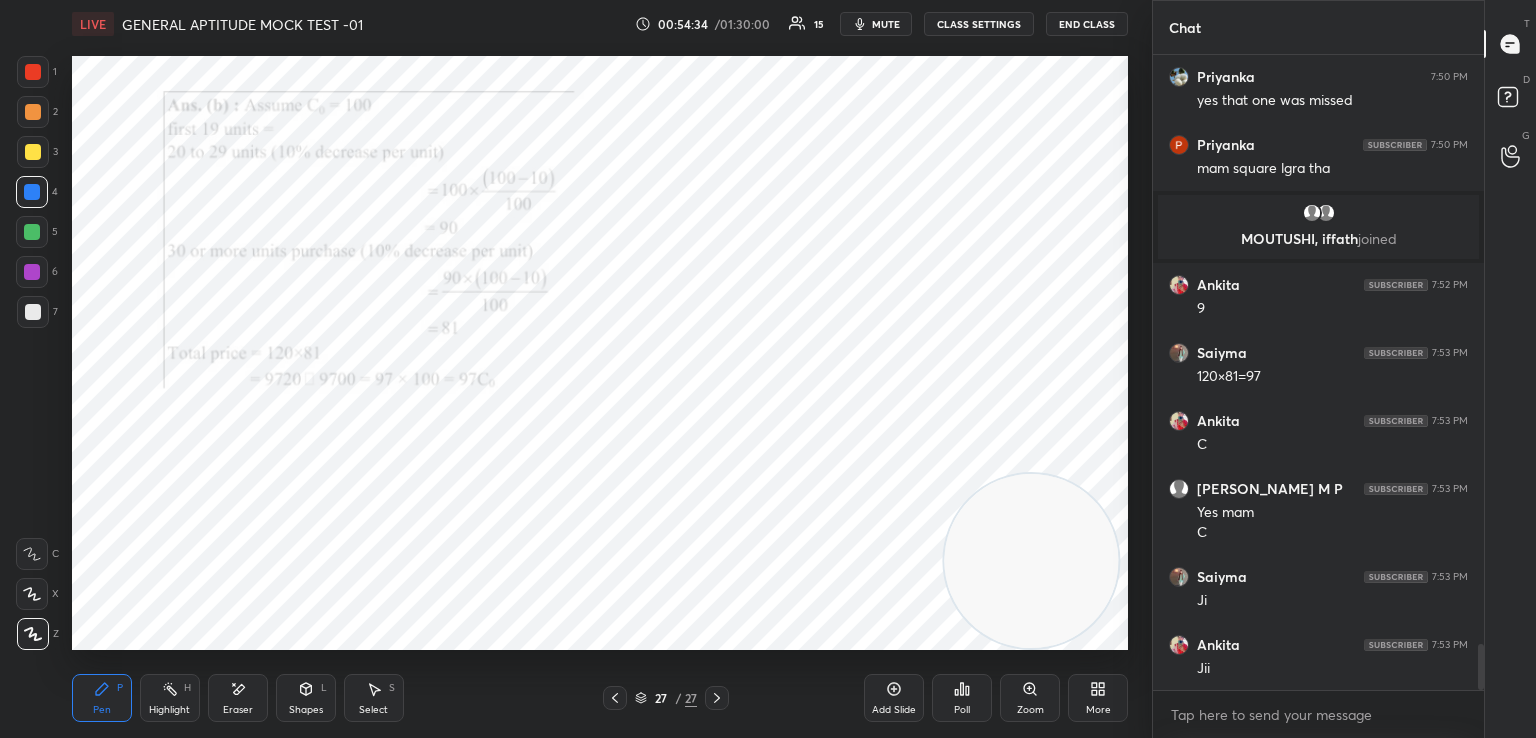 click 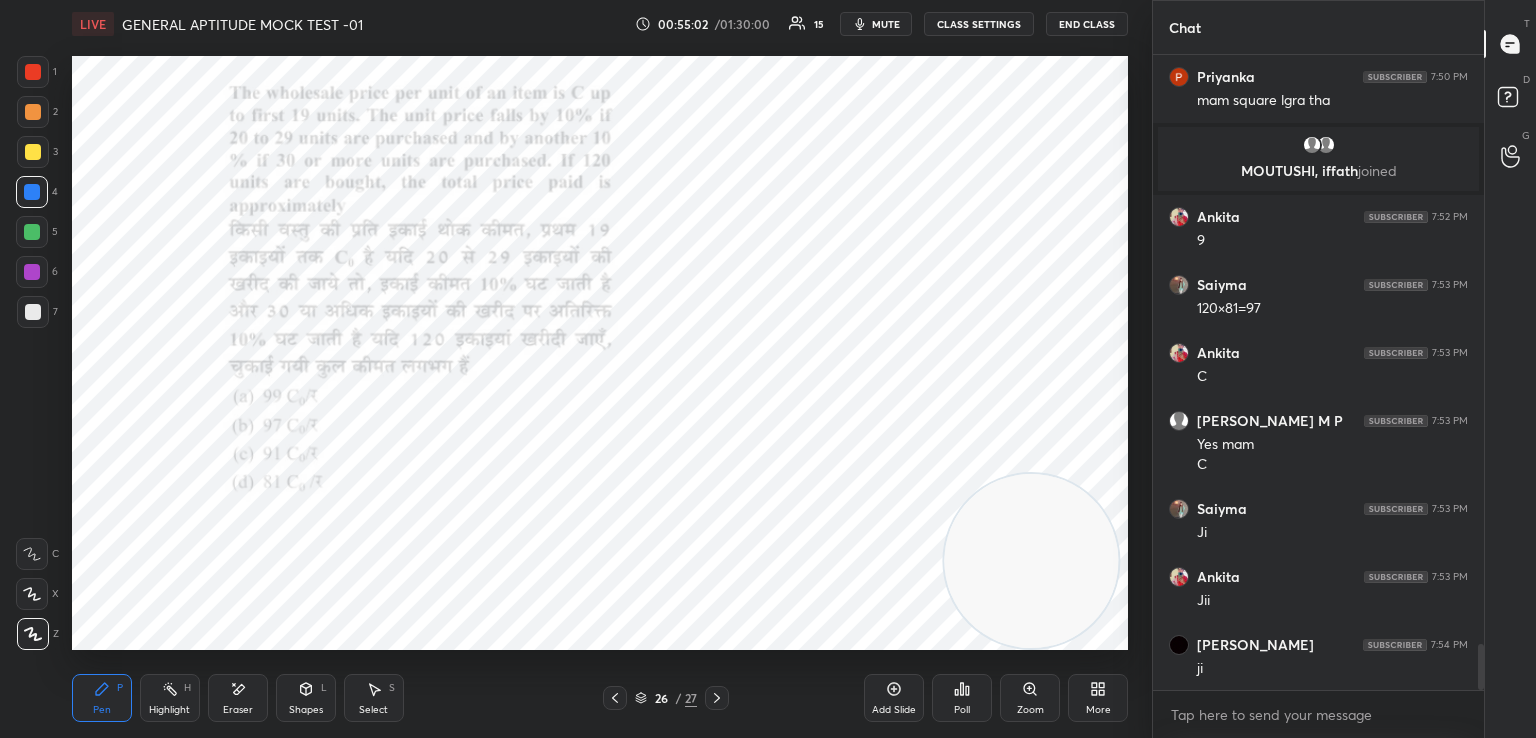 scroll, scrollTop: 8214, scrollLeft: 0, axis: vertical 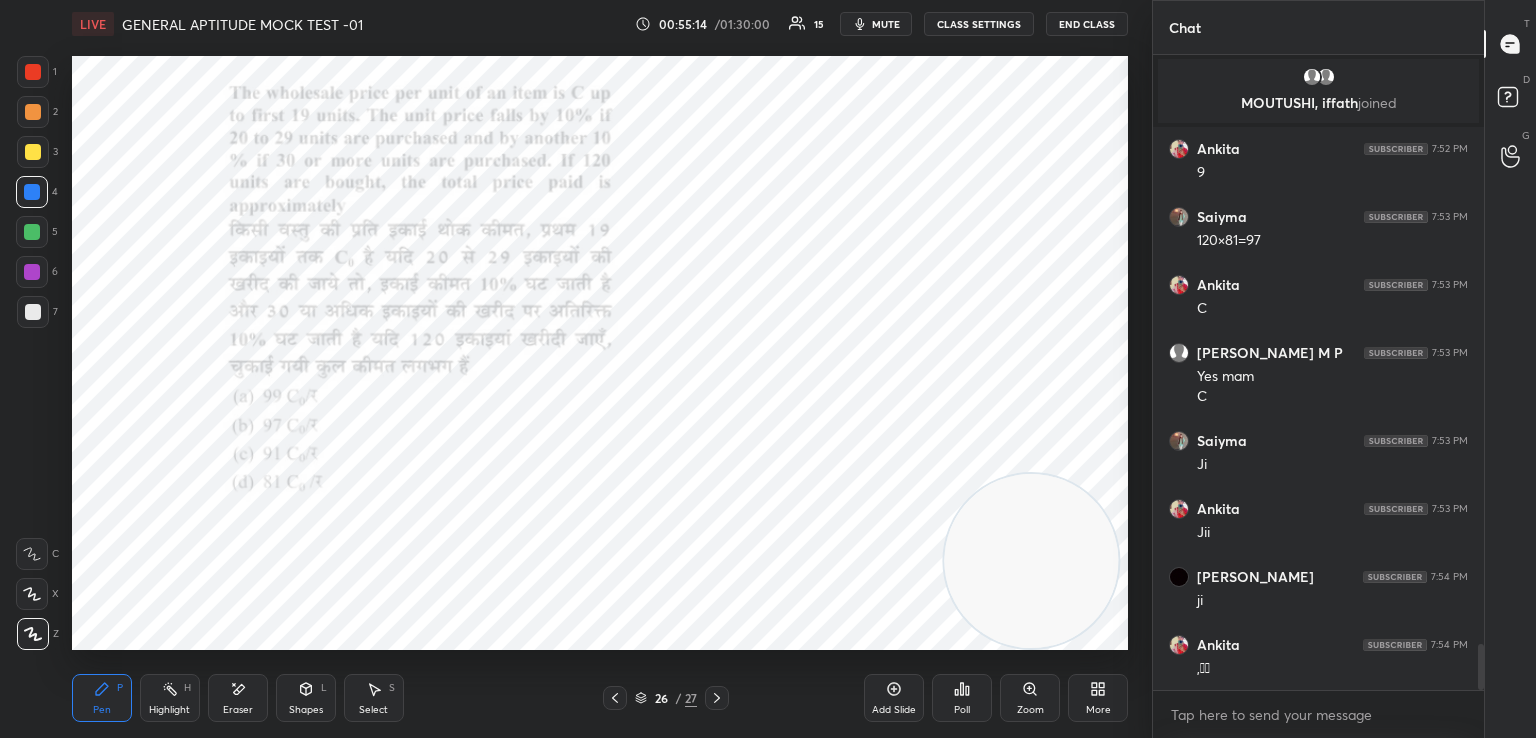 click on "Eraser" at bounding box center (238, 698) 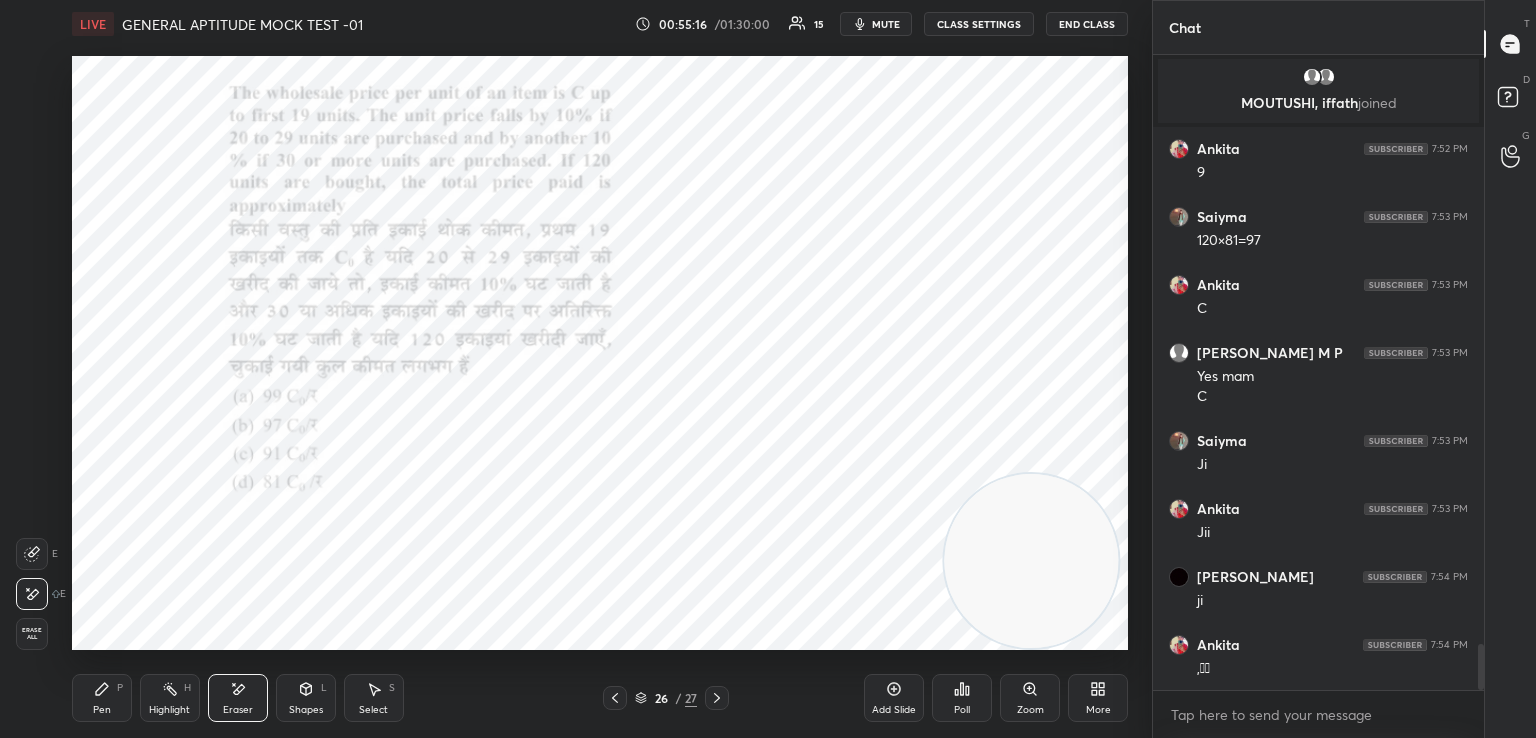 click on "Pen P" at bounding box center (102, 698) 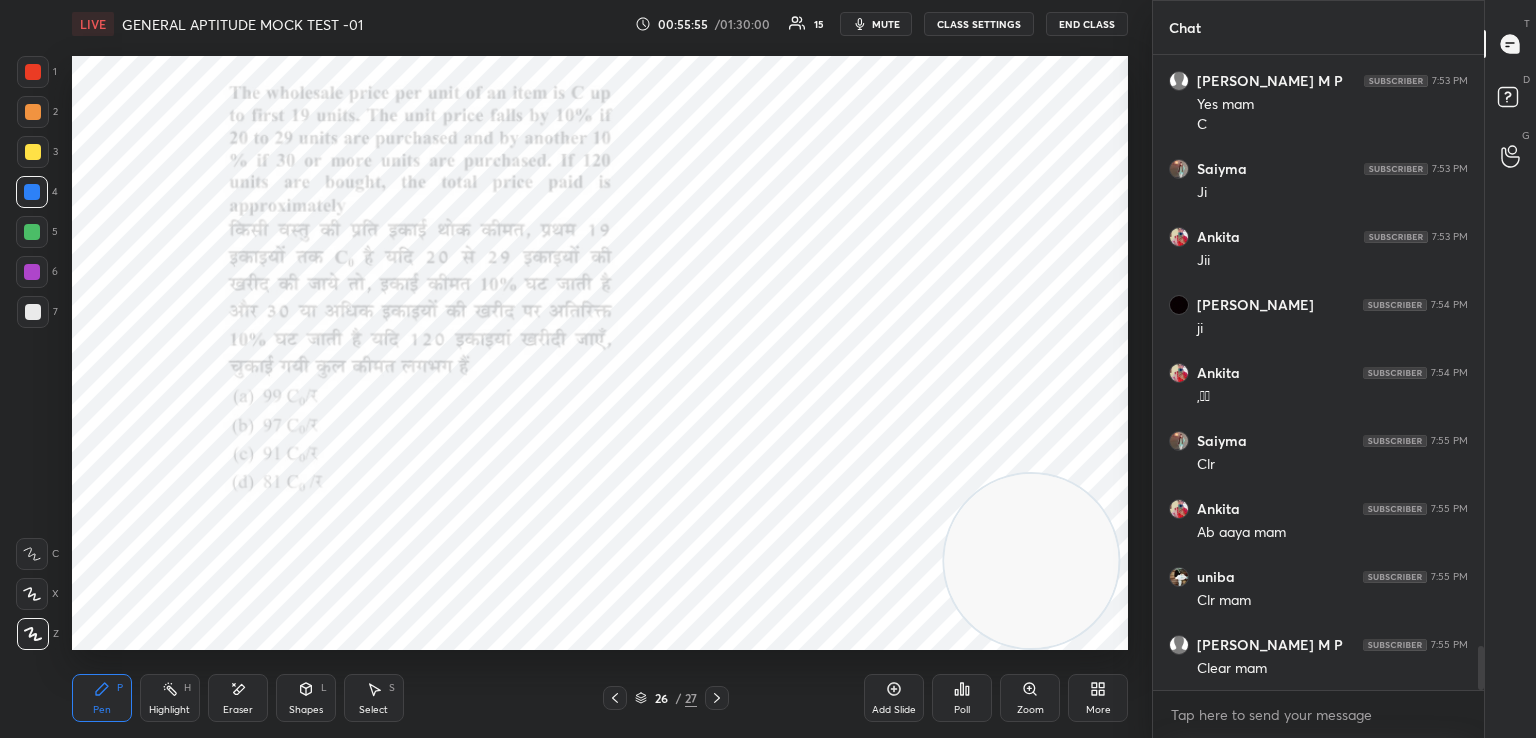 scroll, scrollTop: 8554, scrollLeft: 0, axis: vertical 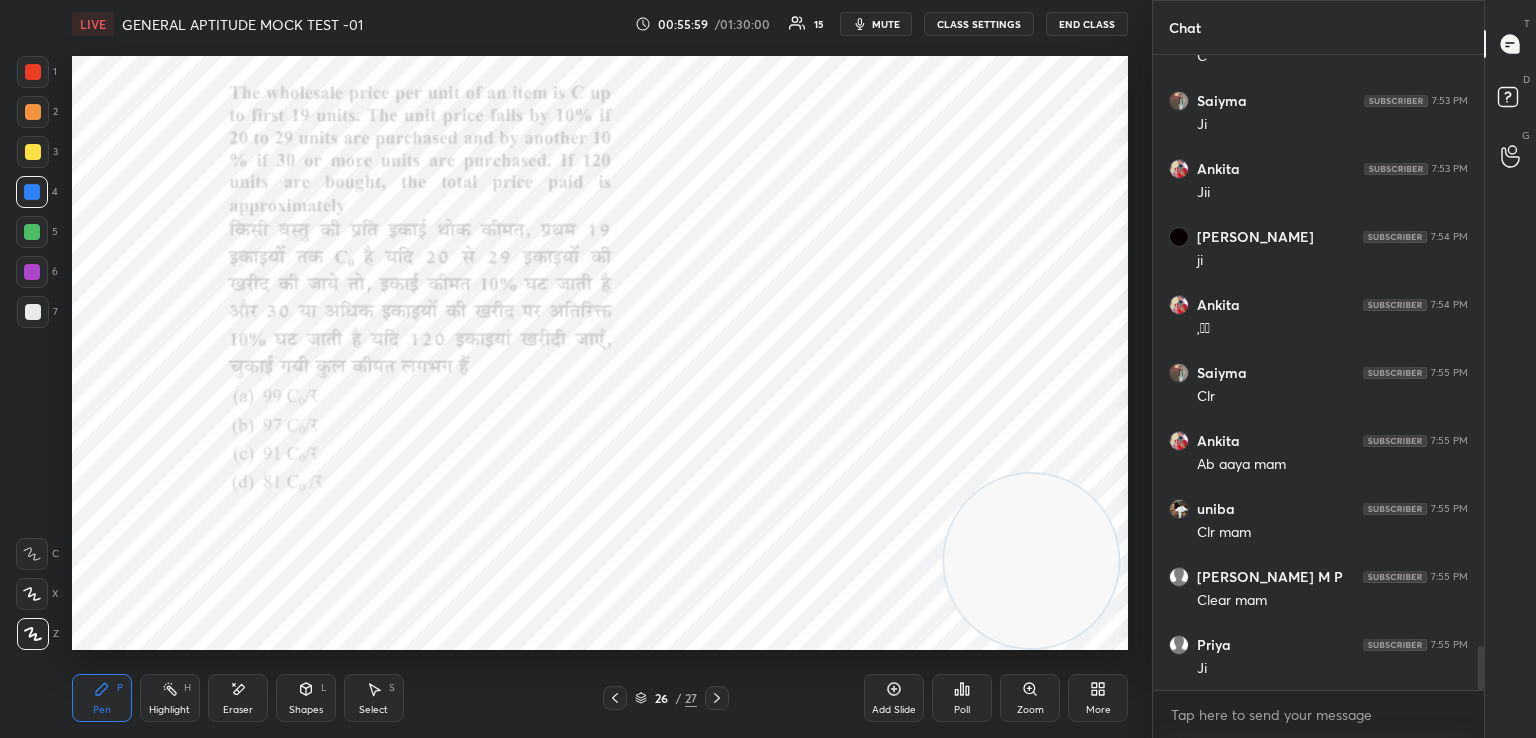 click 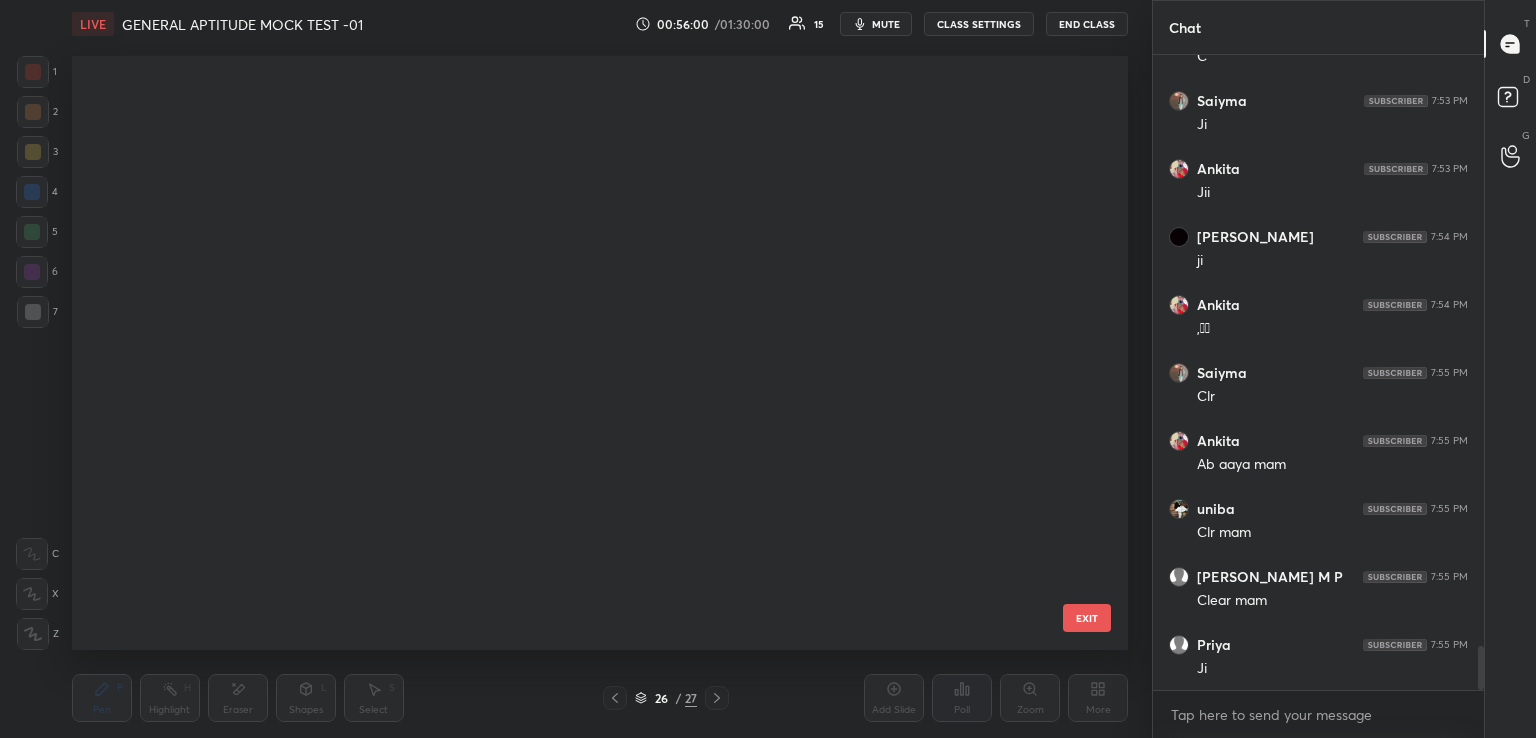scroll, scrollTop: 1052, scrollLeft: 0, axis: vertical 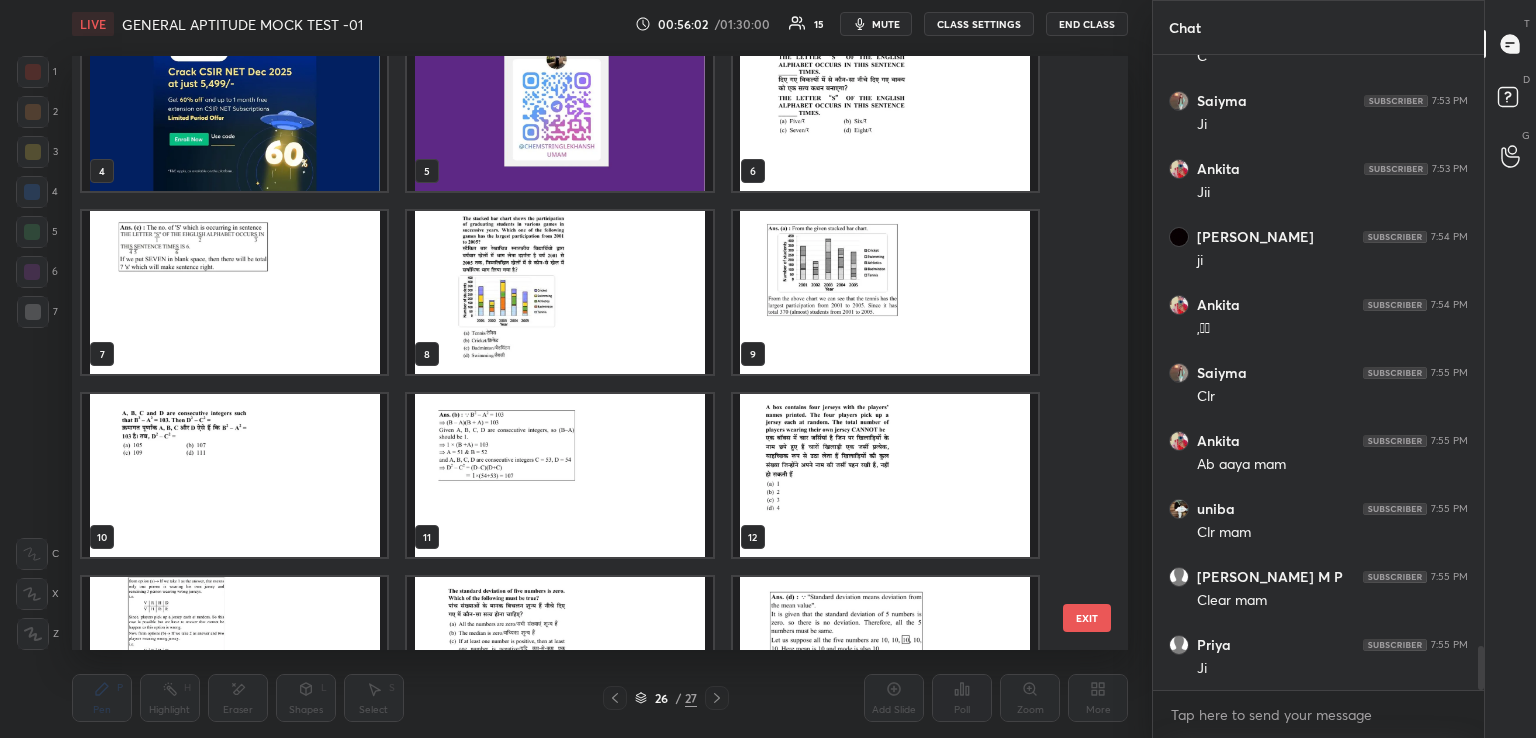 click at bounding box center (234, 109) 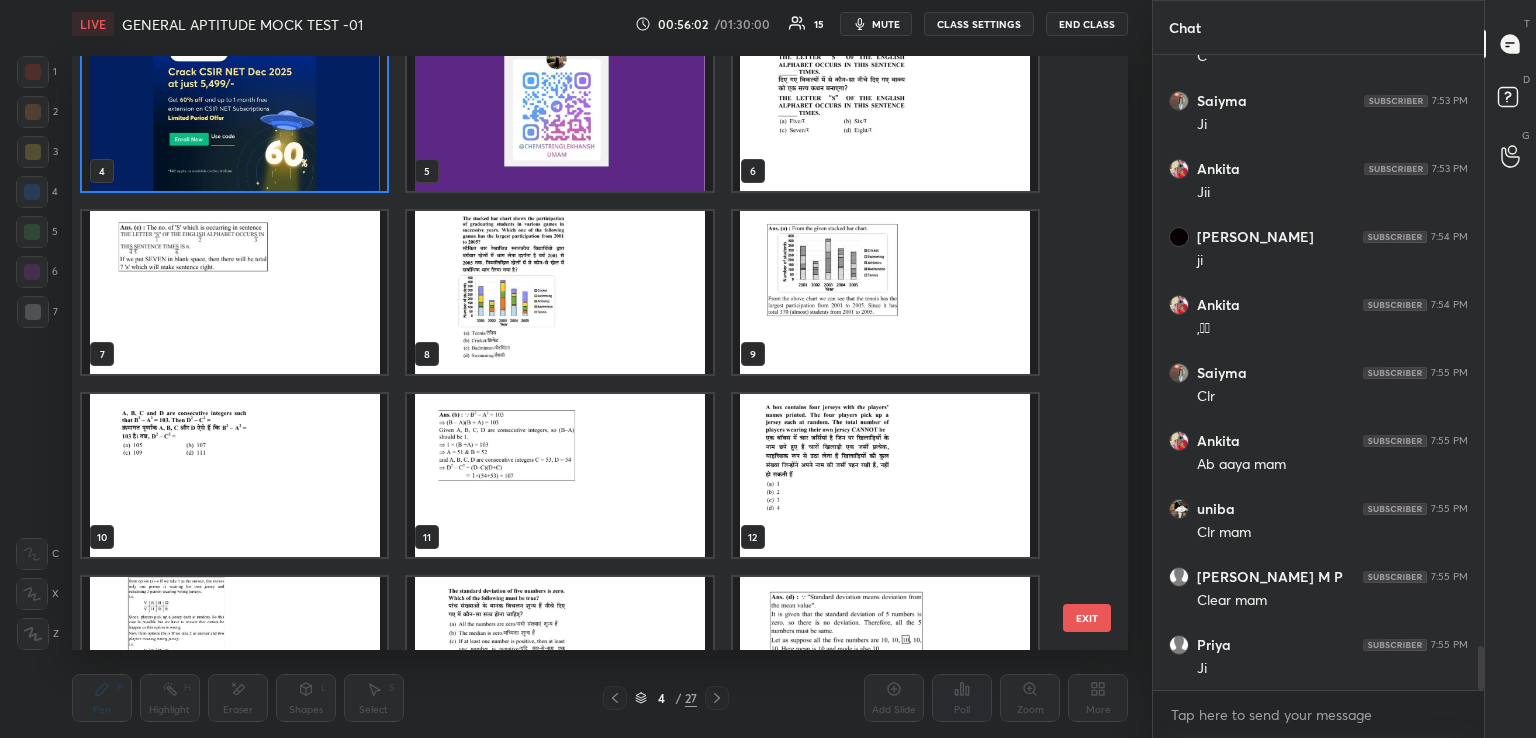 scroll, scrollTop: 183, scrollLeft: 0, axis: vertical 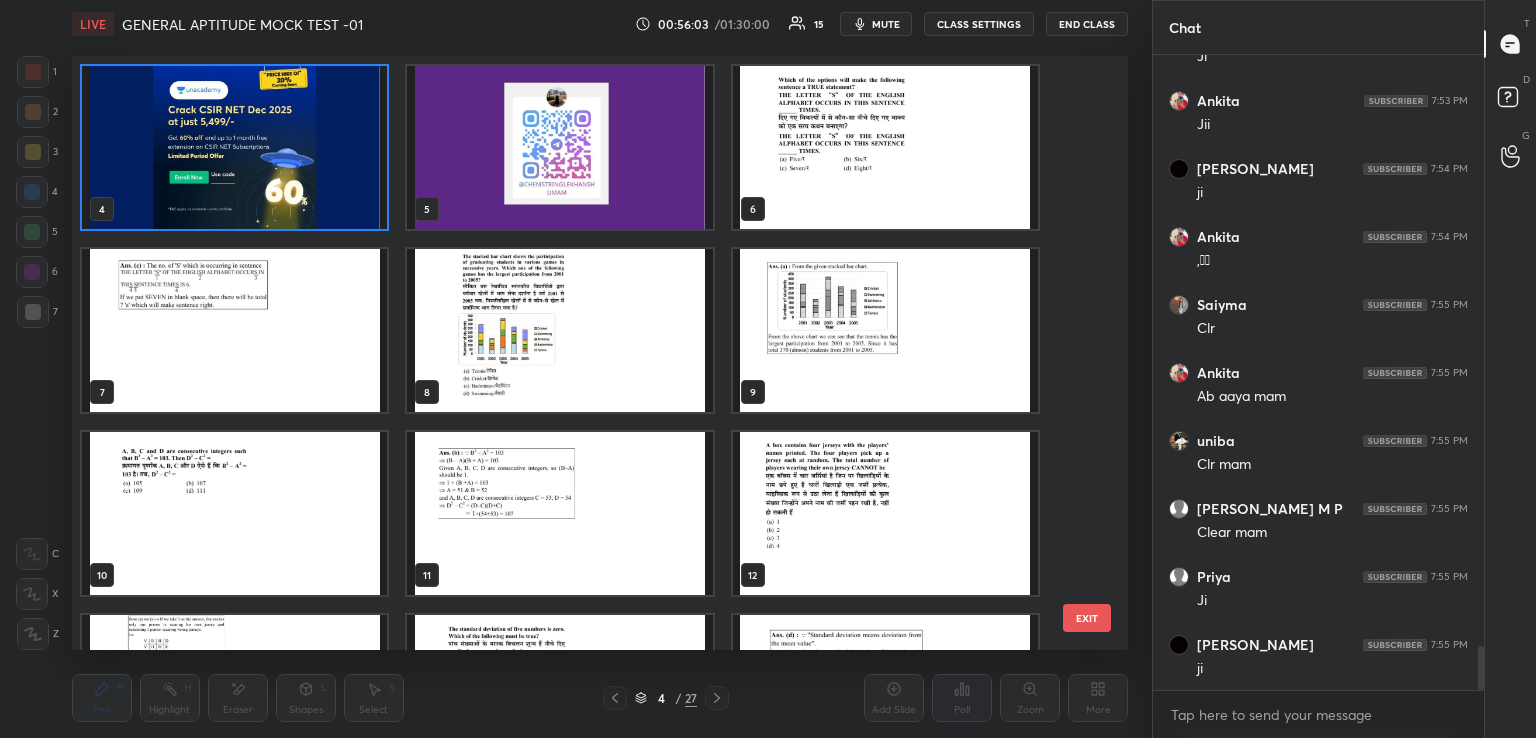 click at bounding box center [234, 147] 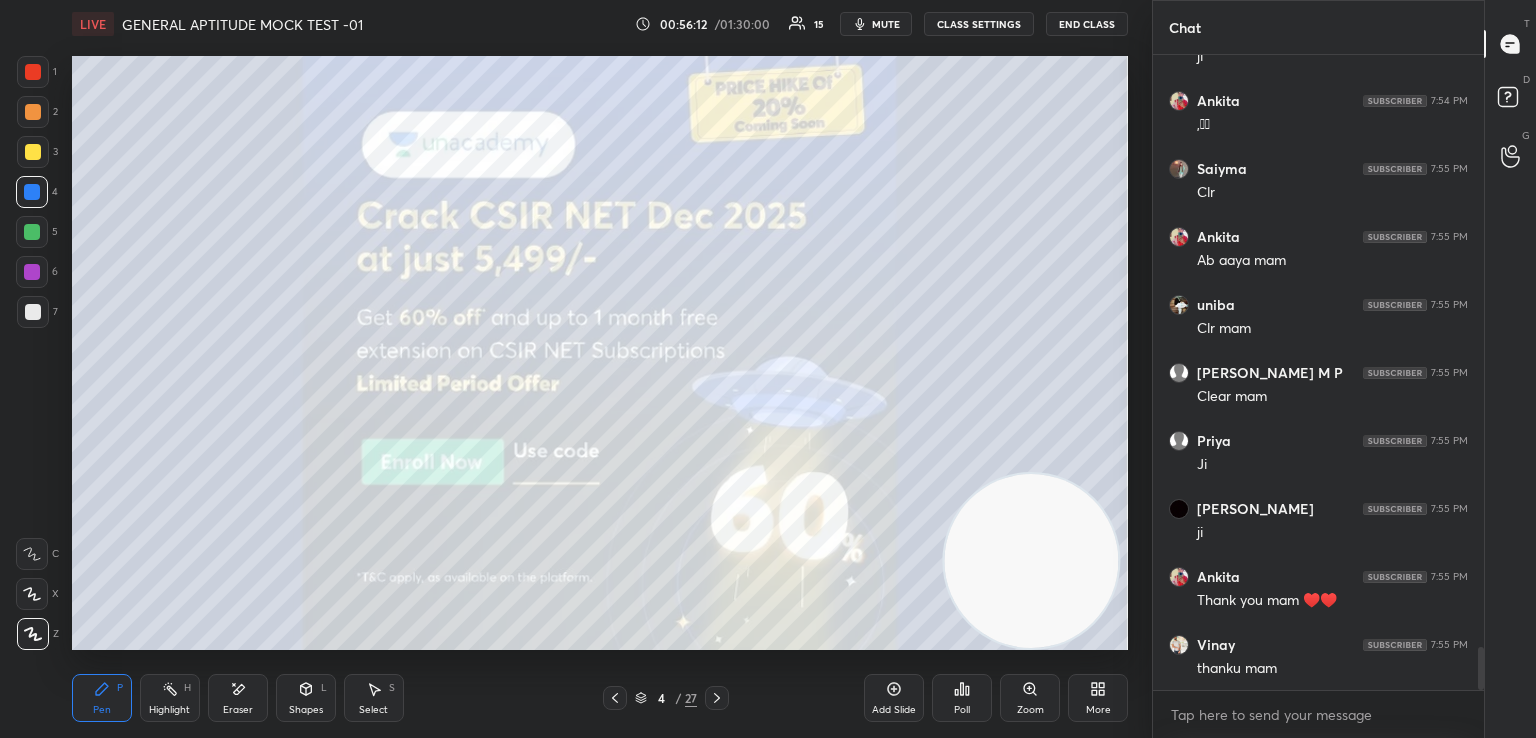 scroll, scrollTop: 8826, scrollLeft: 0, axis: vertical 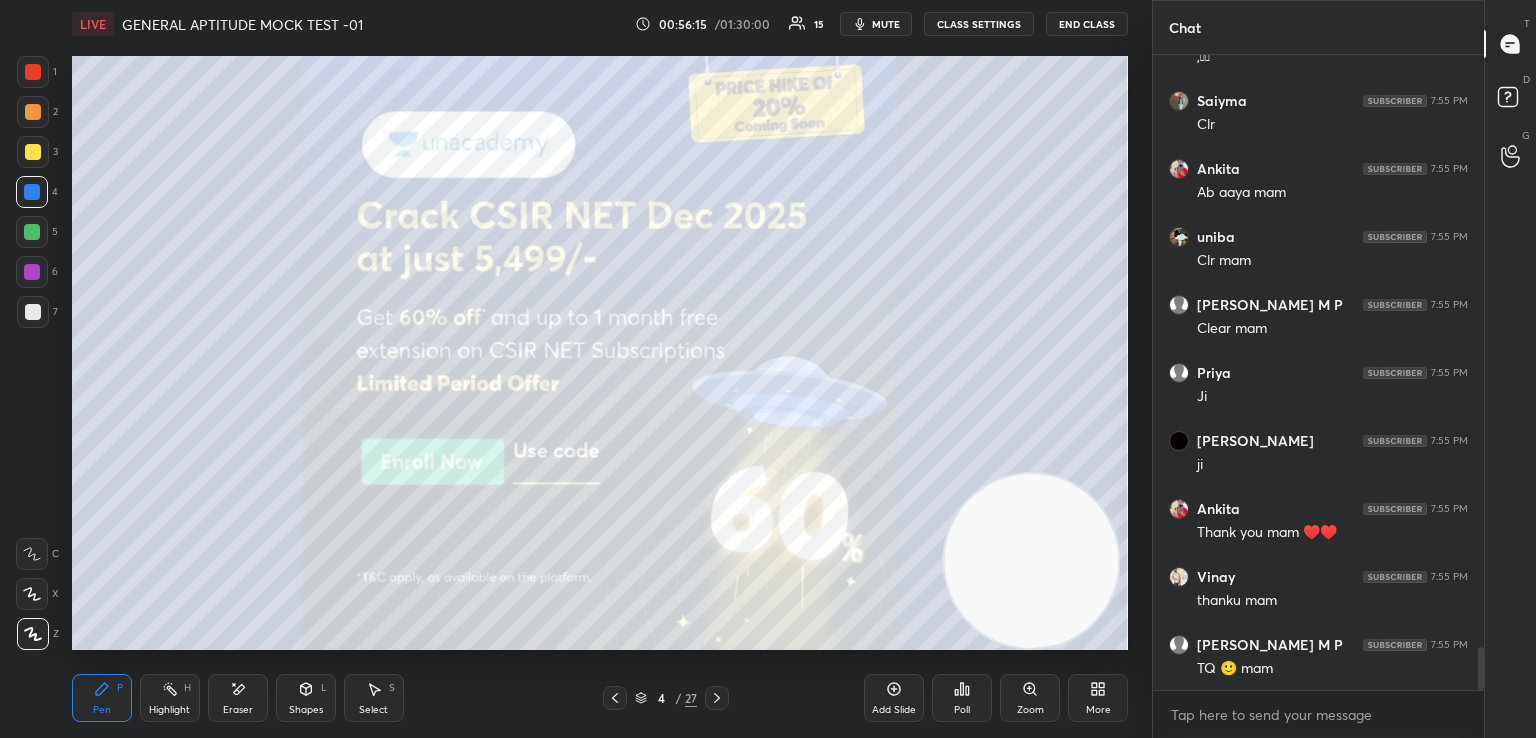 click 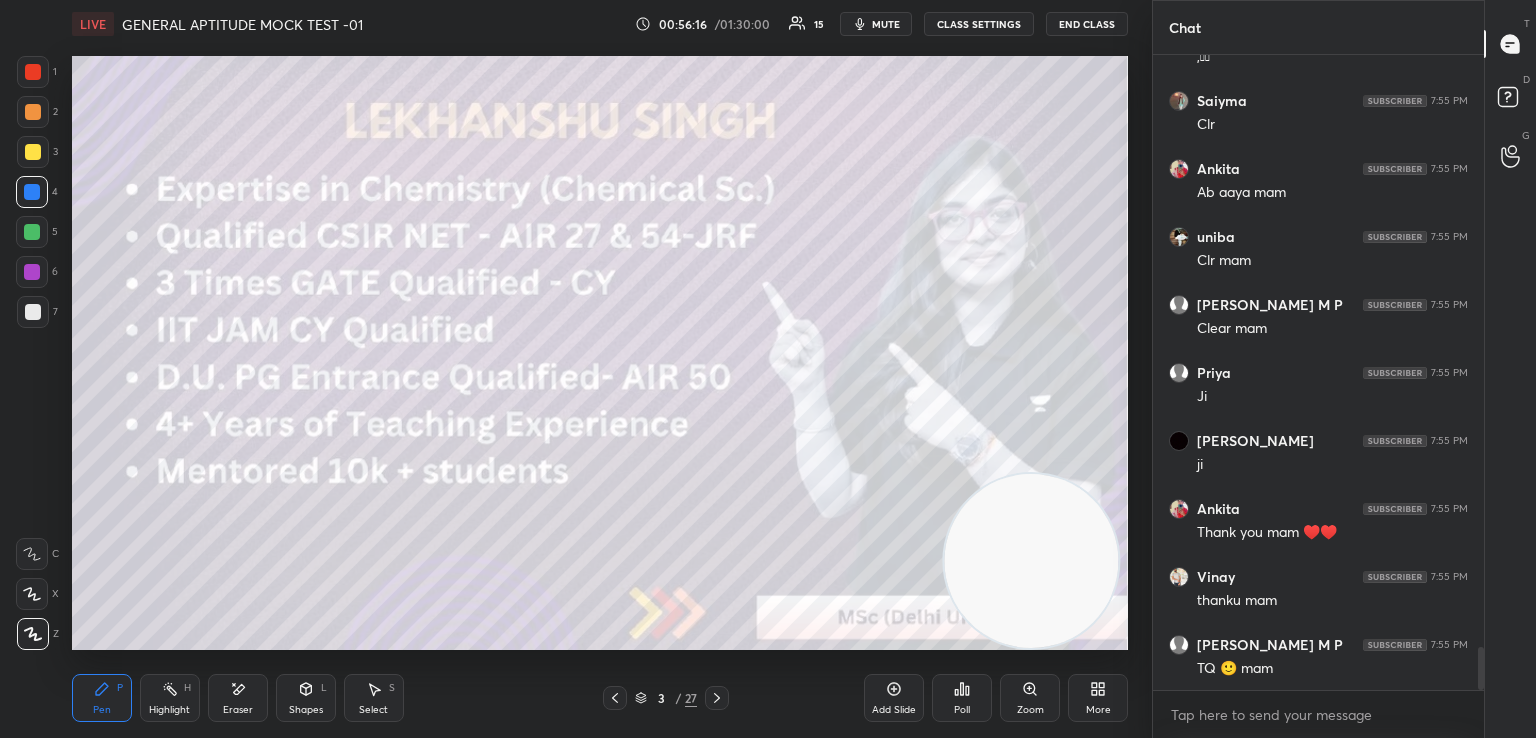 scroll, scrollTop: 8894, scrollLeft: 0, axis: vertical 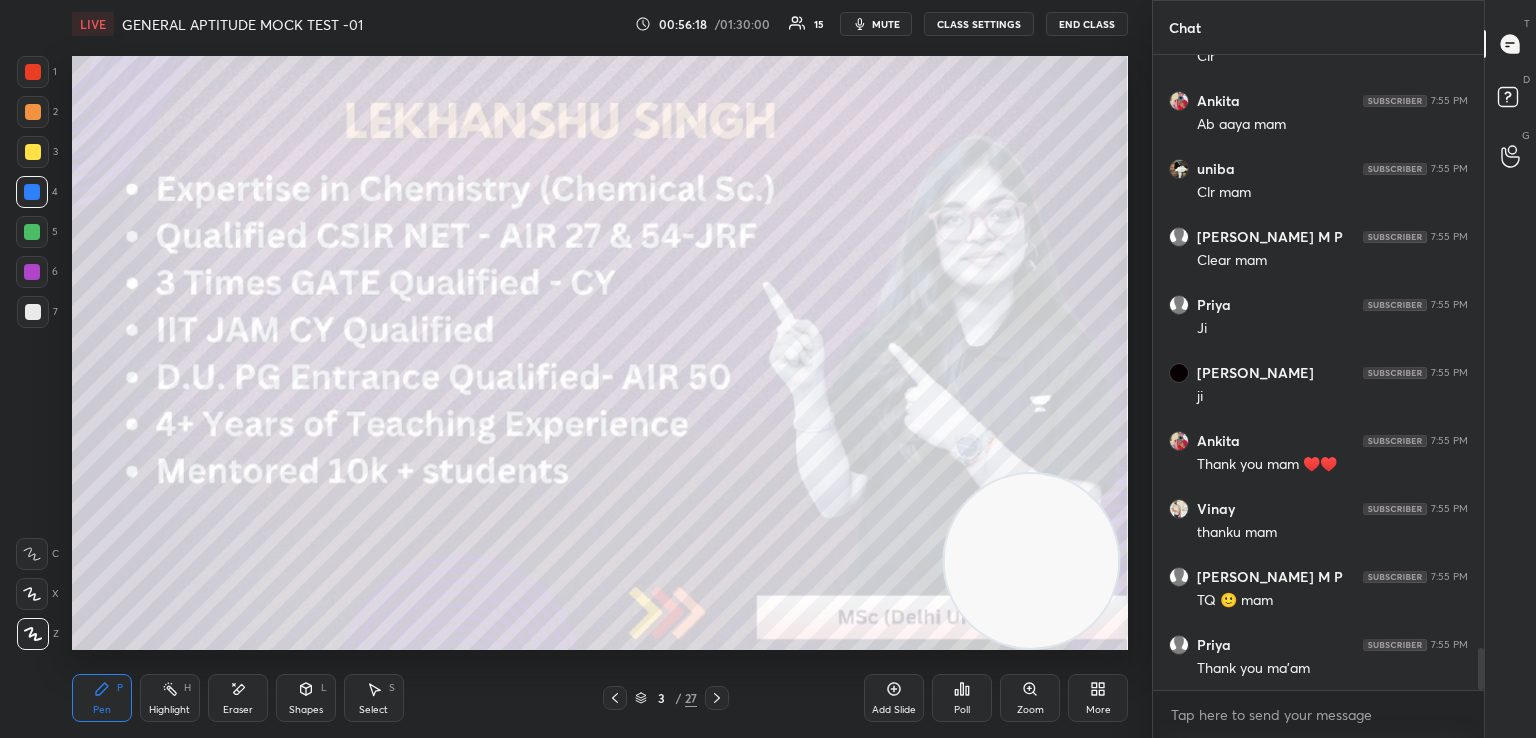 click at bounding box center (33, 152) 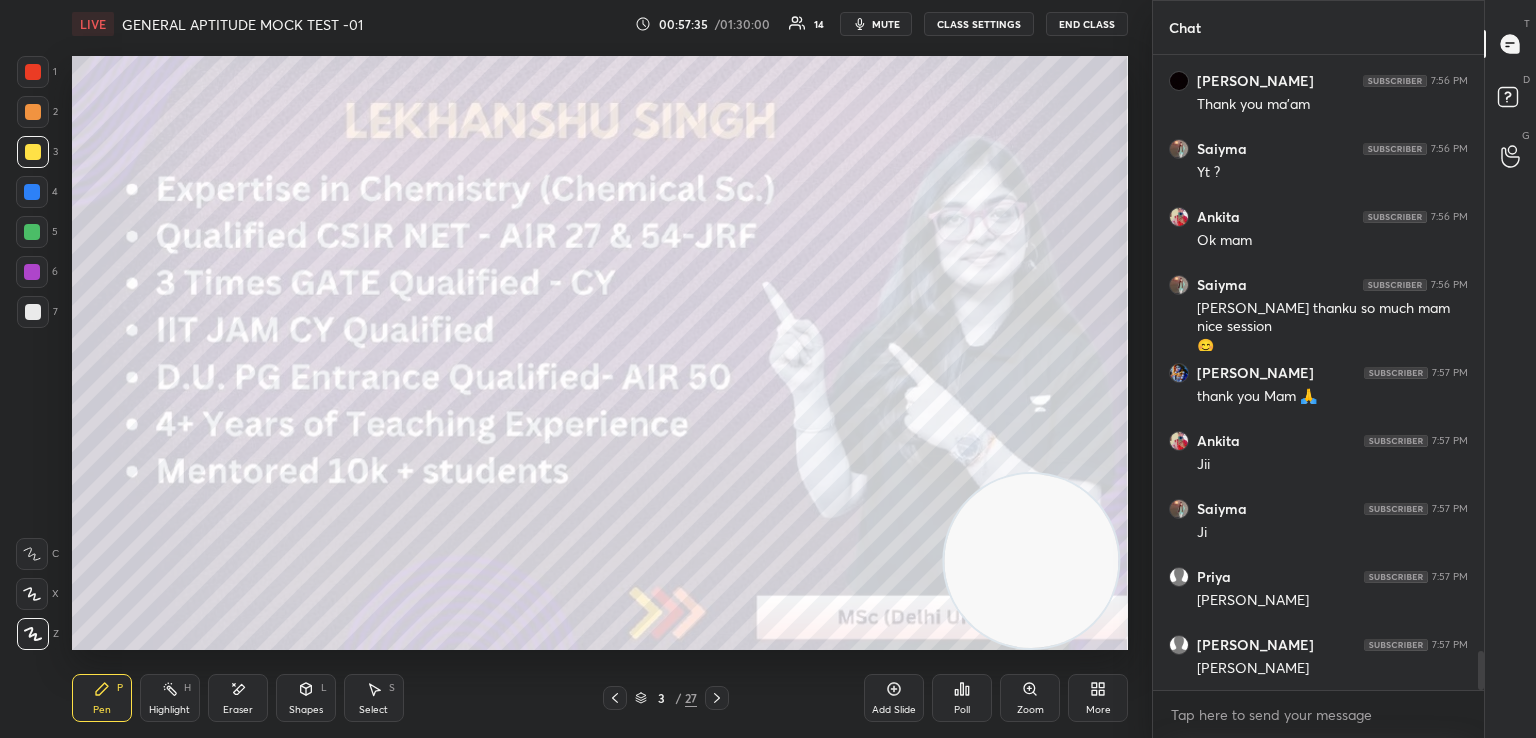 scroll, scrollTop: 9594, scrollLeft: 0, axis: vertical 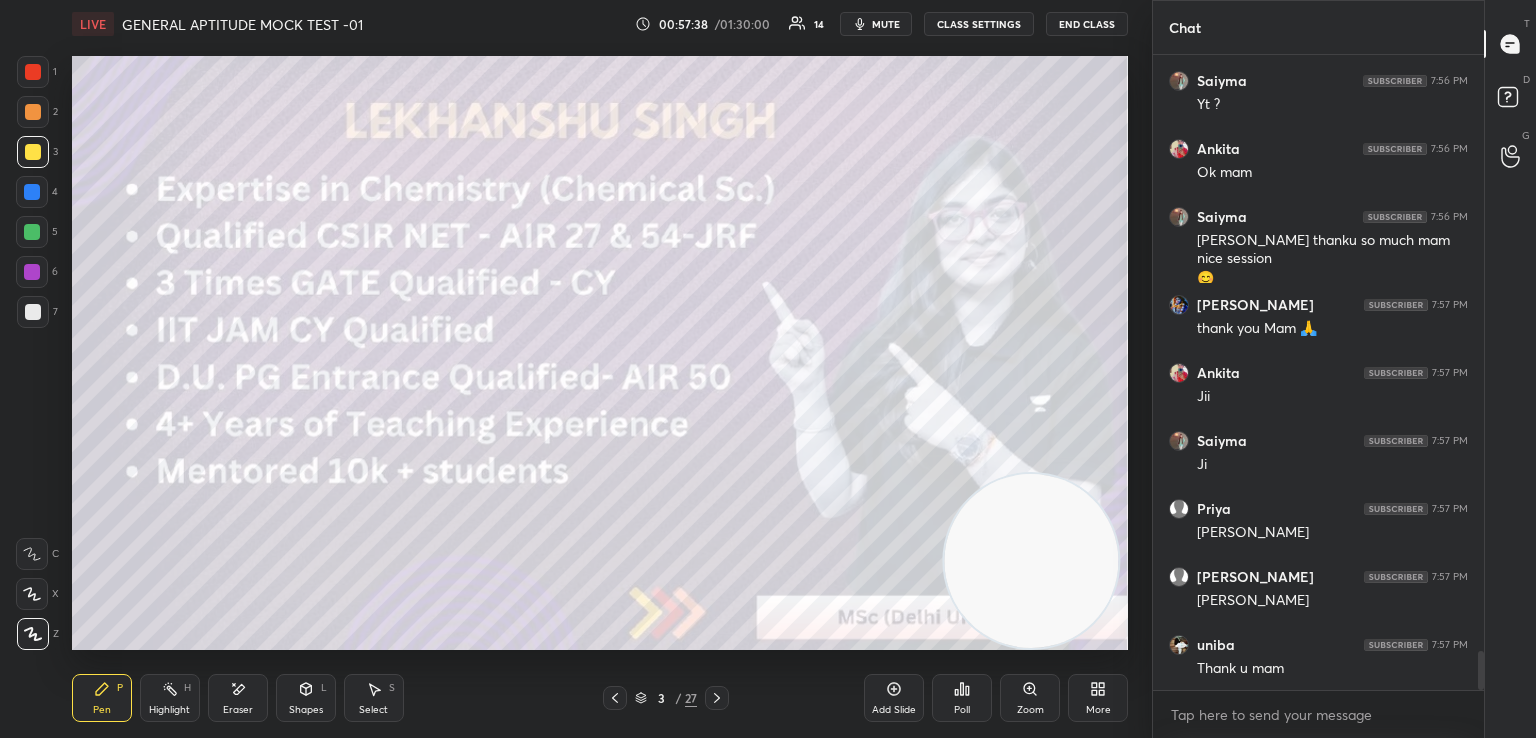 click 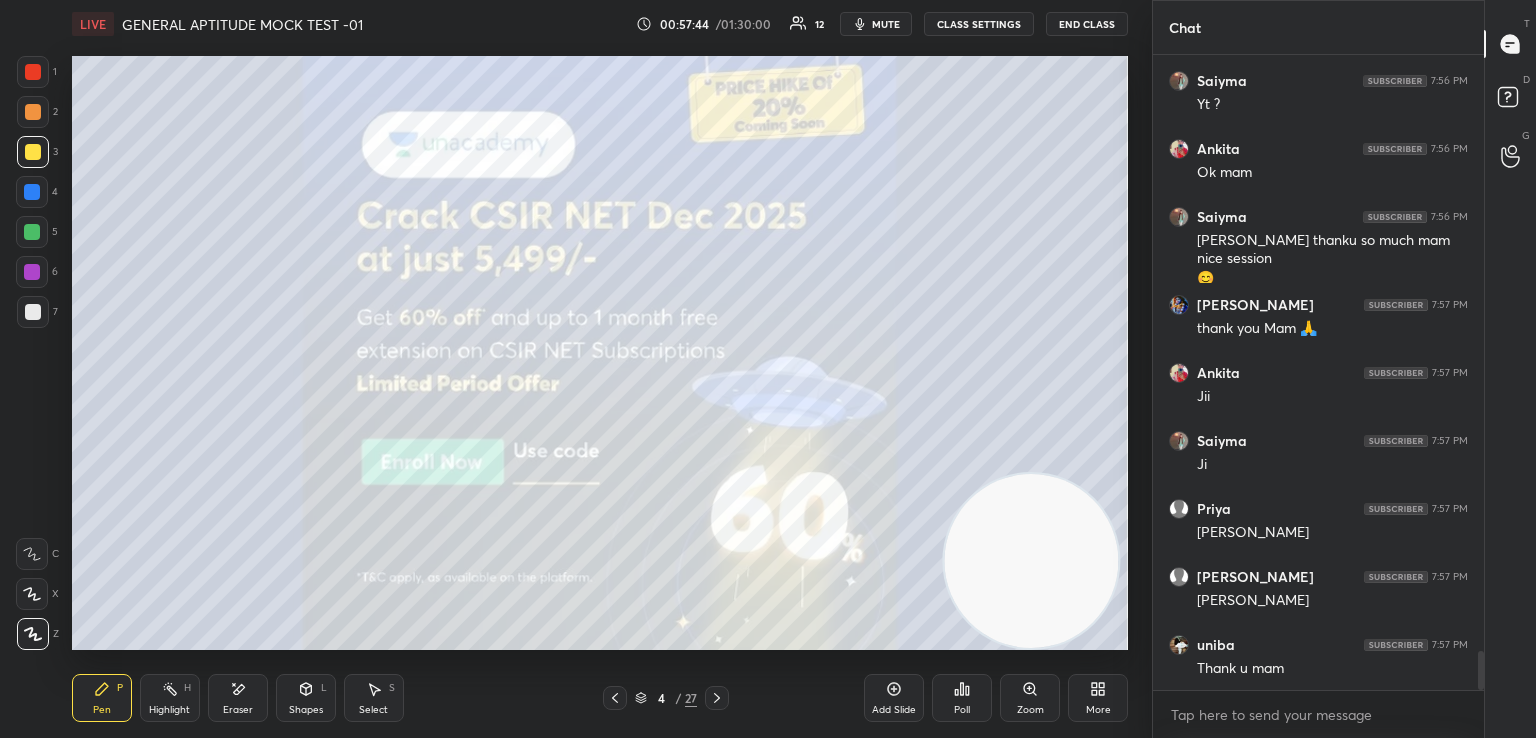 click 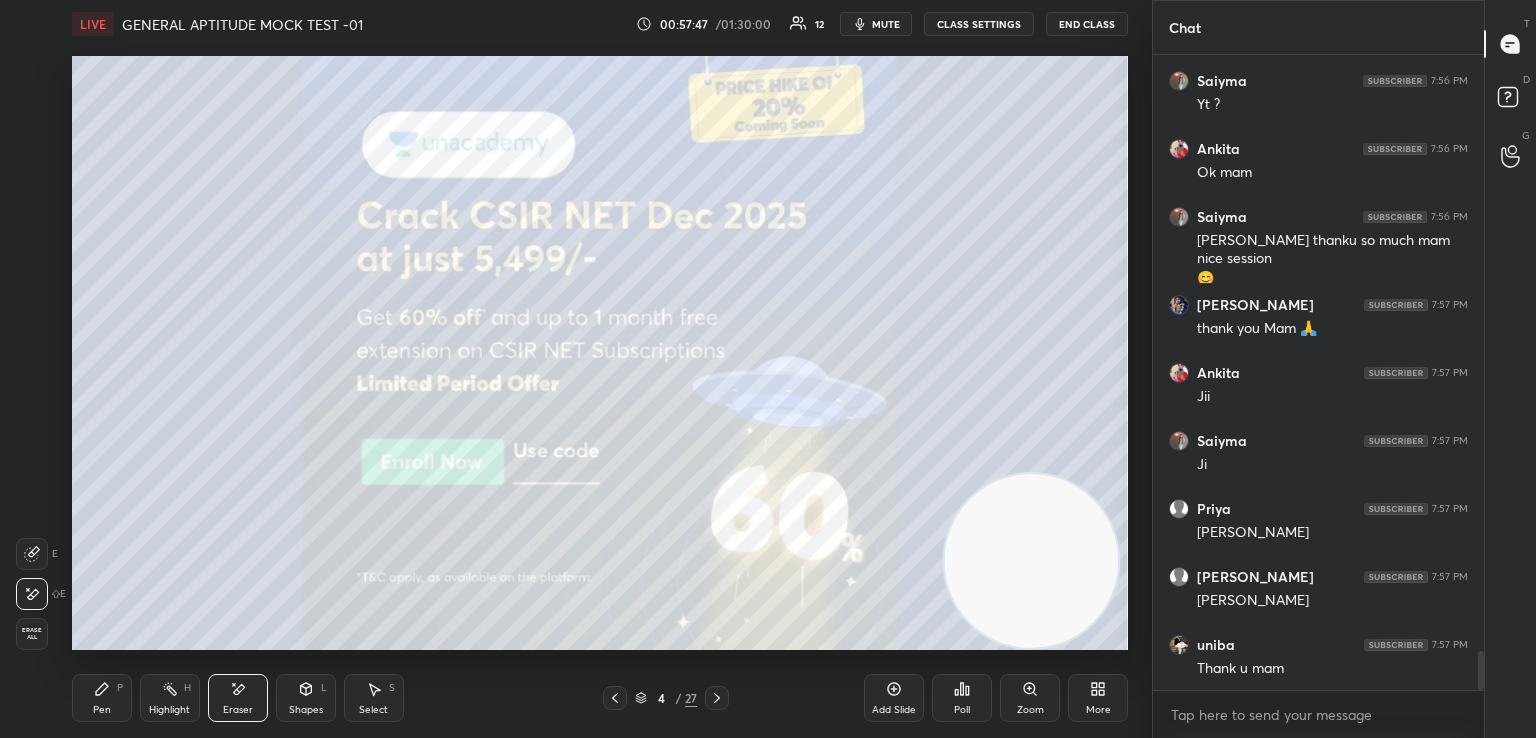 click on "Pen P" at bounding box center [102, 698] 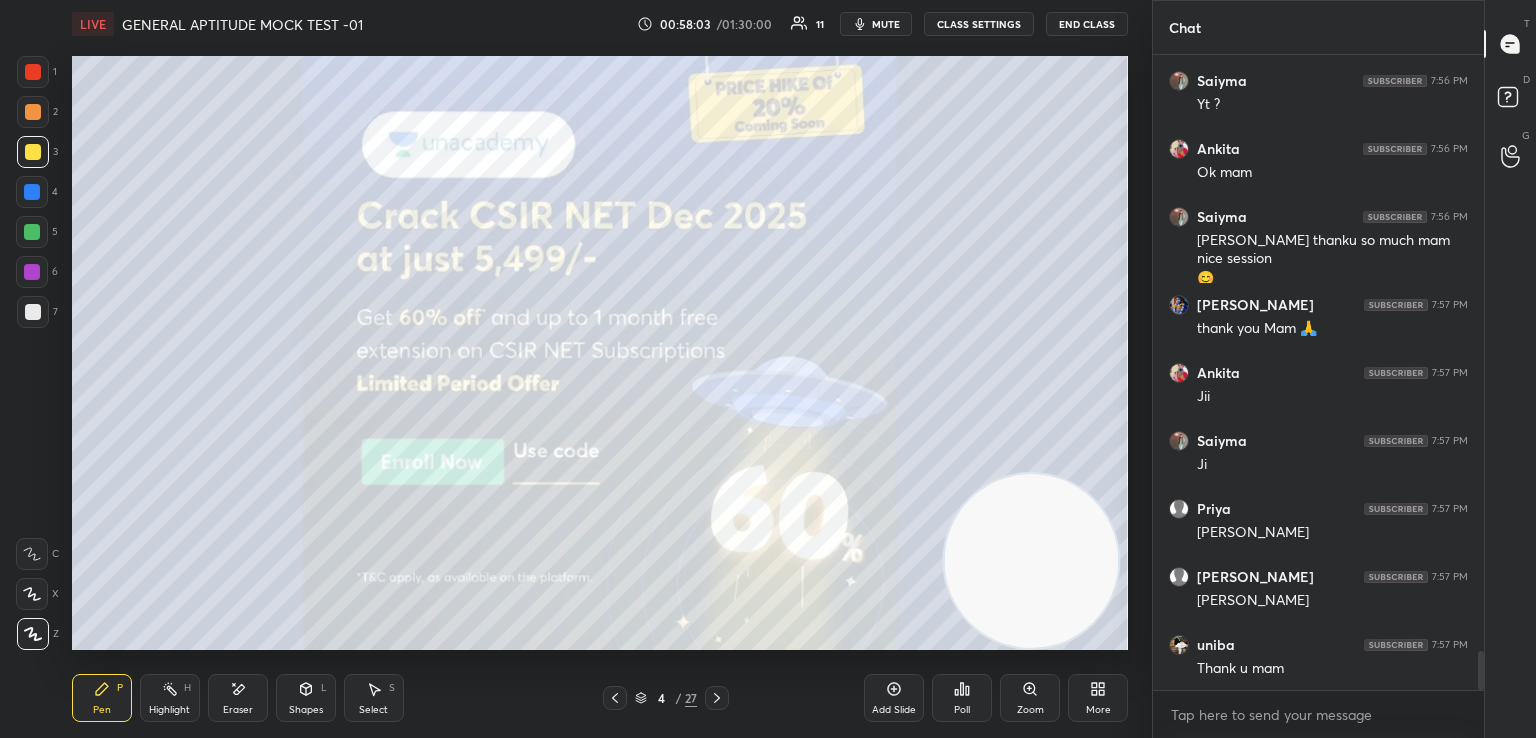 click on "End Class" at bounding box center [1087, 24] 